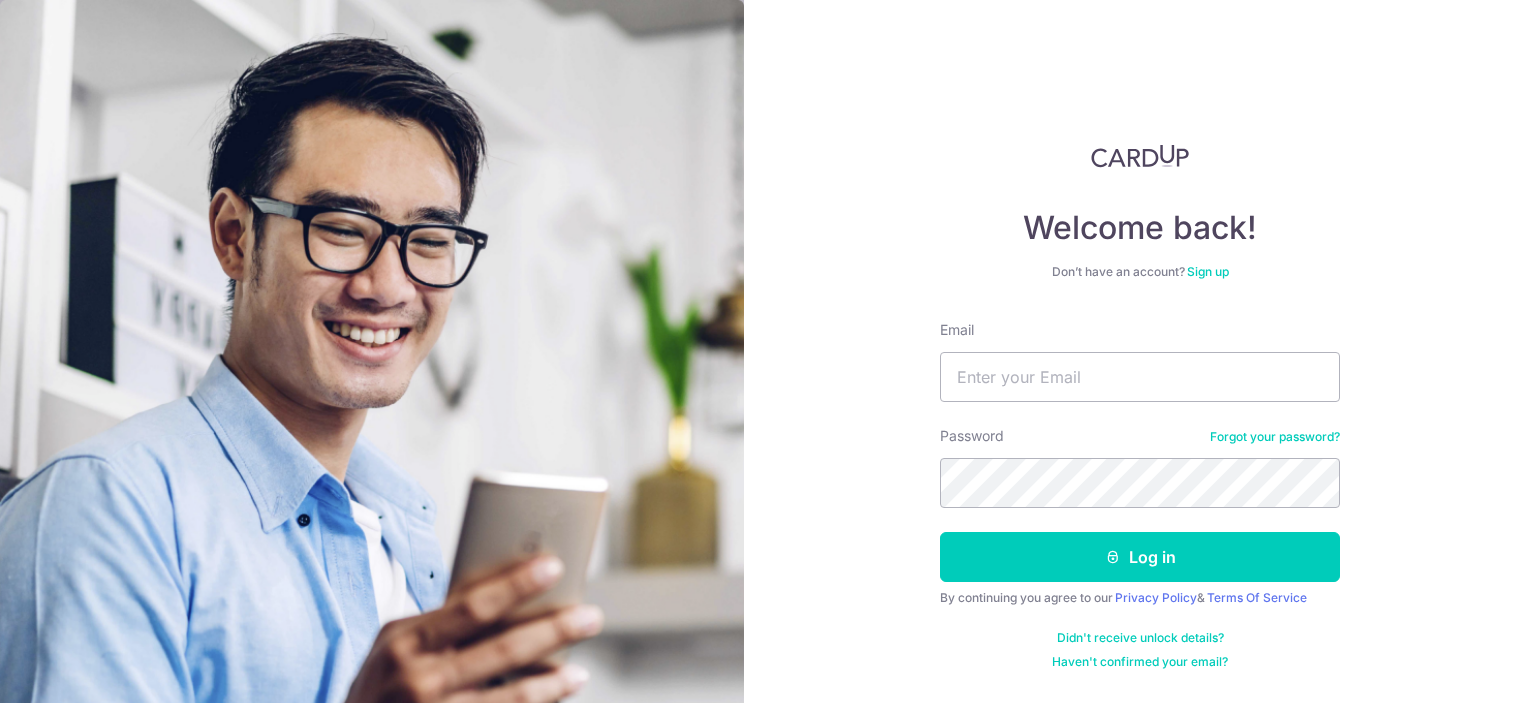 scroll, scrollTop: 0, scrollLeft: 0, axis: both 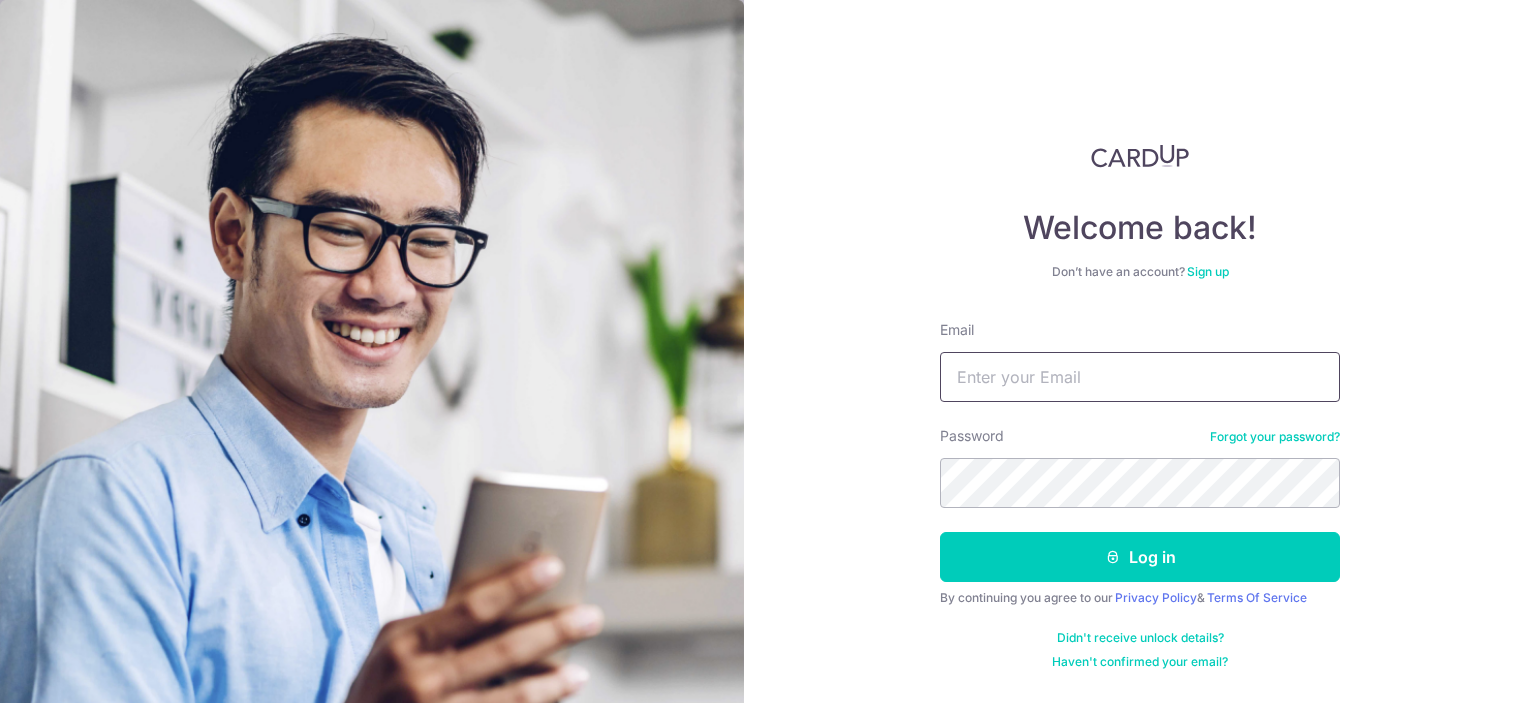 click on "Email" at bounding box center (1140, 377) 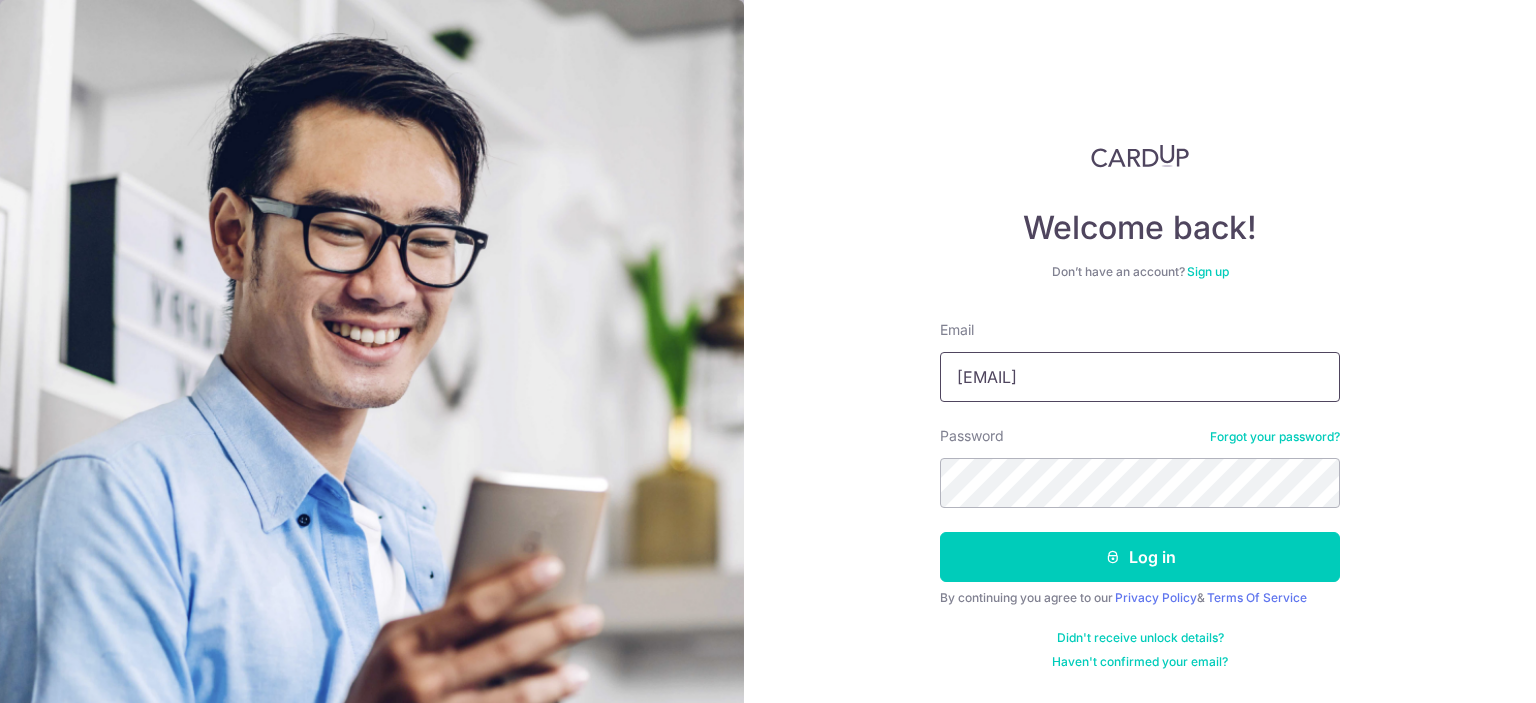 type on "aloysius.kieth@gmail.com" 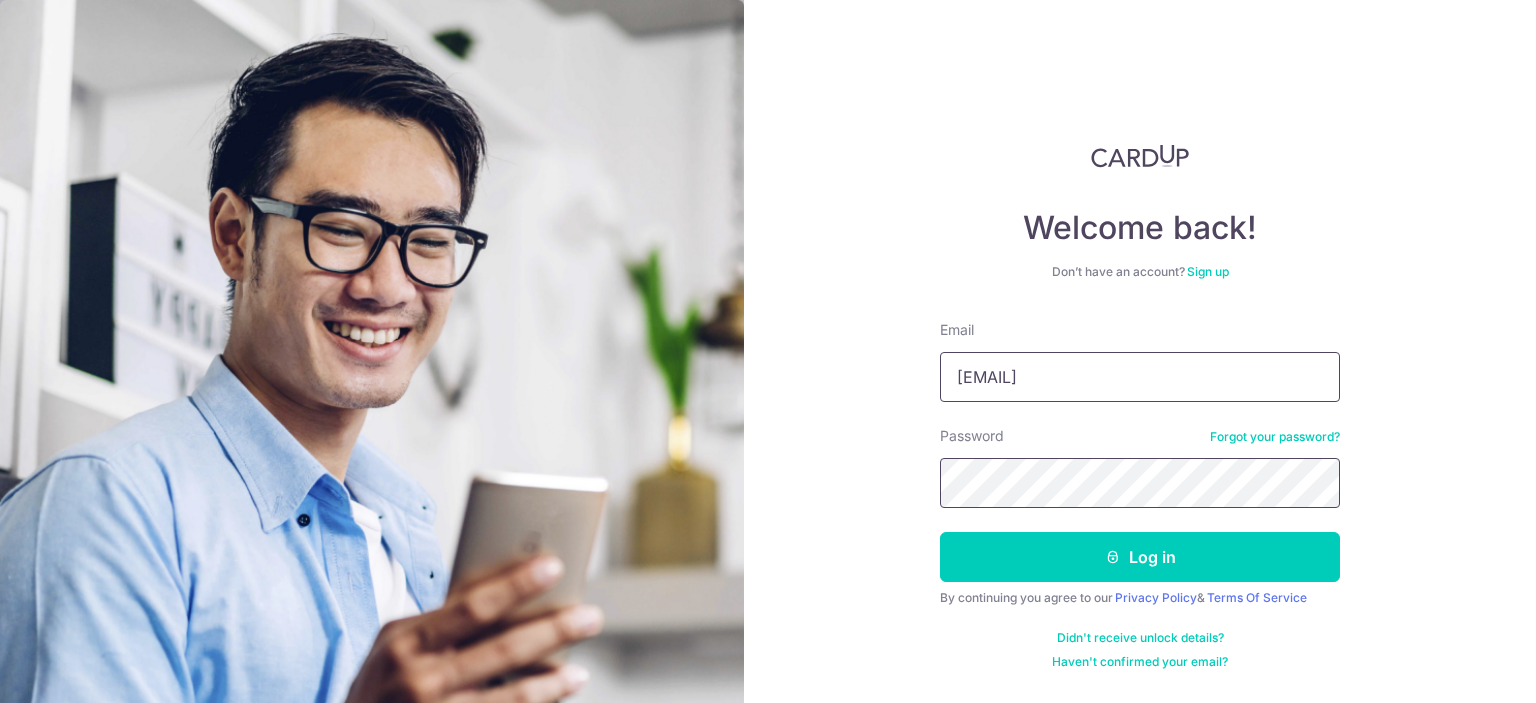 click on "Log in" at bounding box center [1140, 557] 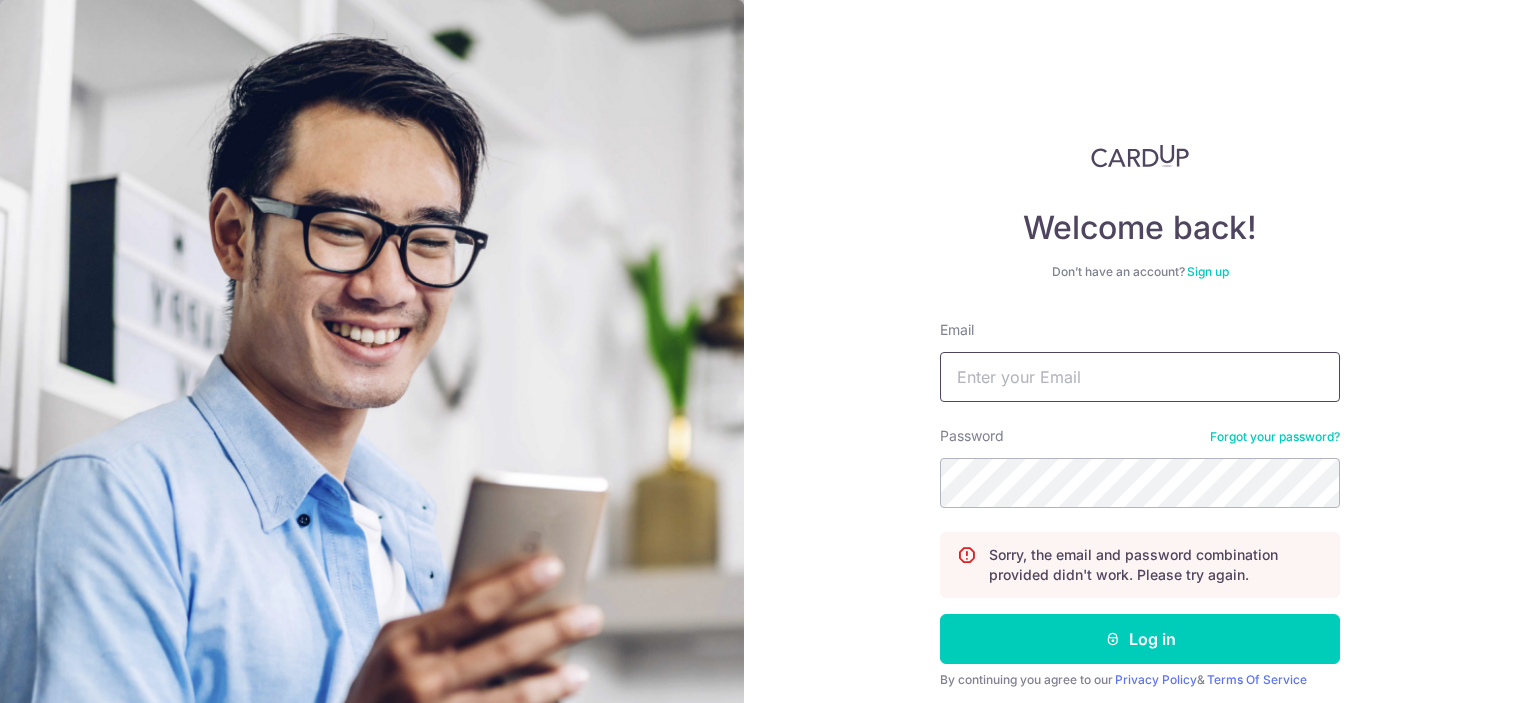 scroll, scrollTop: 0, scrollLeft: 0, axis: both 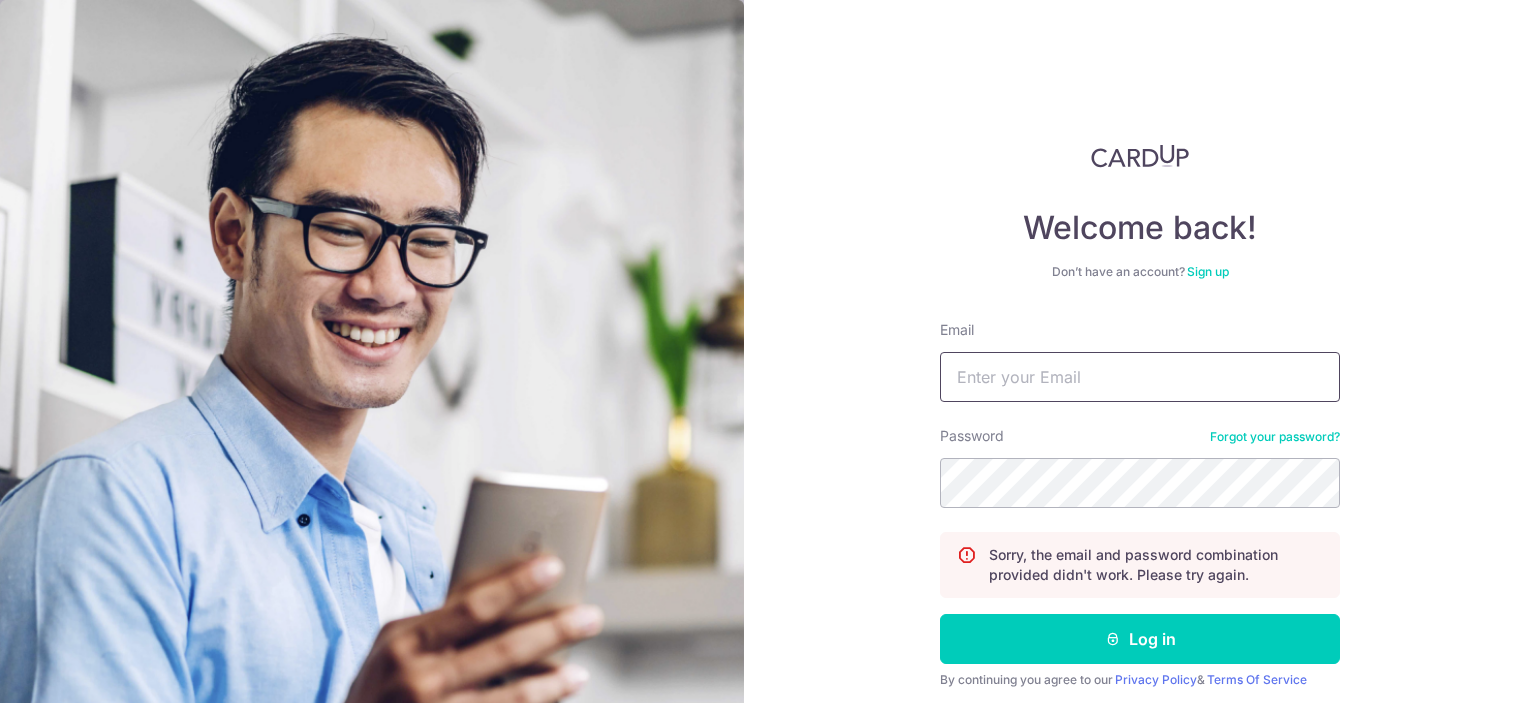 click on "Email" at bounding box center (1140, 377) 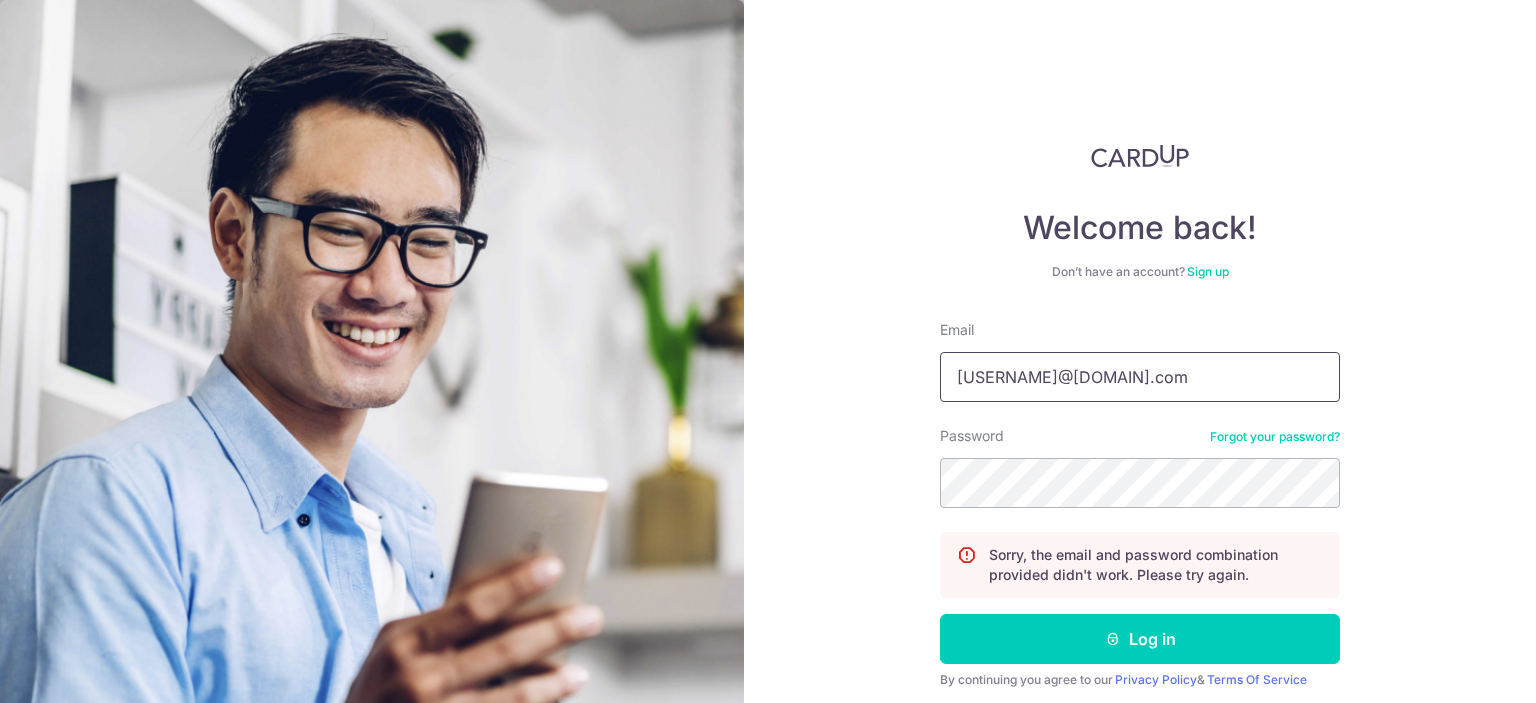 type on "aloysius.kieth@gmail.com" 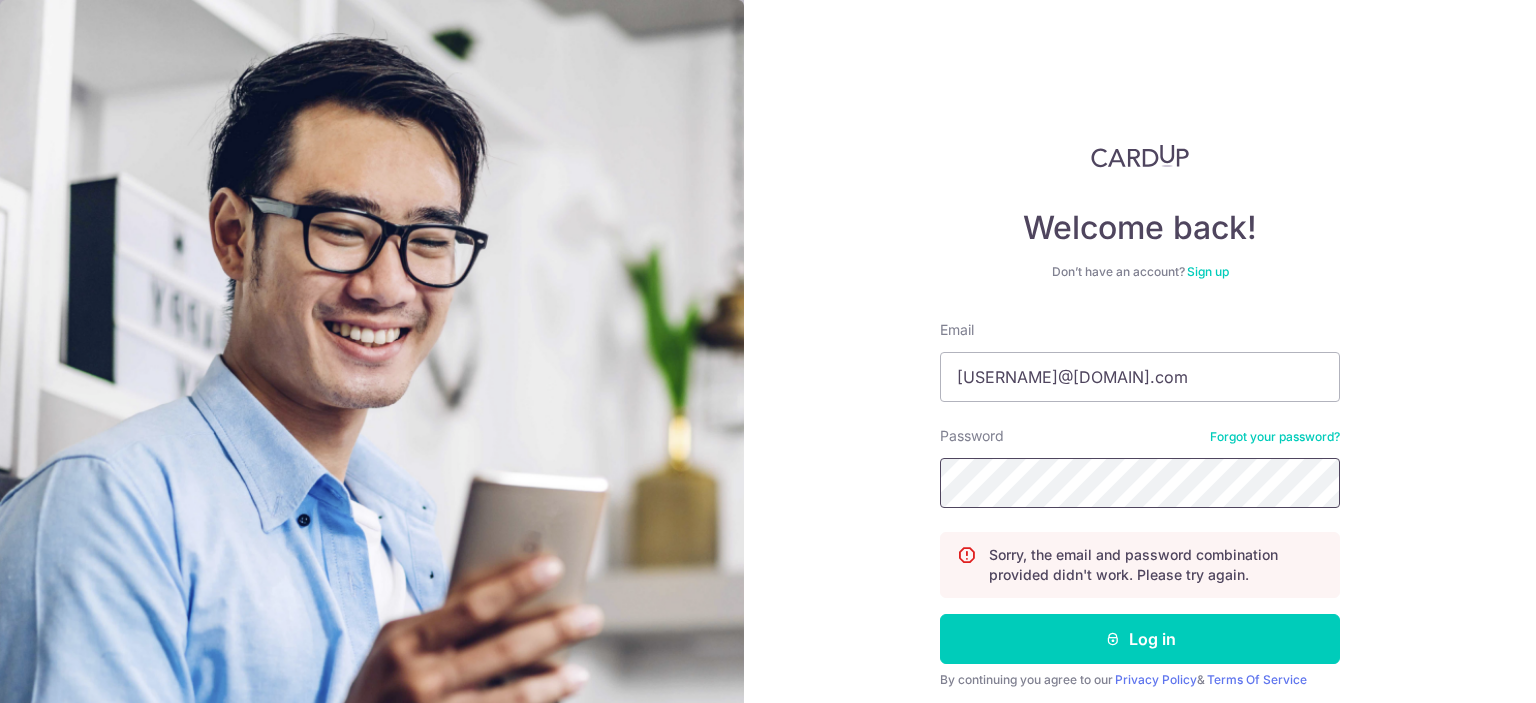 click on "Log in" at bounding box center (1140, 639) 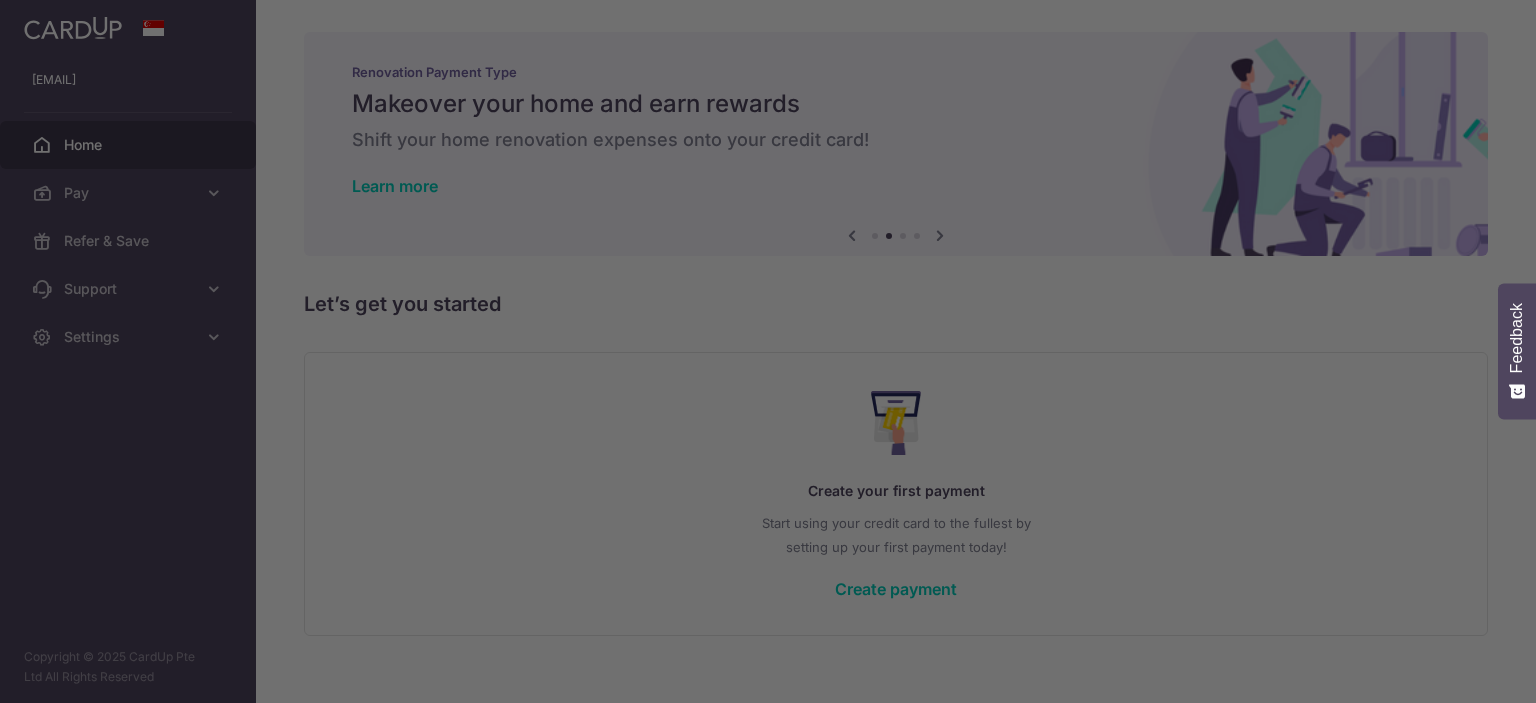 scroll, scrollTop: 0, scrollLeft: 0, axis: both 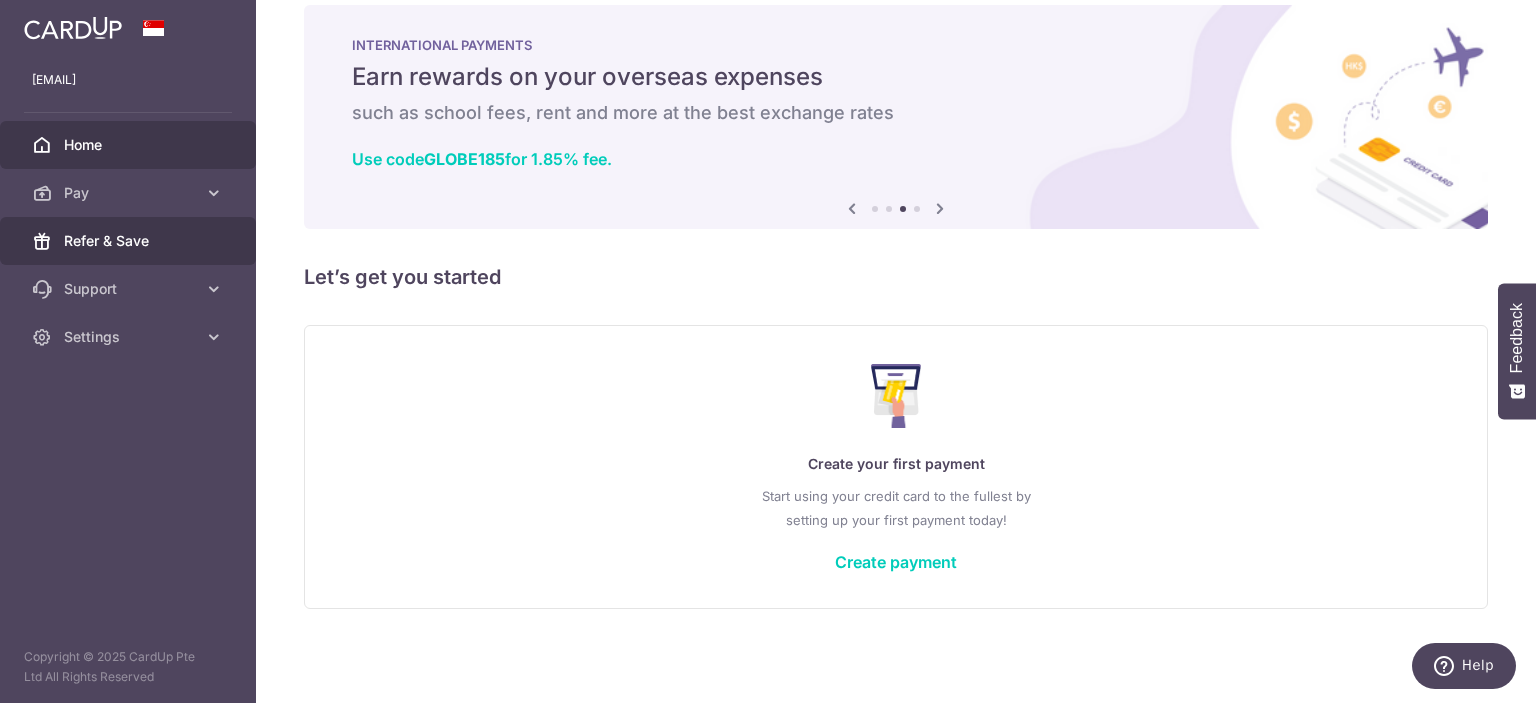 click on "Refer & Save" at bounding box center (130, 241) 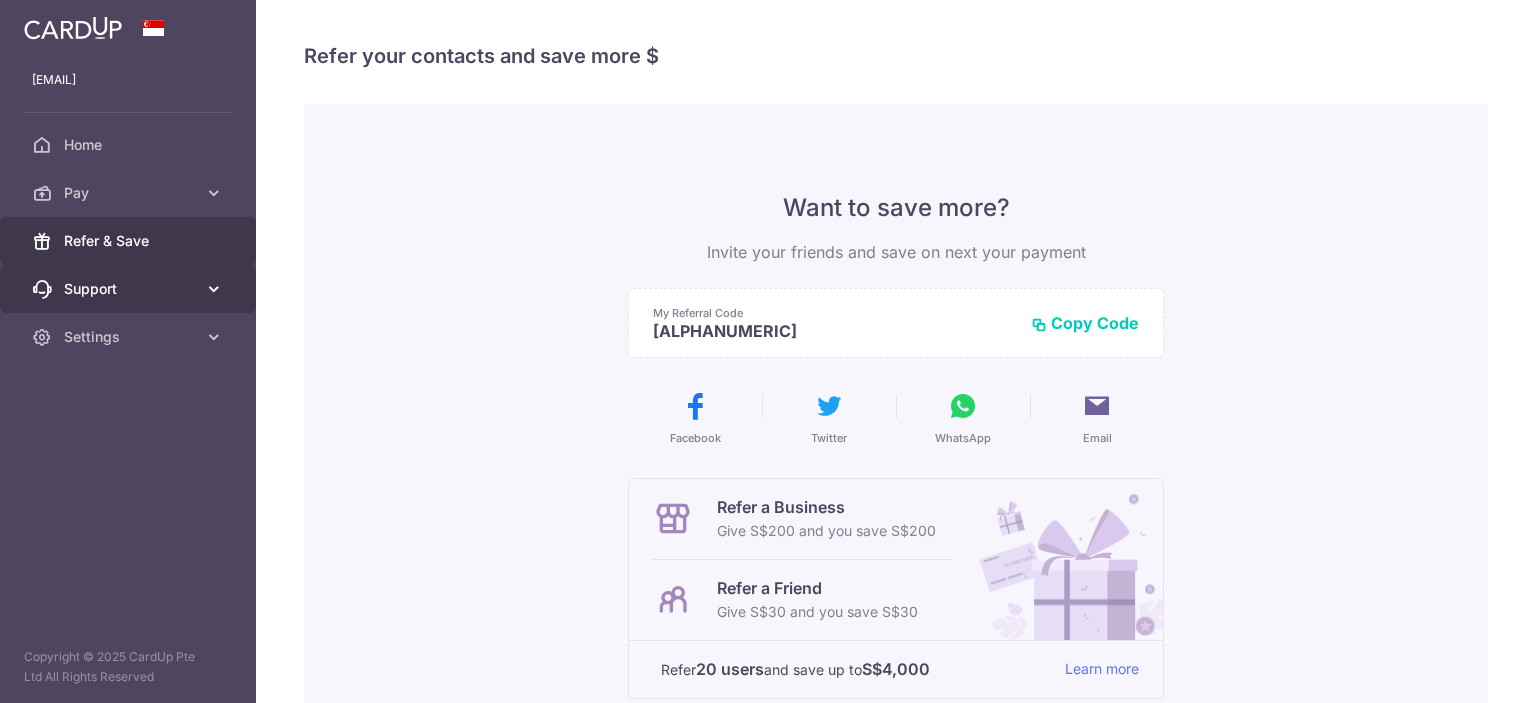 scroll, scrollTop: 0, scrollLeft: 0, axis: both 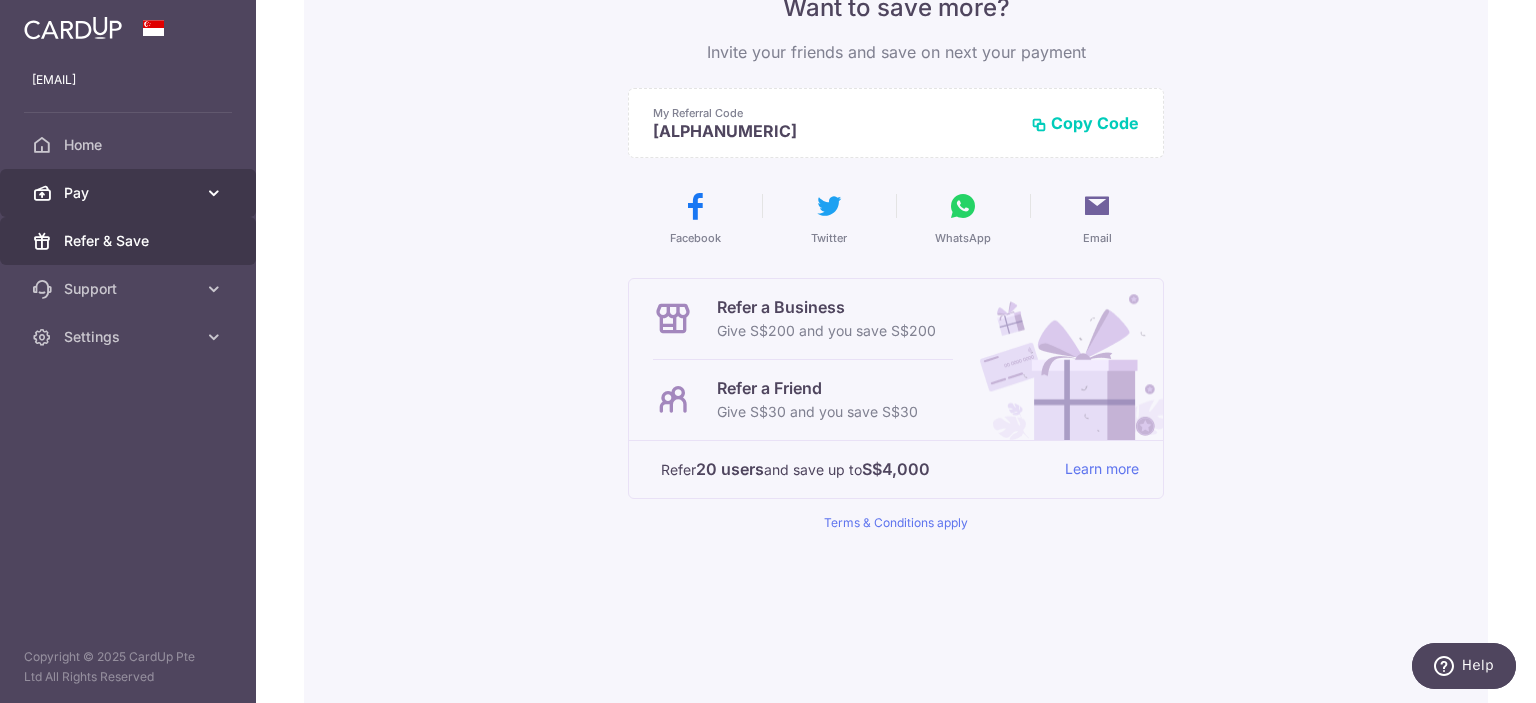 click at bounding box center (214, 193) 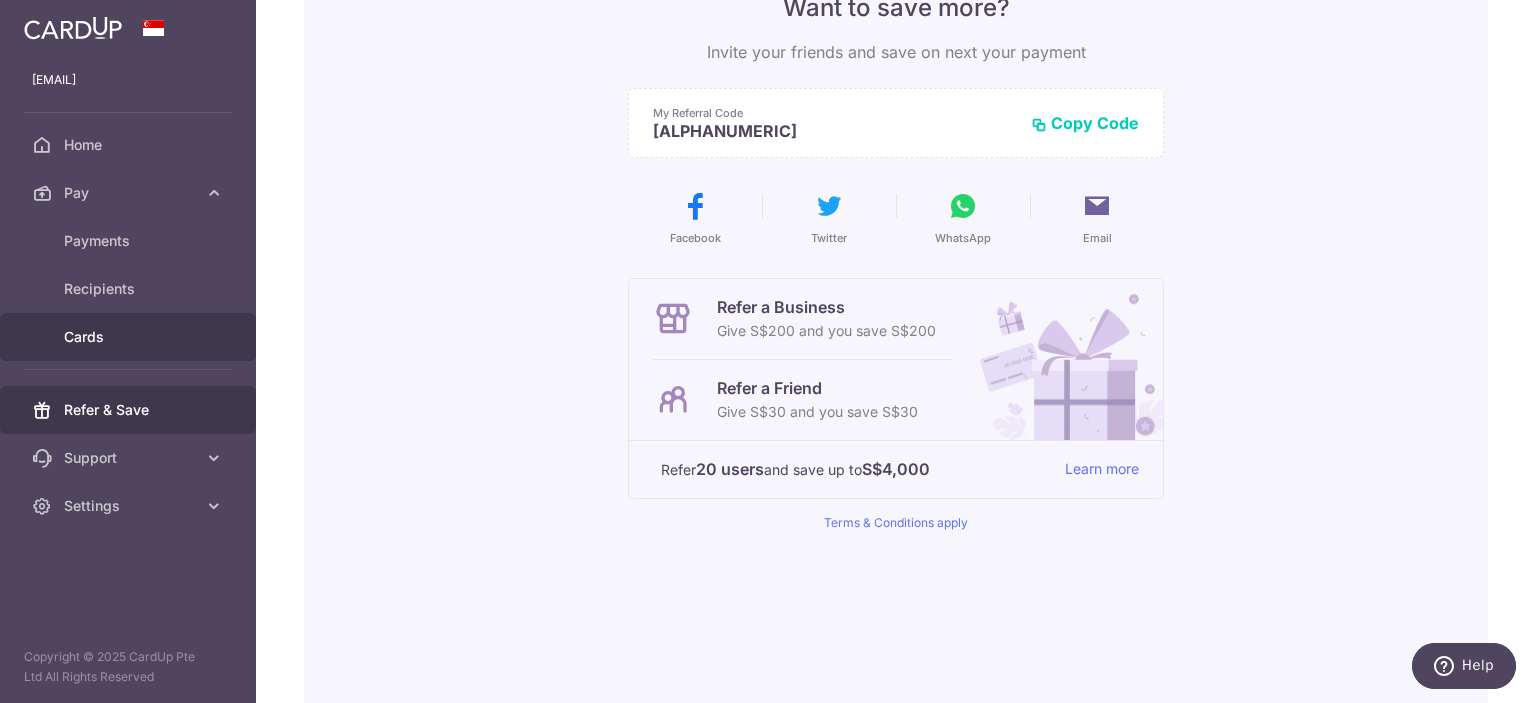 click on "Cards" at bounding box center [130, 337] 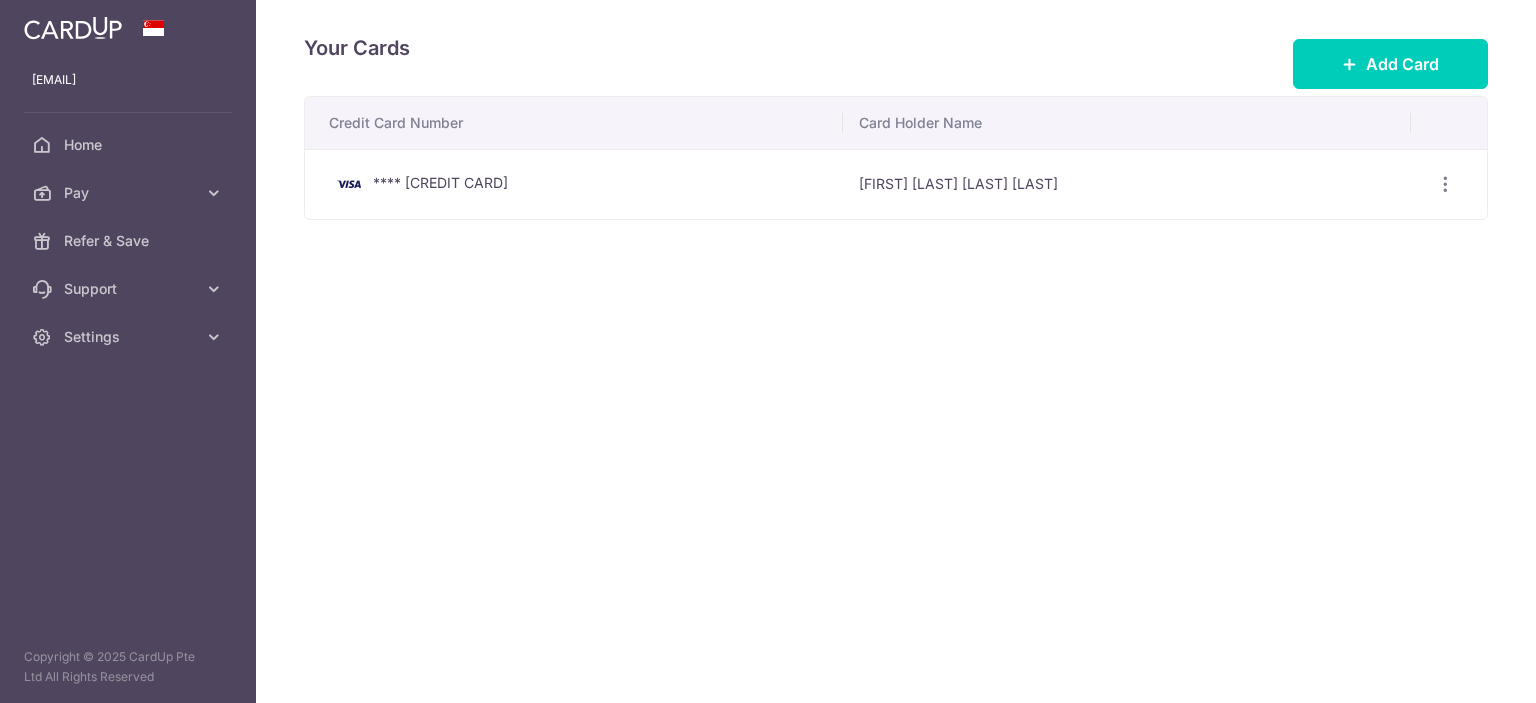 scroll, scrollTop: 0, scrollLeft: 0, axis: both 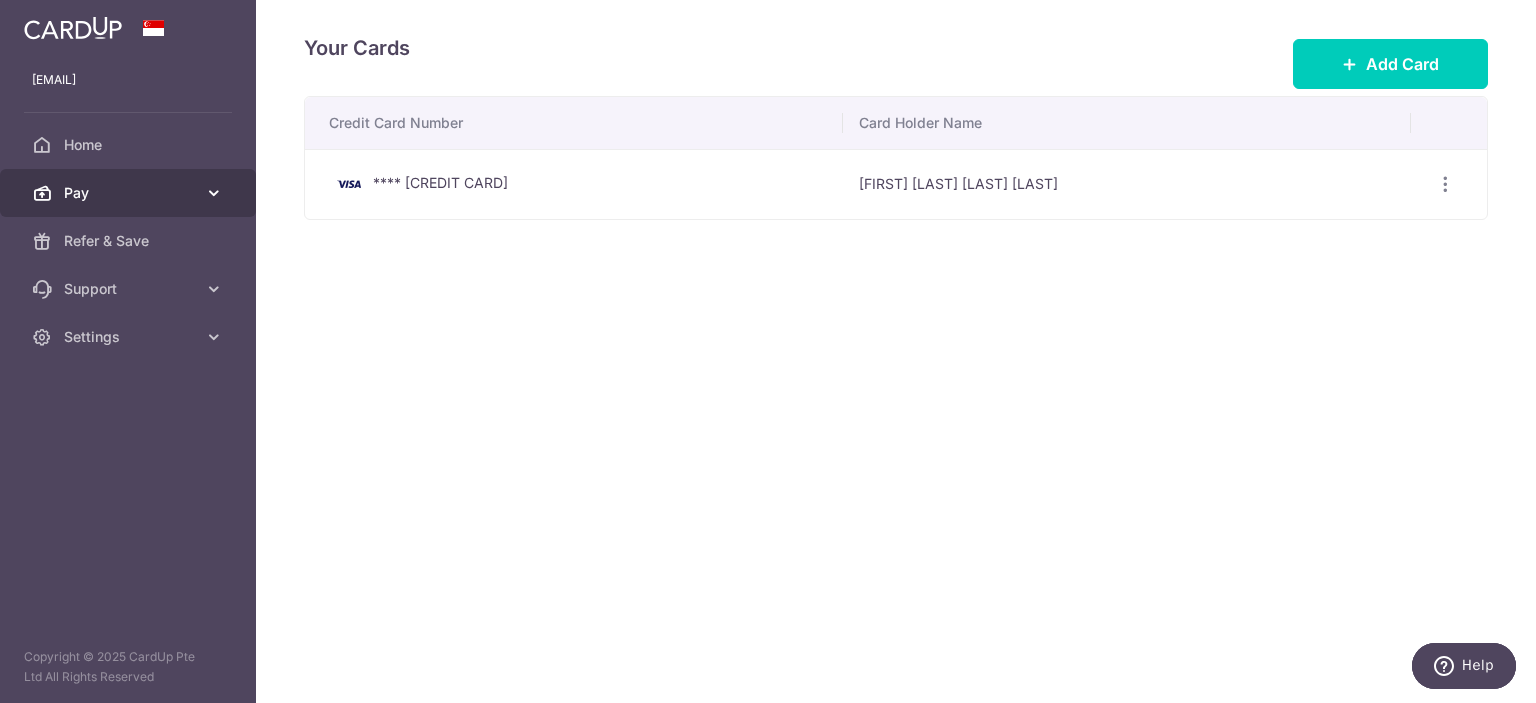 click on "Pay" at bounding box center (128, 193) 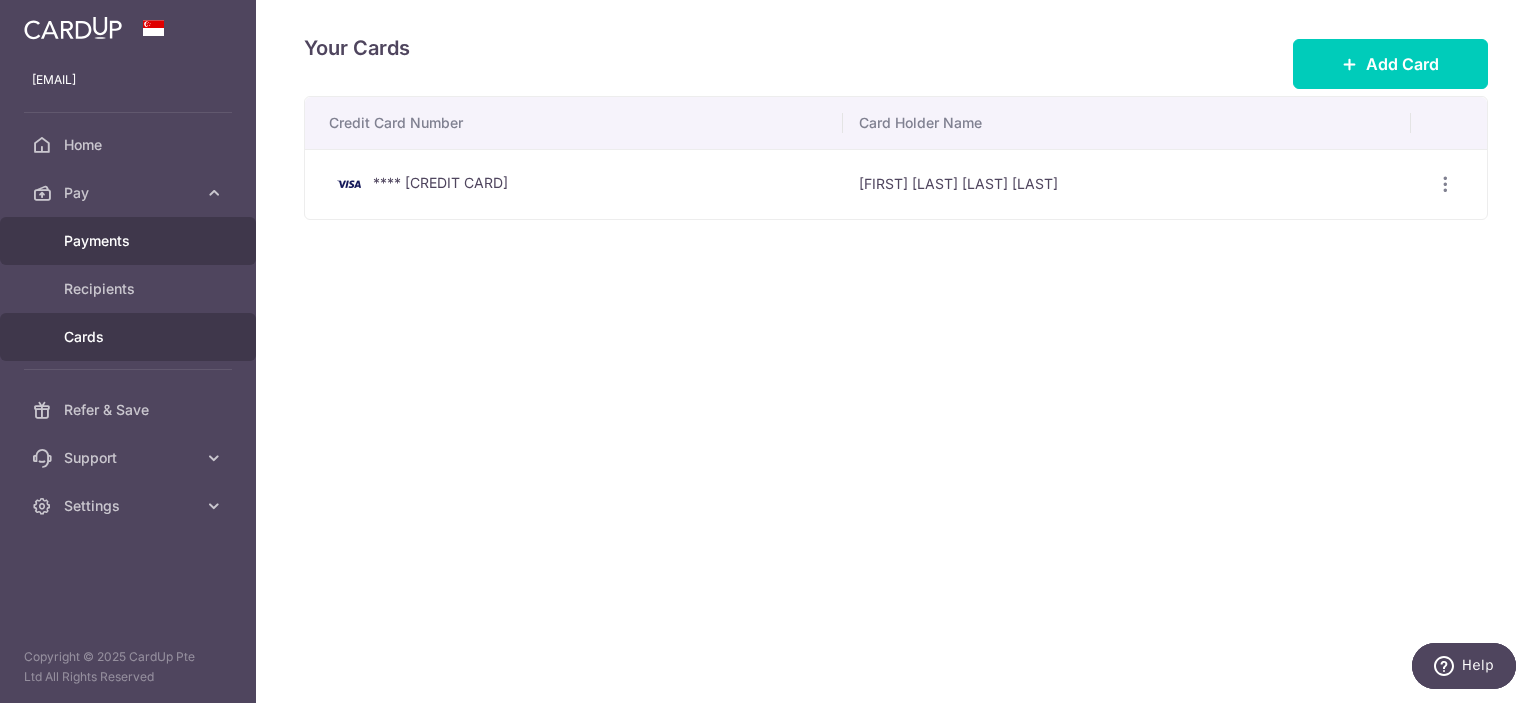 click on "Payments" at bounding box center (130, 241) 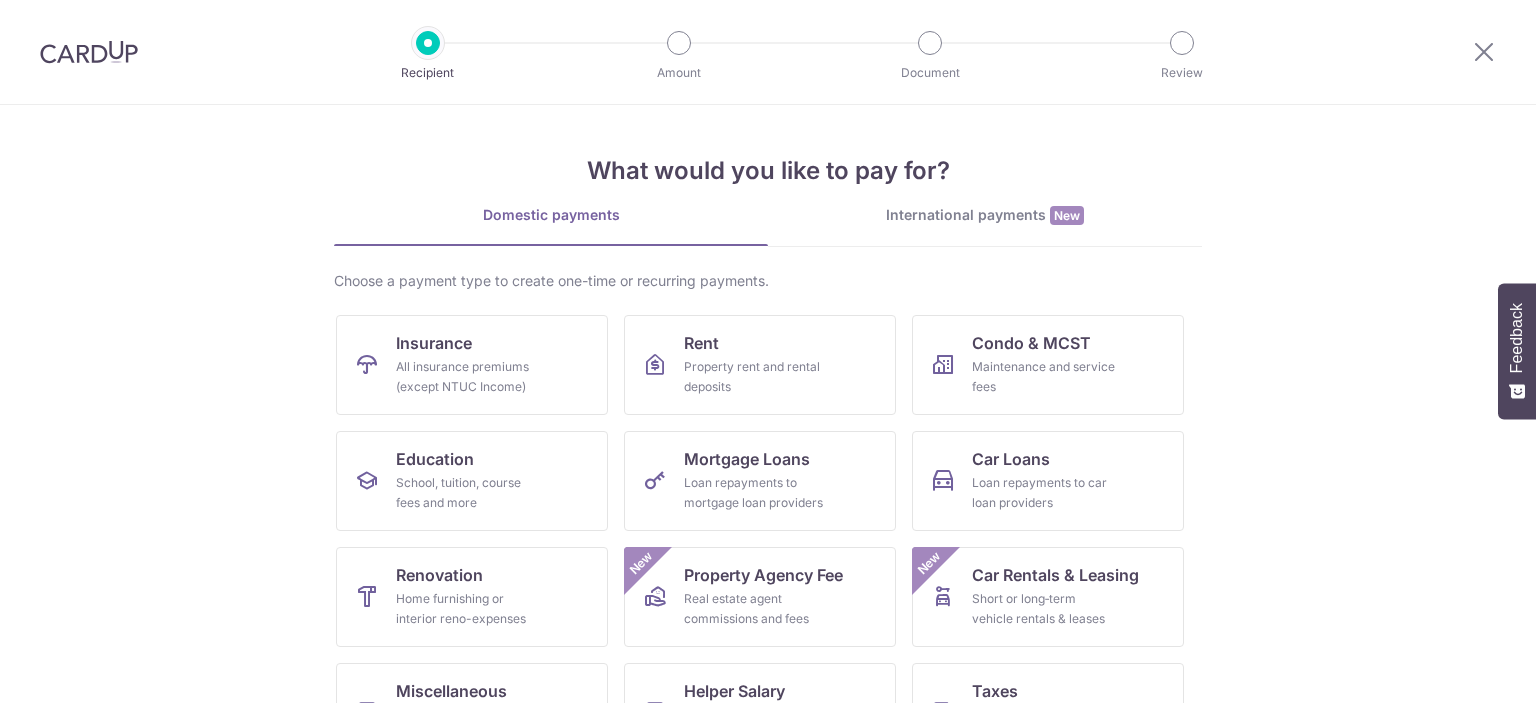 scroll, scrollTop: 0, scrollLeft: 0, axis: both 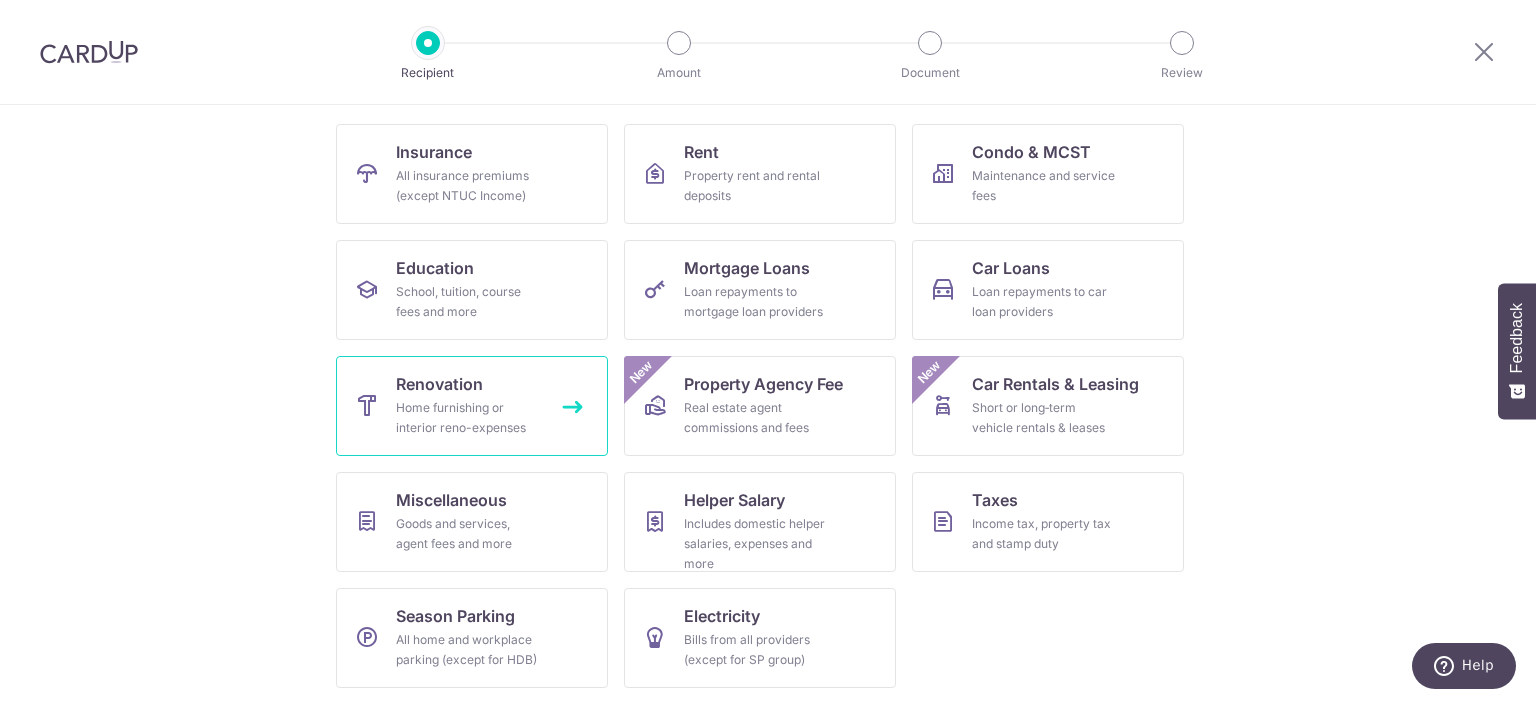 click on "Renovation Home furnishing or interior reno-expenses" at bounding box center [472, 406] 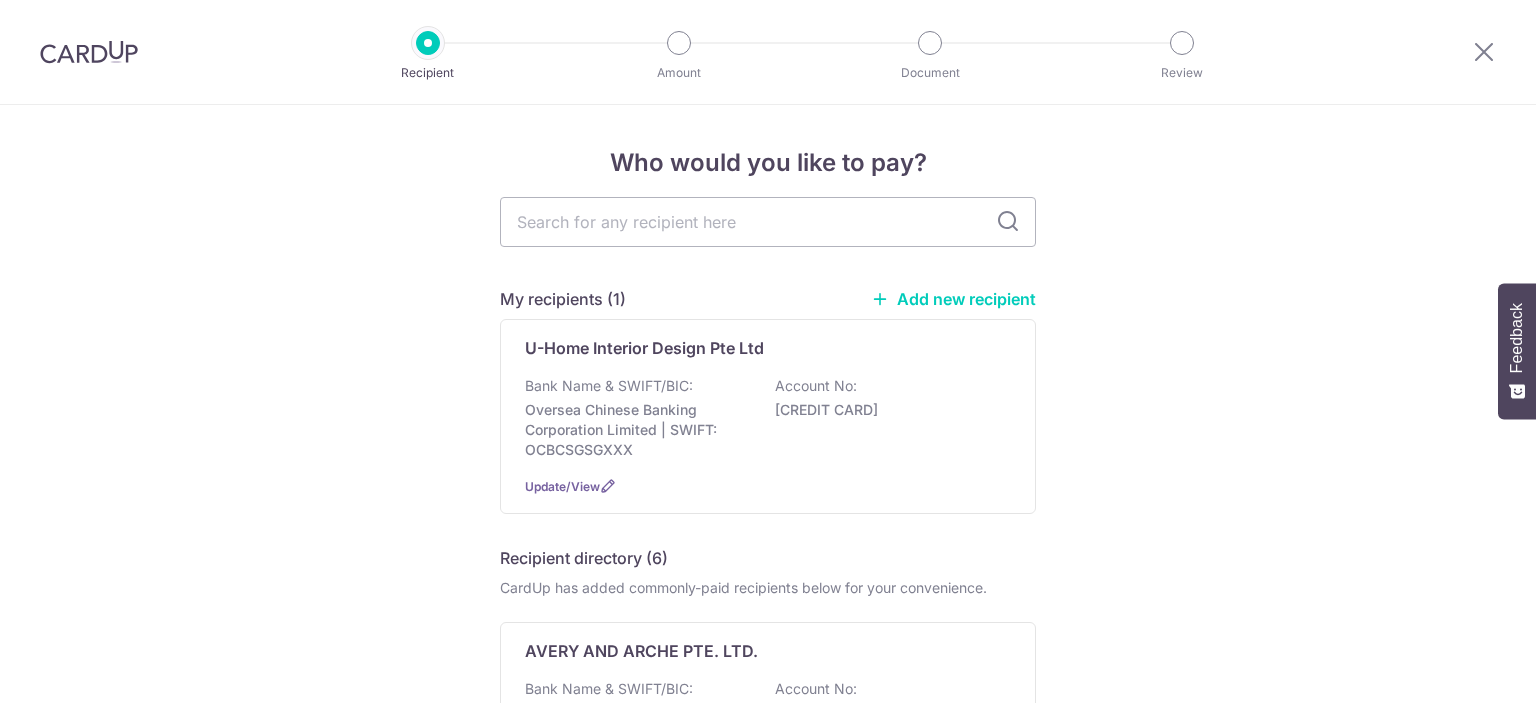 scroll, scrollTop: 0, scrollLeft: 0, axis: both 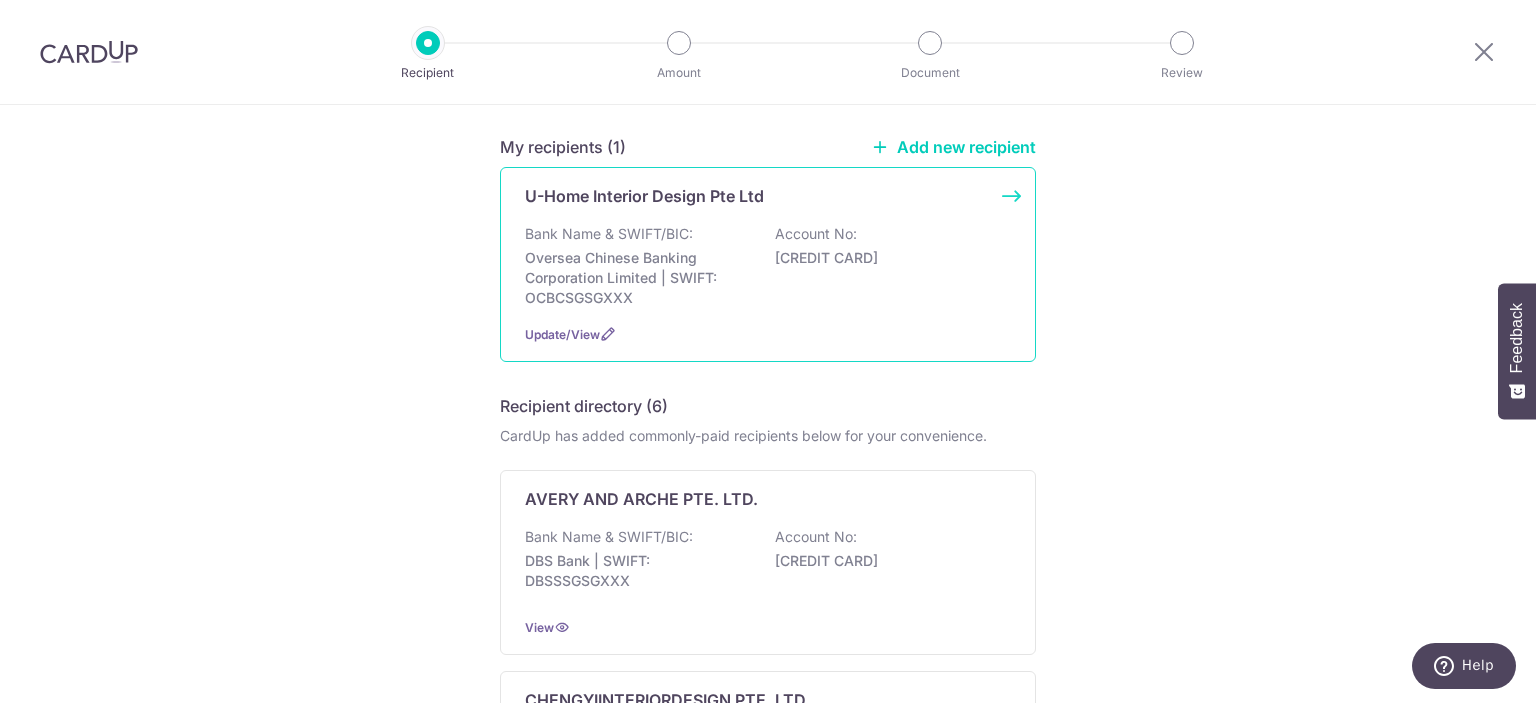 click on "Oversea Chinese Banking Corporation Limited | SWIFT: OCBCSGSGXXX" at bounding box center (637, 278) 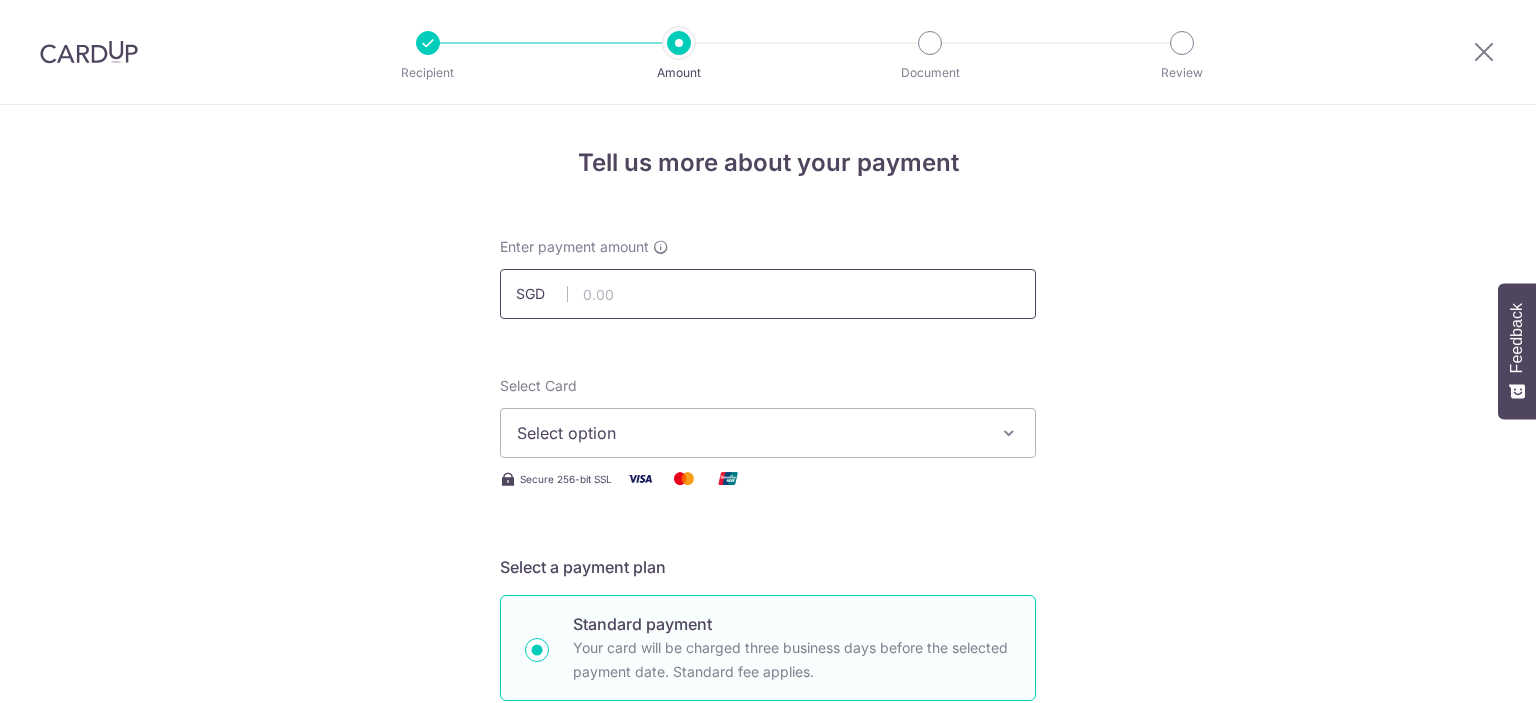 scroll, scrollTop: 0, scrollLeft: 0, axis: both 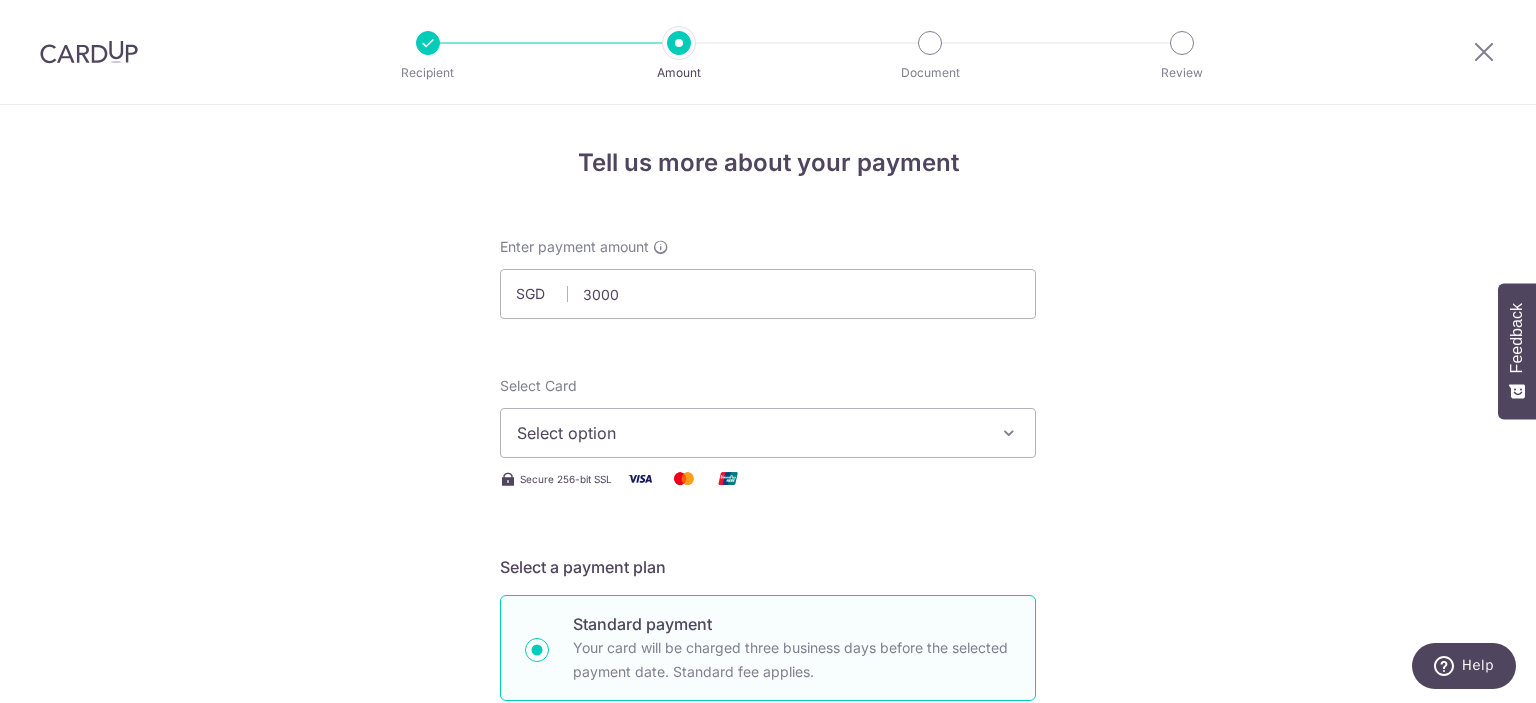 type on "3,000.00" 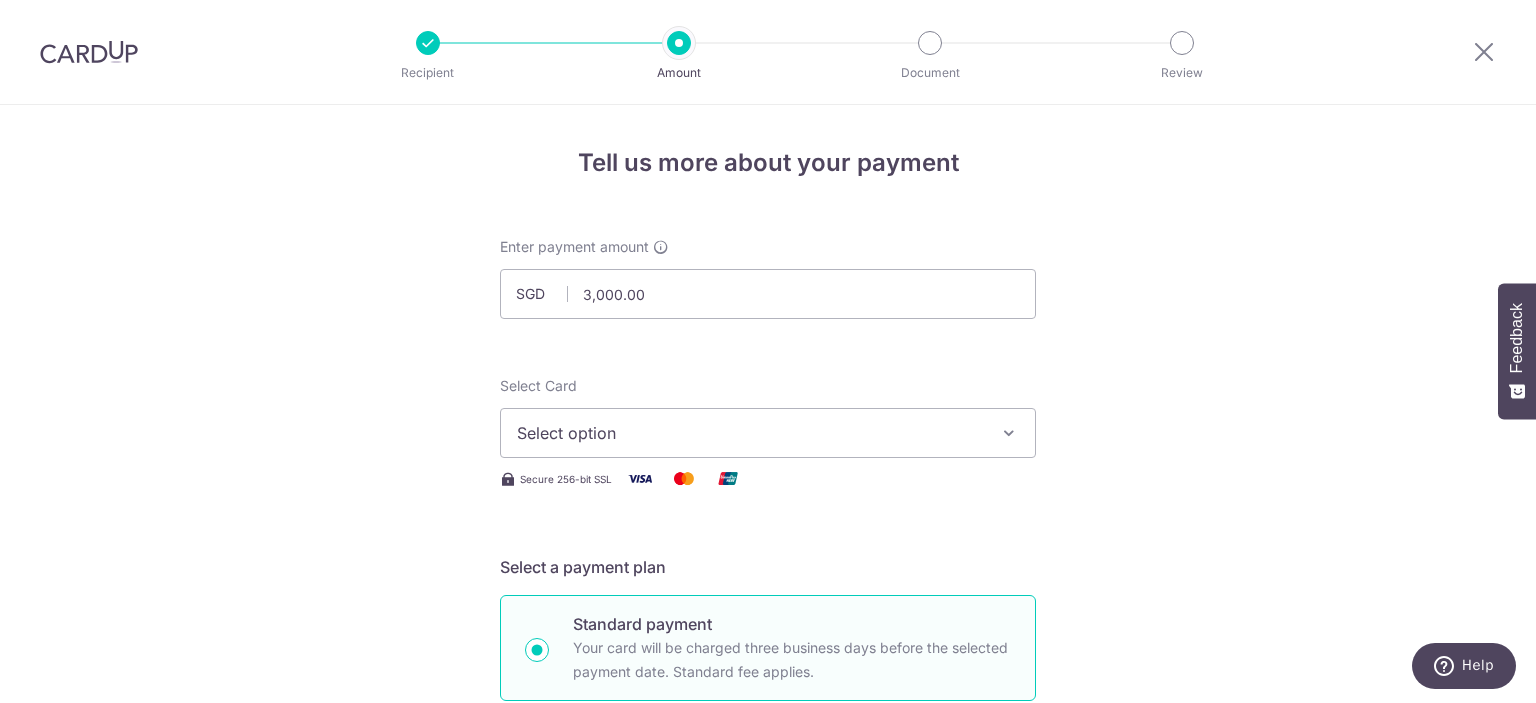 click on "Enter payment amount
SGD
[AMOUNT]
[AMOUNT]
Select Card
Select option
Add credit card
Your Cards
**** [NUMBER]
Secure 256-bit SSL
Text
New card details
Card
Secure 256-bit SSL" at bounding box center (768, 1095) 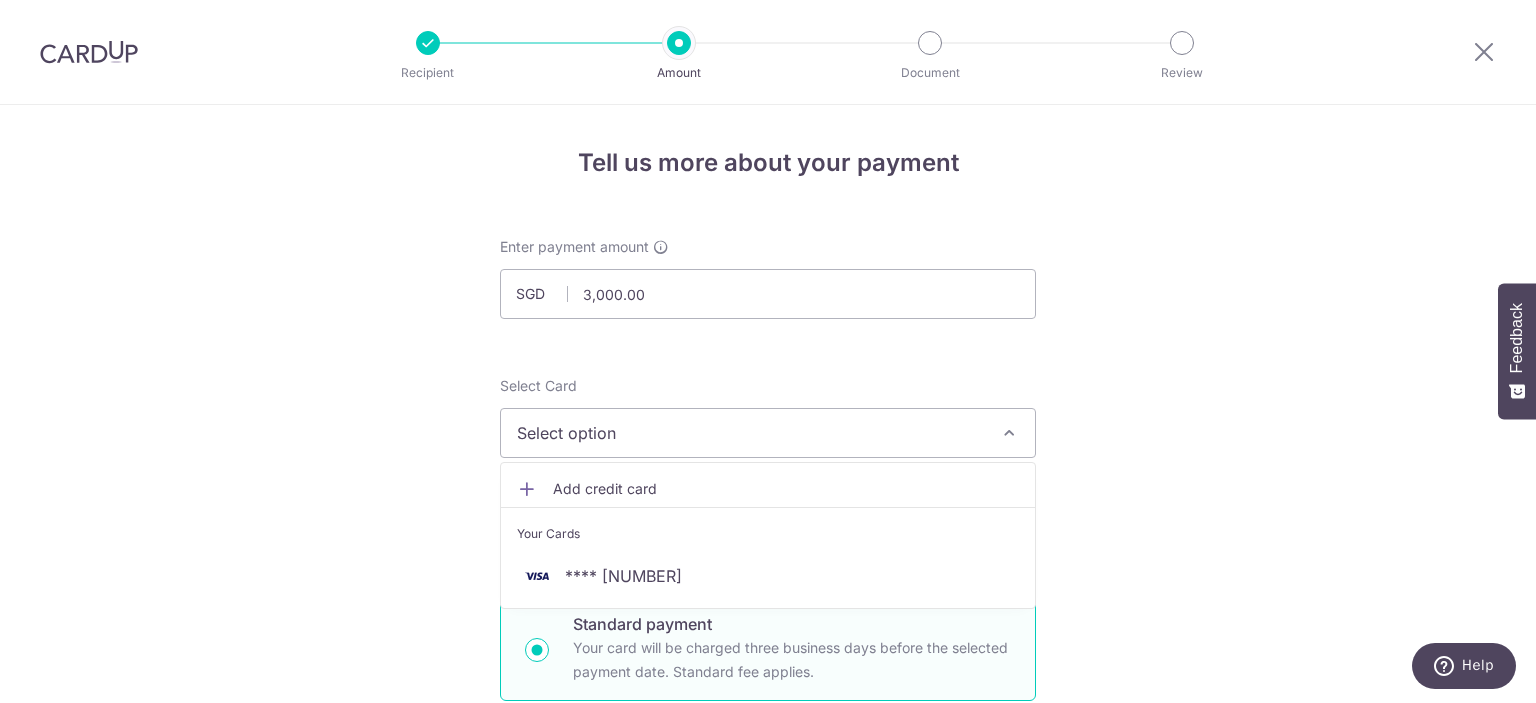 click on "Tell us more about your payment
Enter payment amount
SGD
3,000.00
3000.00
Select Card
Select option
Add credit card
Your Cards
**** 8695
Secure 256-bit SSL
Text
New card details
Card
Secure 256-bit SSL" at bounding box center (768, 1076) 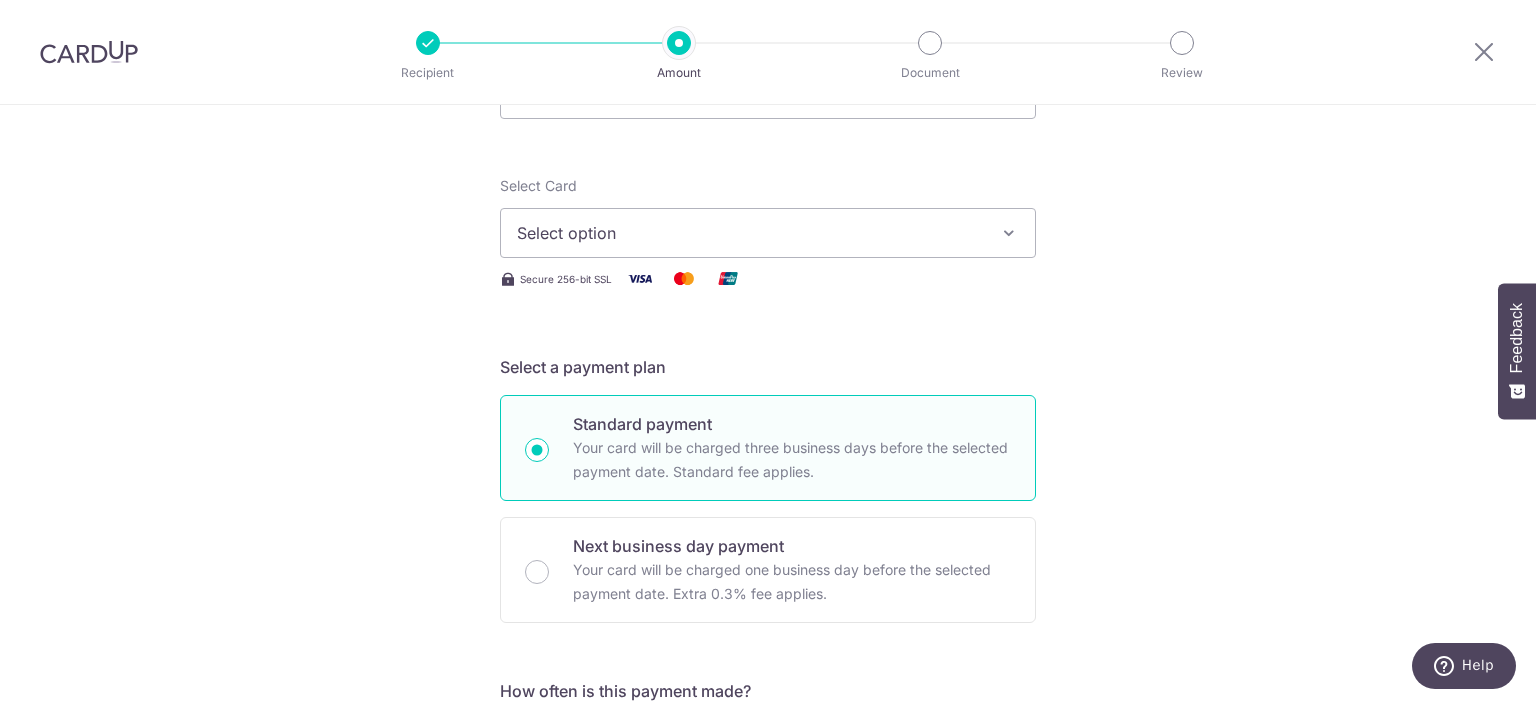 scroll, scrollTop: 100, scrollLeft: 0, axis: vertical 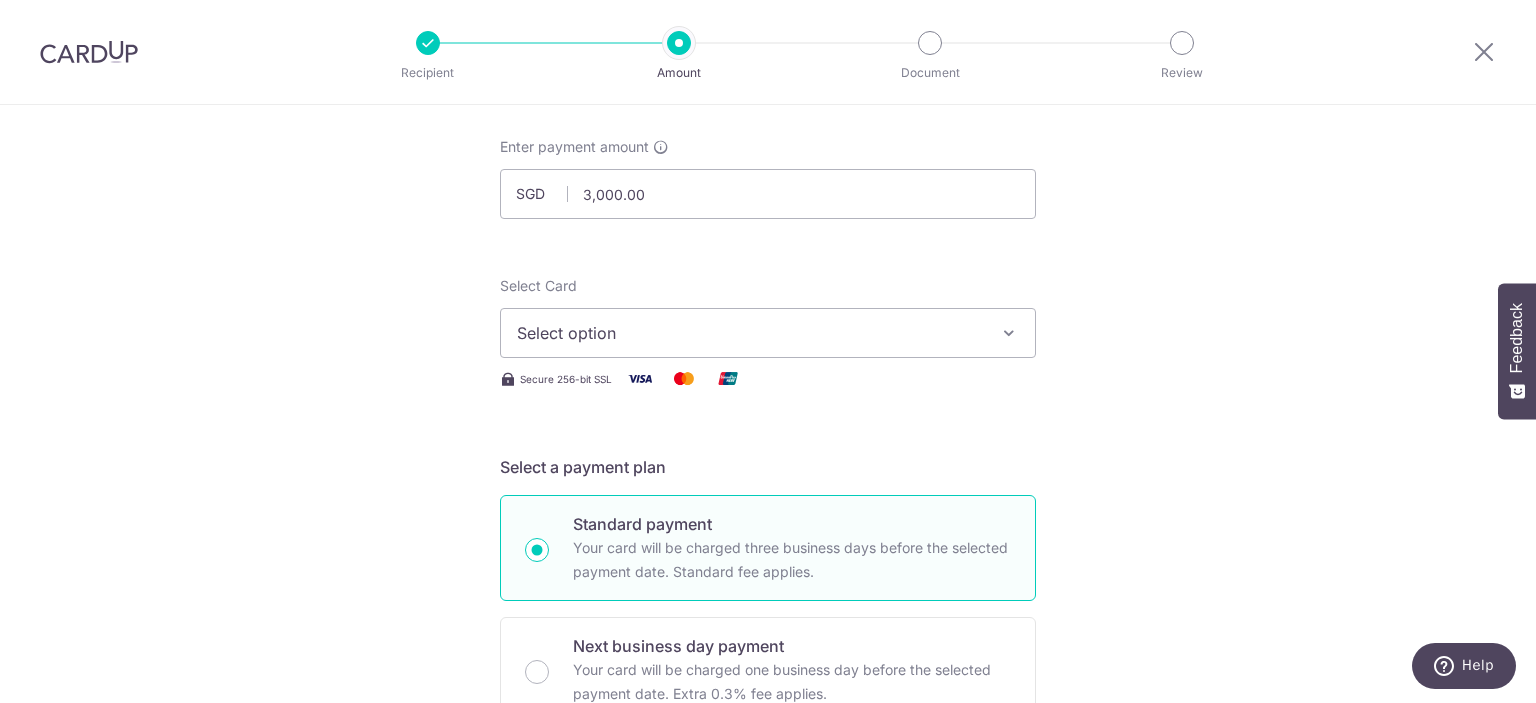 click on "Select option" at bounding box center [768, 333] 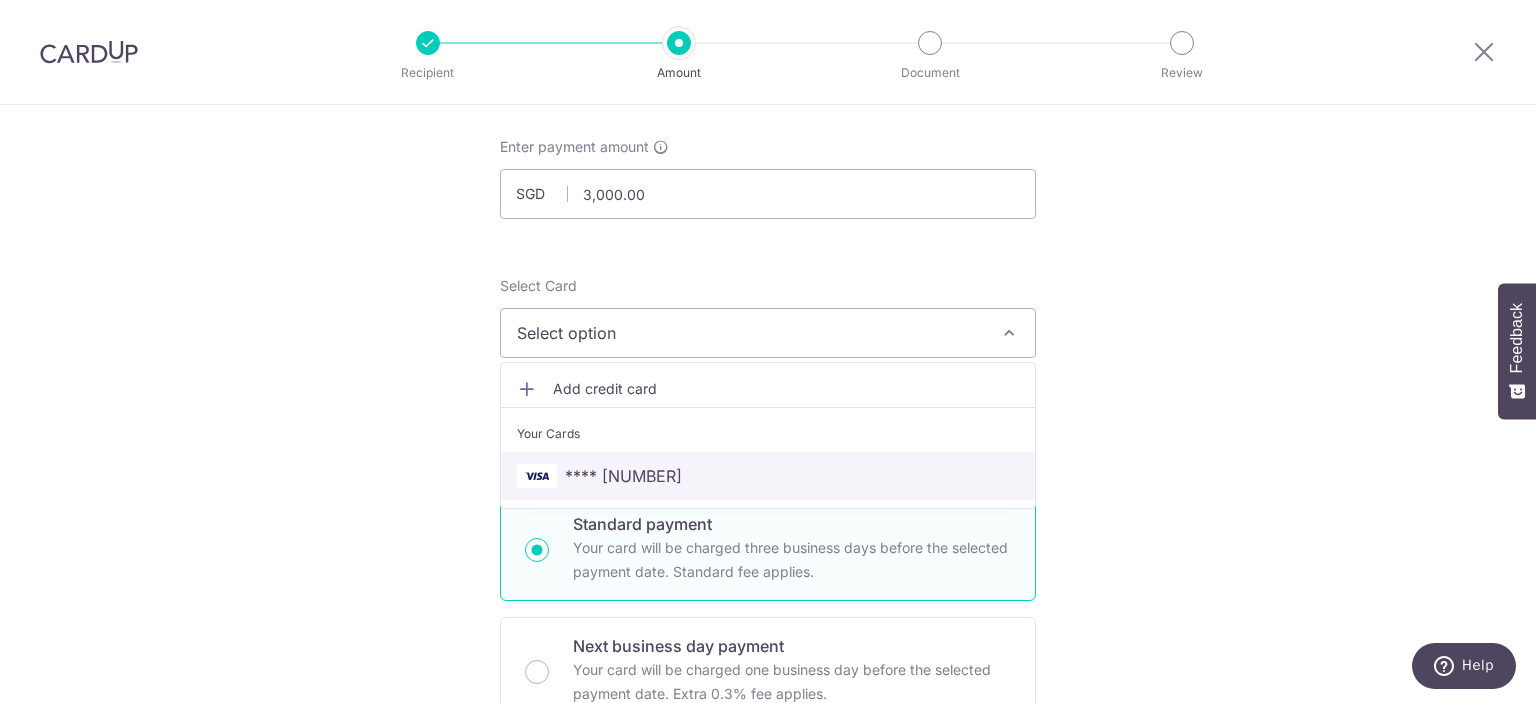 click on "**** [LAST_FOUR]" at bounding box center [623, 476] 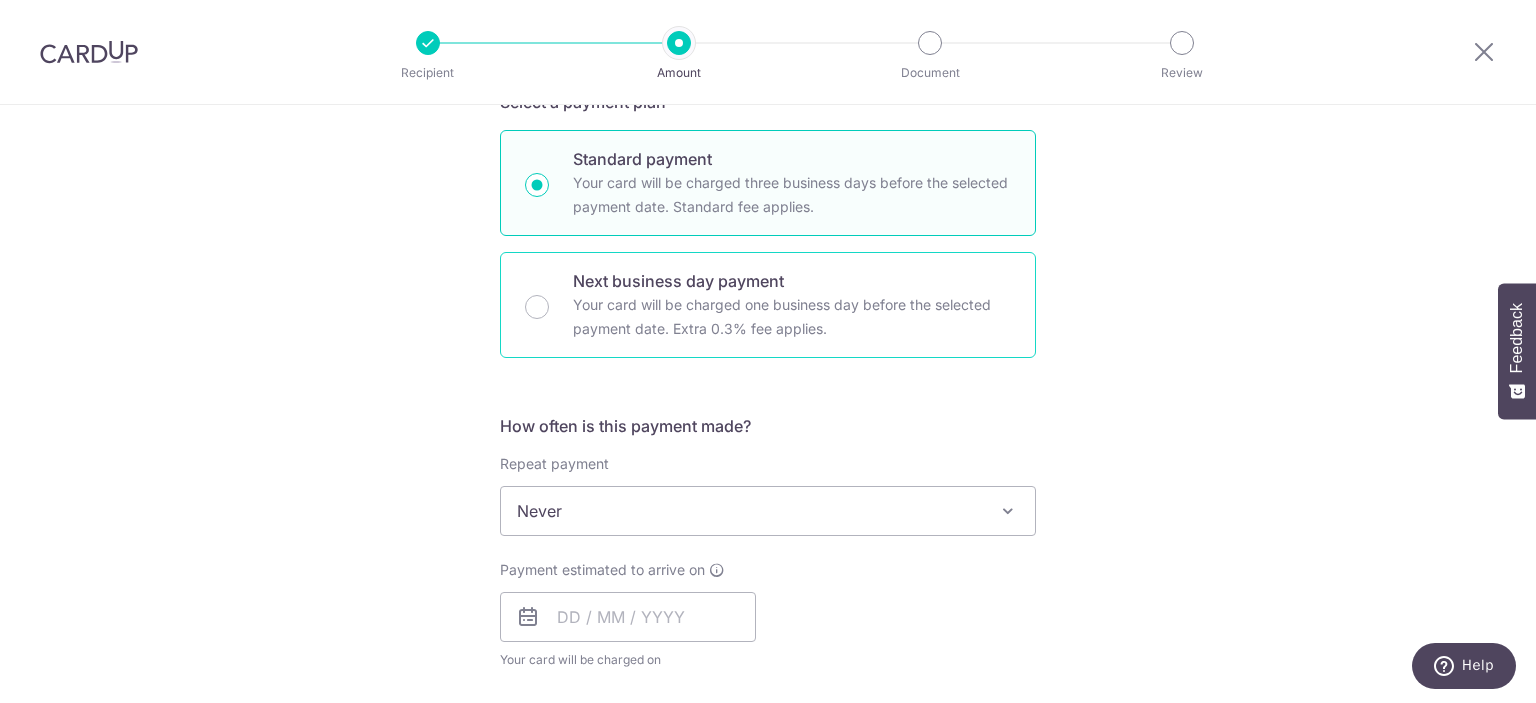 scroll, scrollTop: 500, scrollLeft: 0, axis: vertical 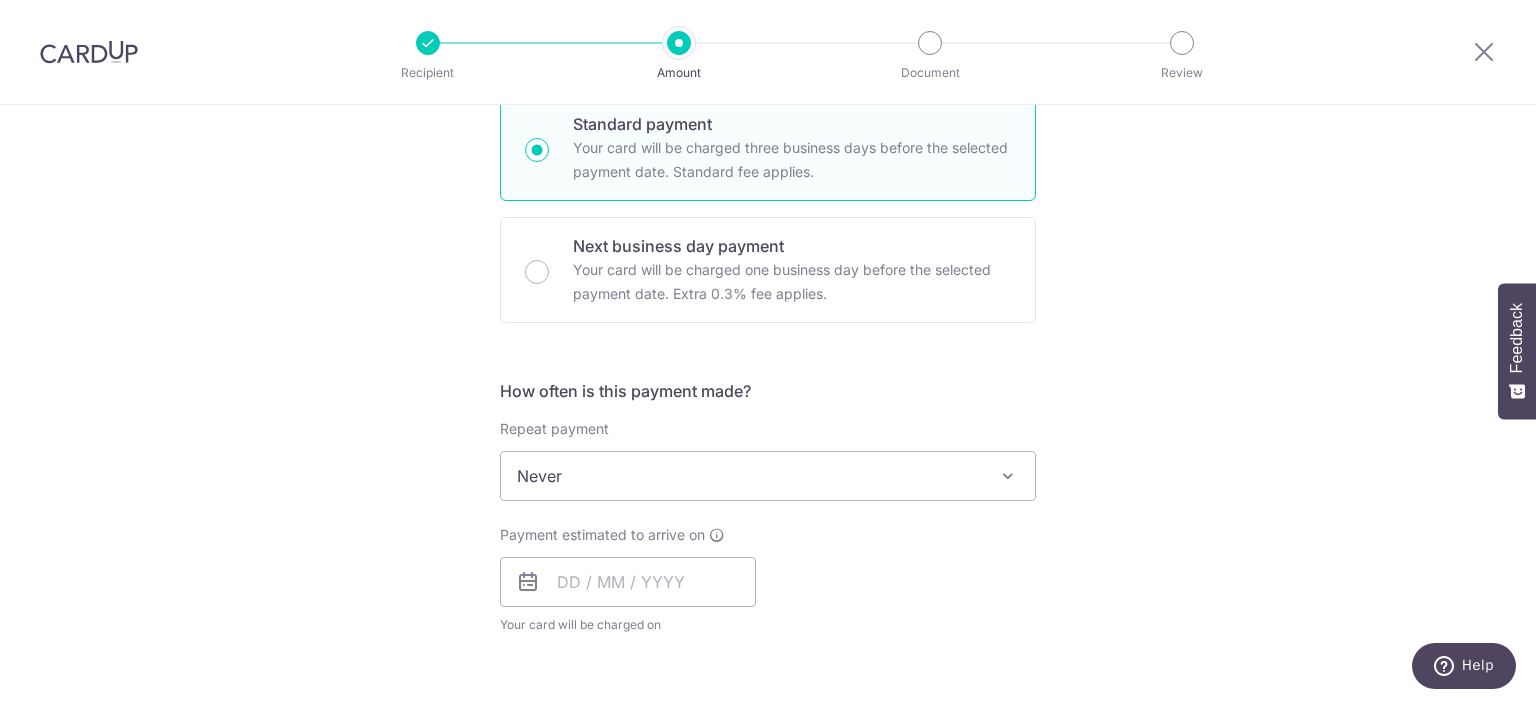 click on "Never" at bounding box center (768, 476) 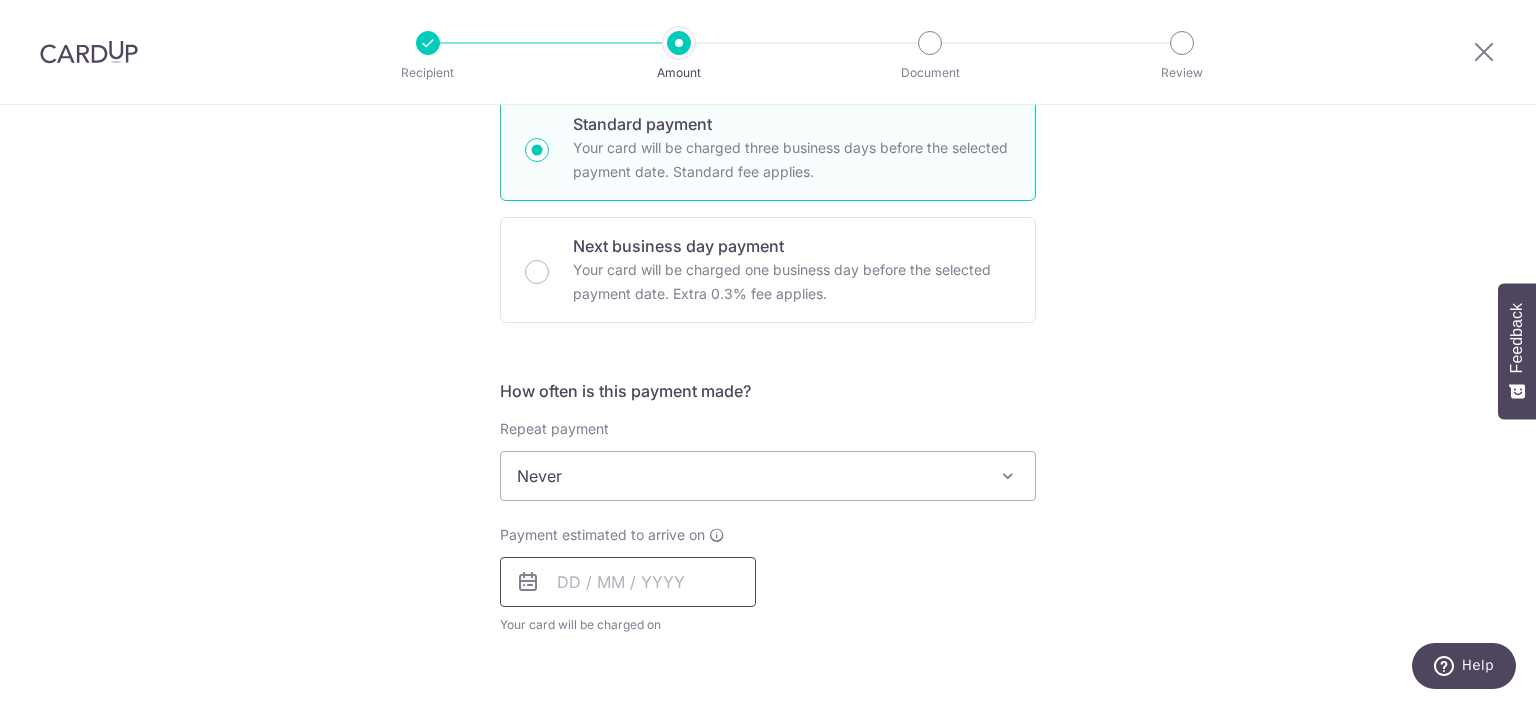 click at bounding box center (628, 582) 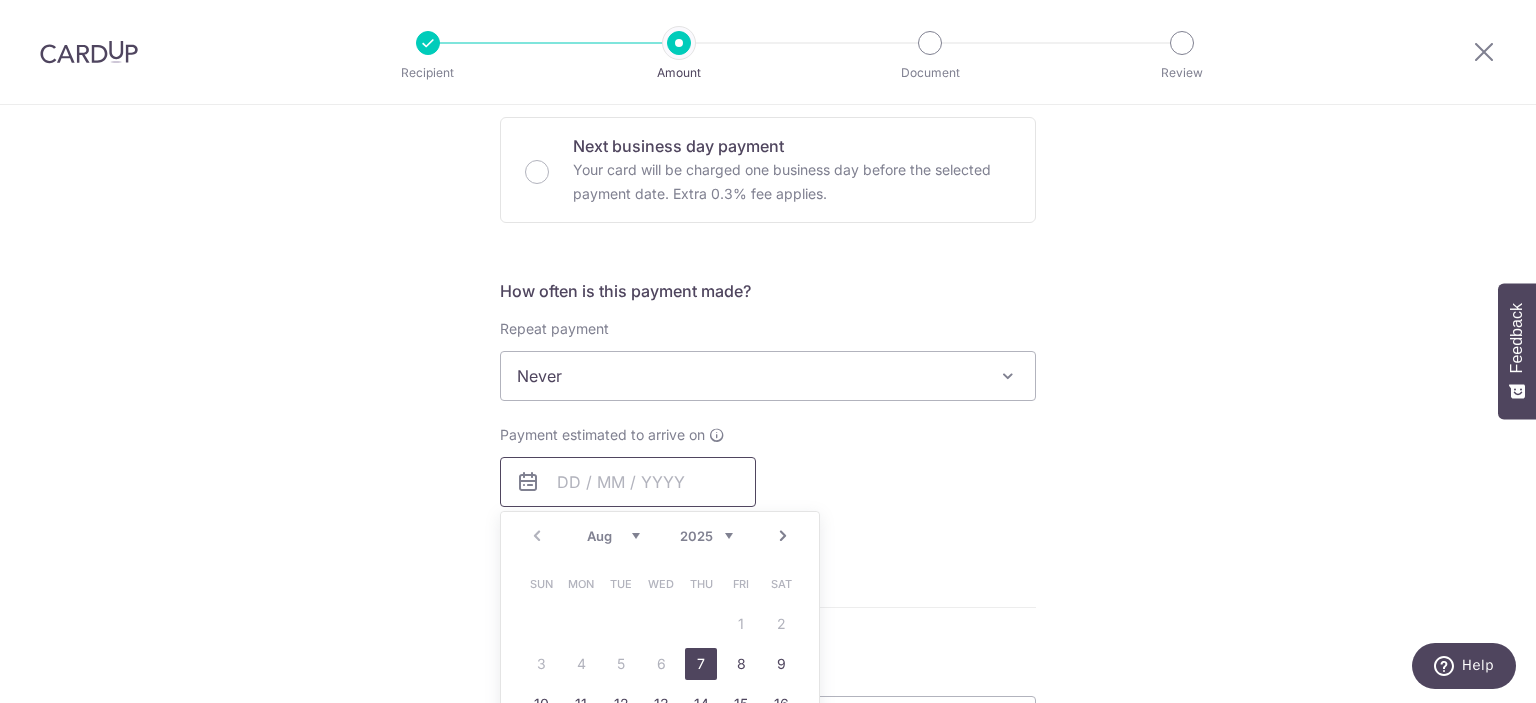 scroll, scrollTop: 800, scrollLeft: 0, axis: vertical 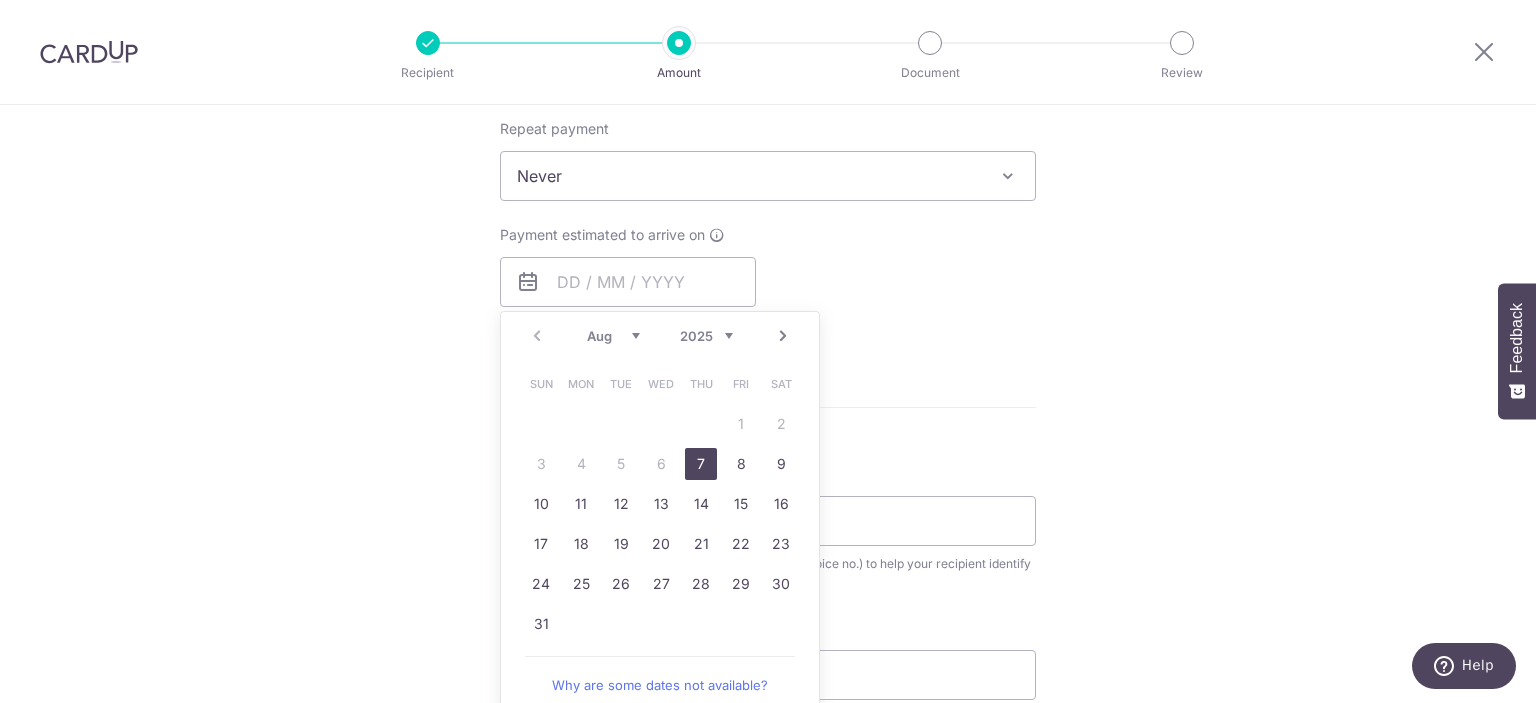 click on "7" at bounding box center [701, 464] 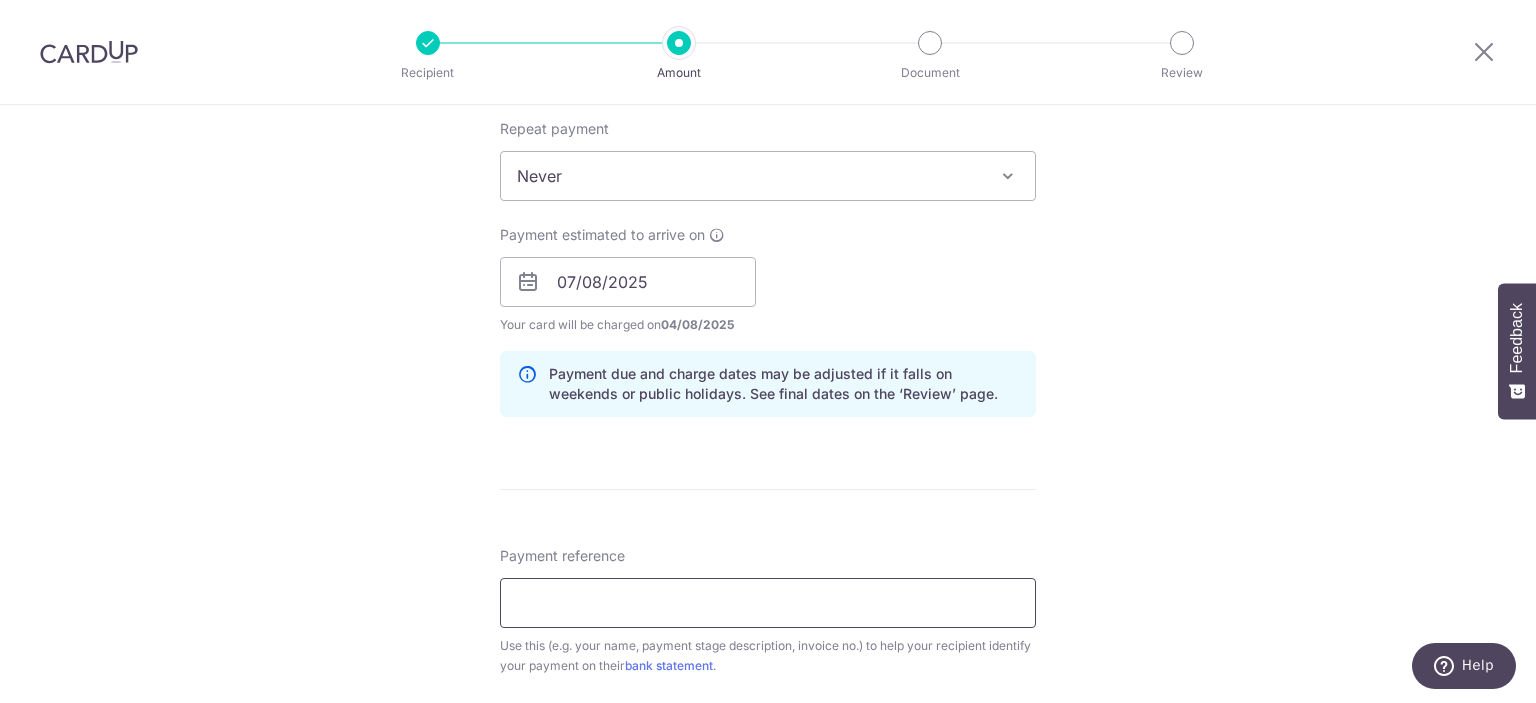click on "Payment reference" at bounding box center [768, 603] 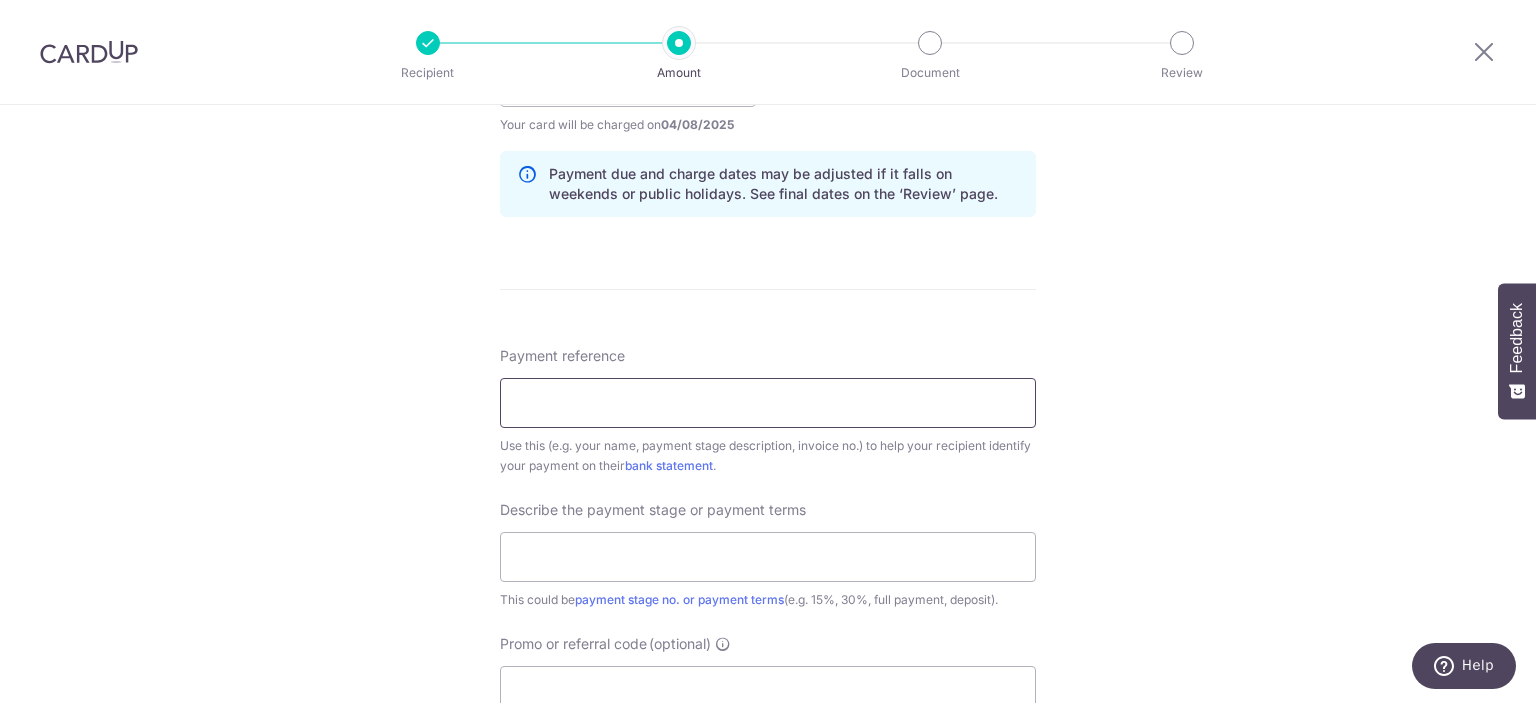 scroll, scrollTop: 1100, scrollLeft: 0, axis: vertical 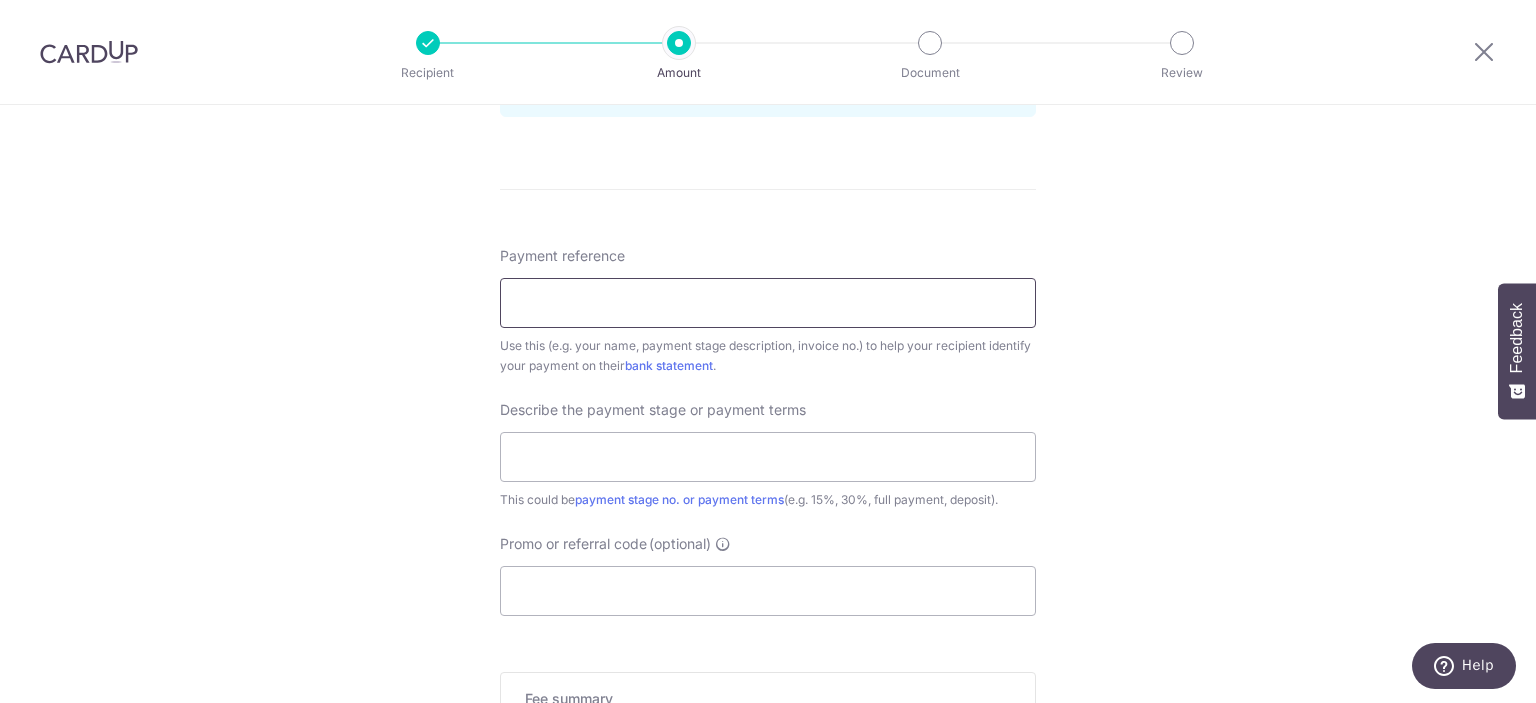 click on "Payment reference" at bounding box center (768, 303) 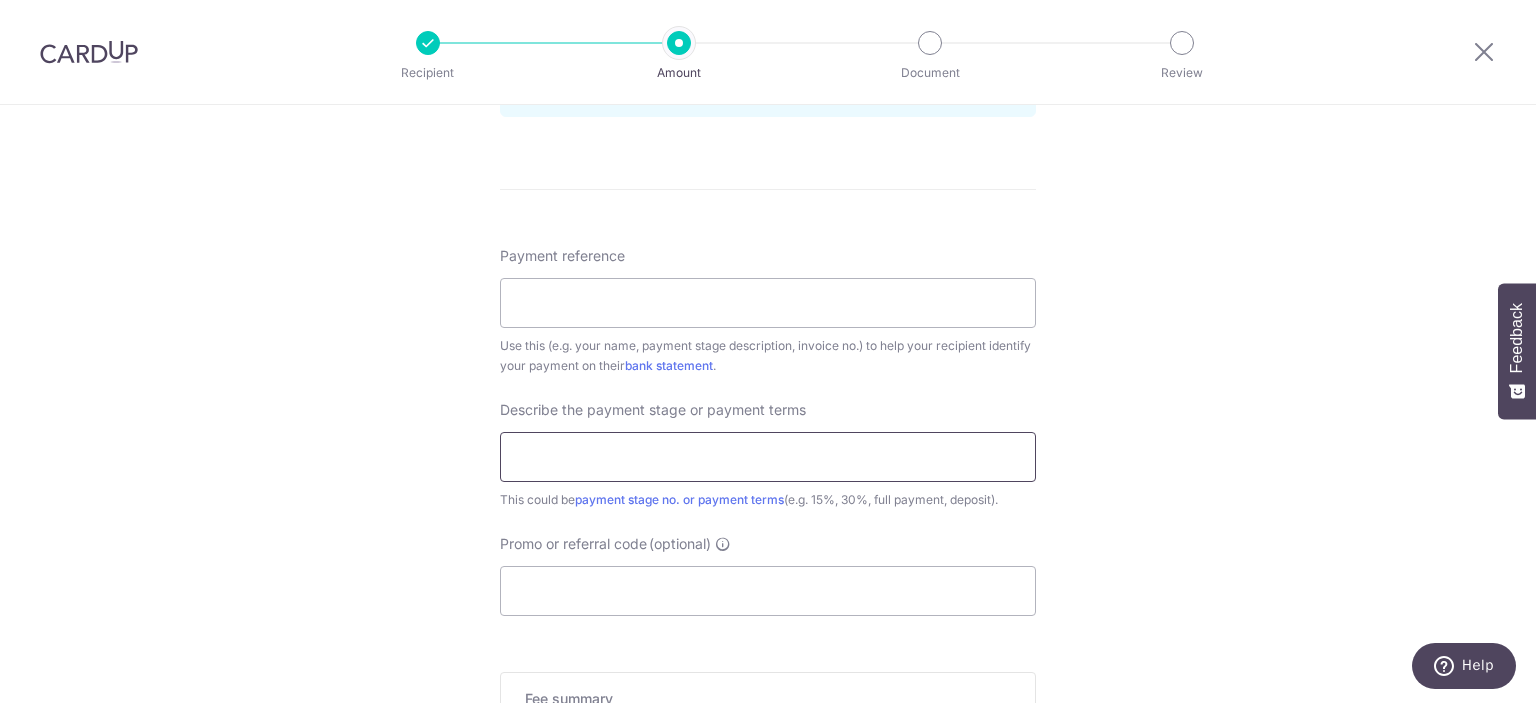 click at bounding box center (768, 457) 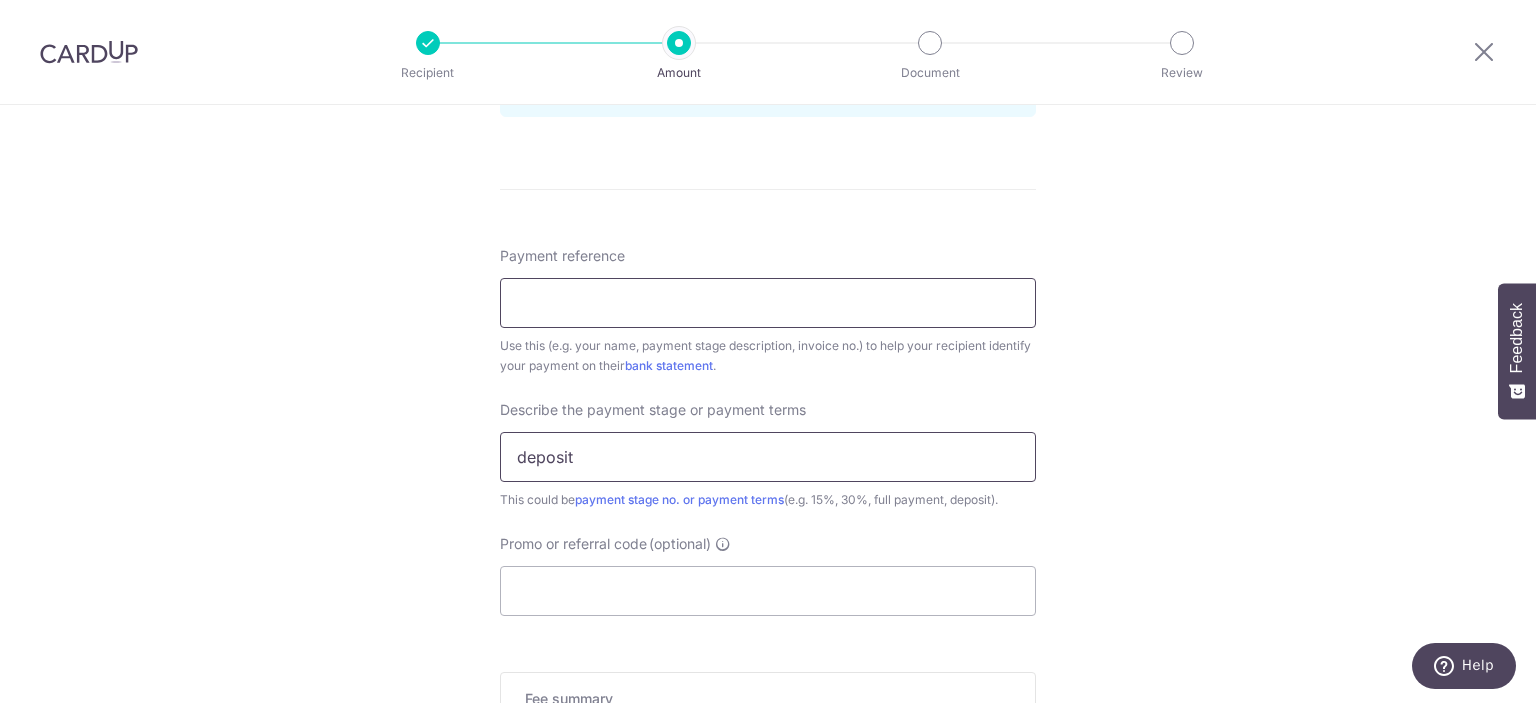 type on "deposit" 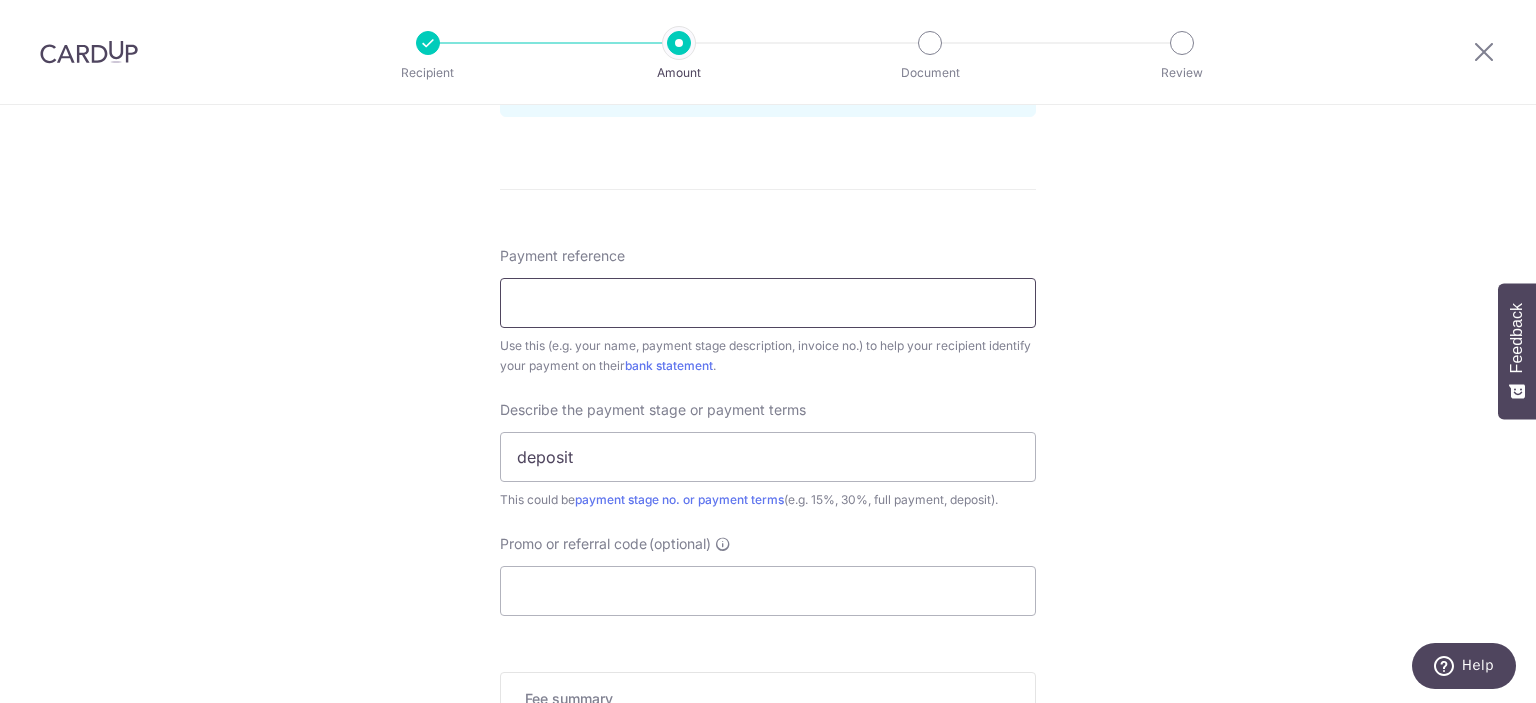 click on "Payment reference" at bounding box center [768, 303] 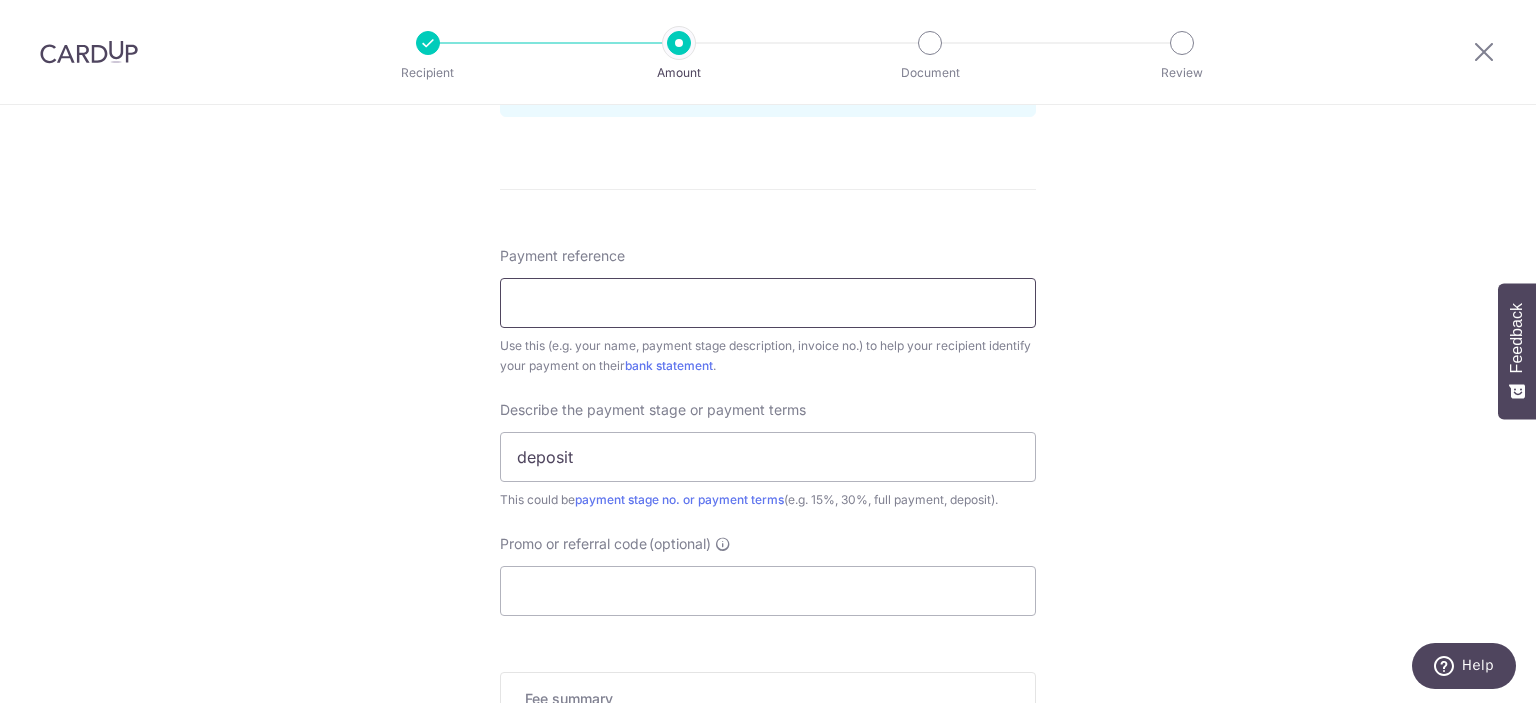 paste on "25-UH2414-QUO-05/WT" 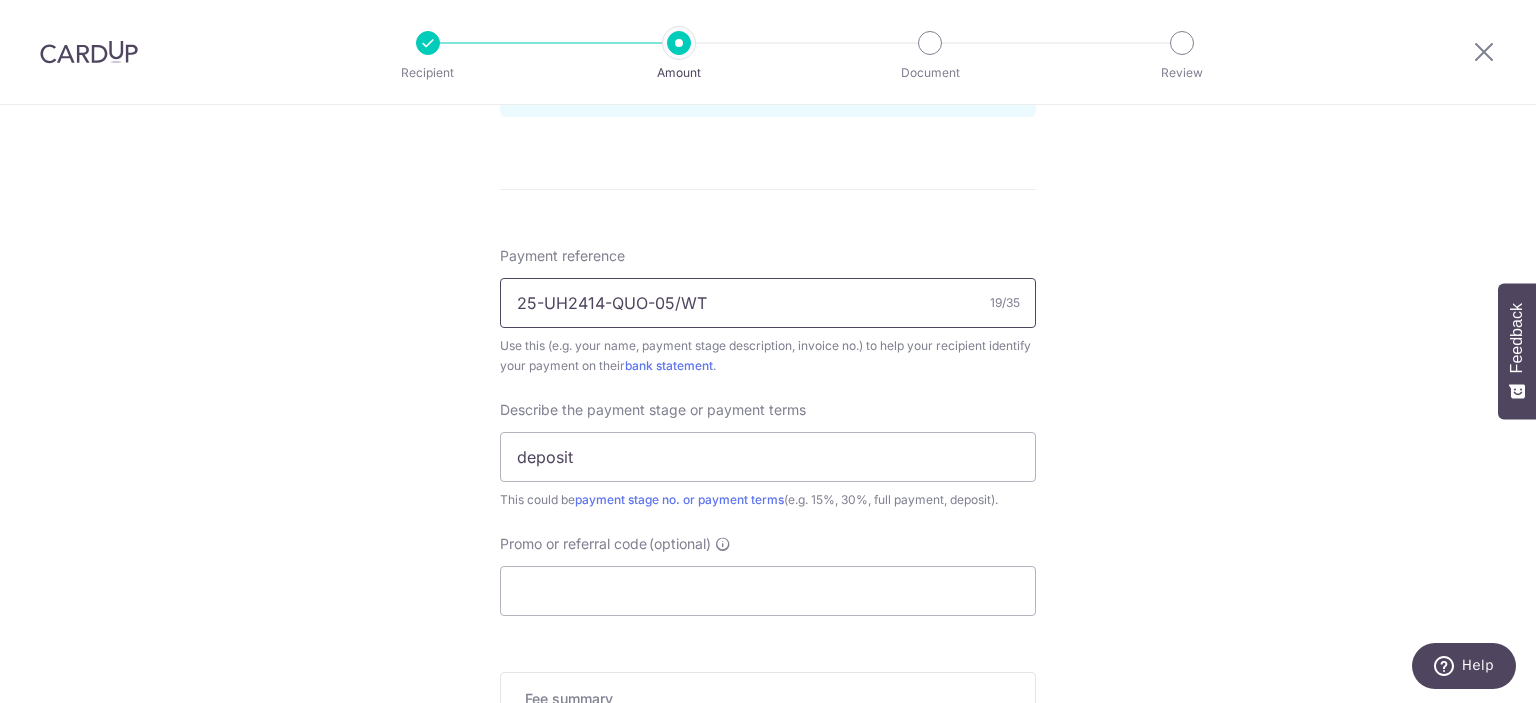 click on "25-UH2414-QUO-05/WT" at bounding box center (768, 303) 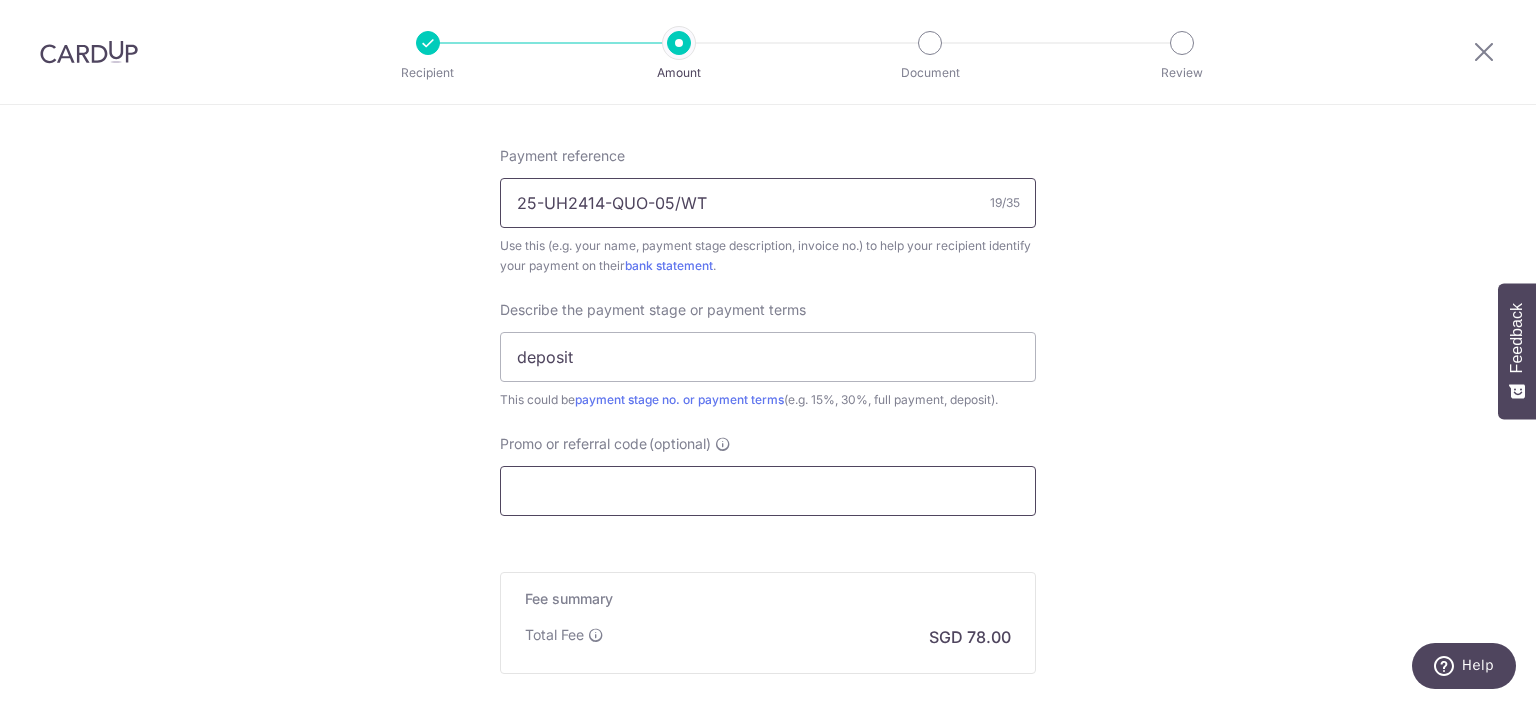 type on "25-UH2414-QUO-05/WT" 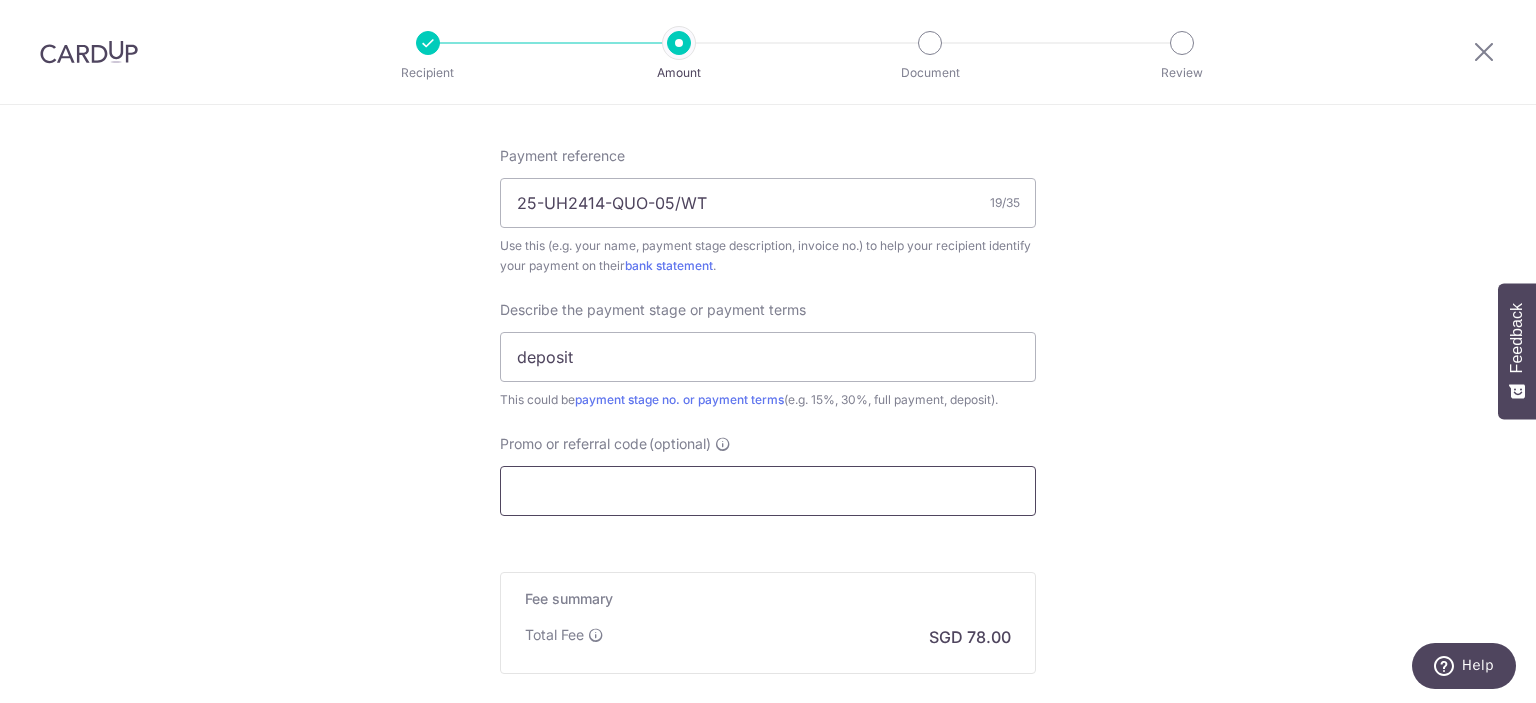 click on "Promo or referral code
(optional)" at bounding box center (768, 491) 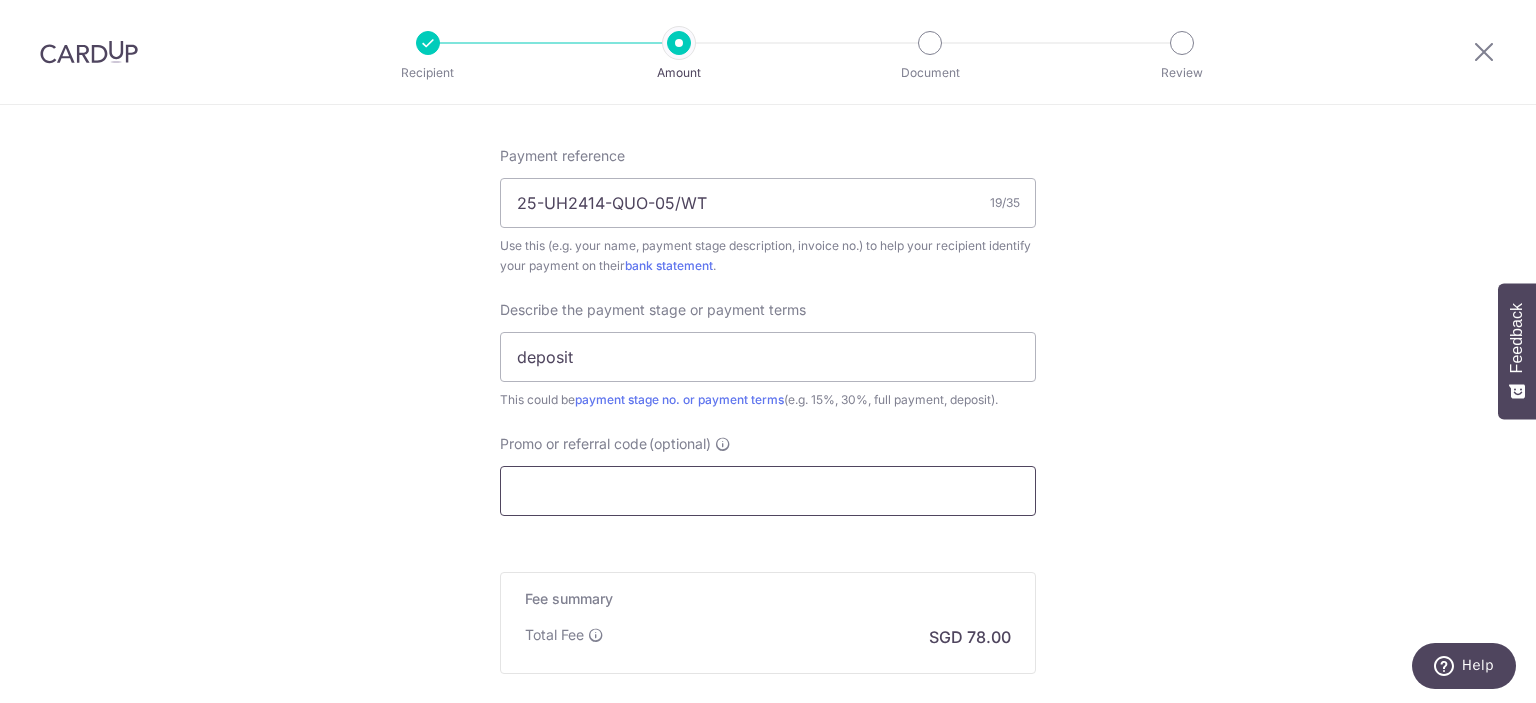 paste on "MILELION" 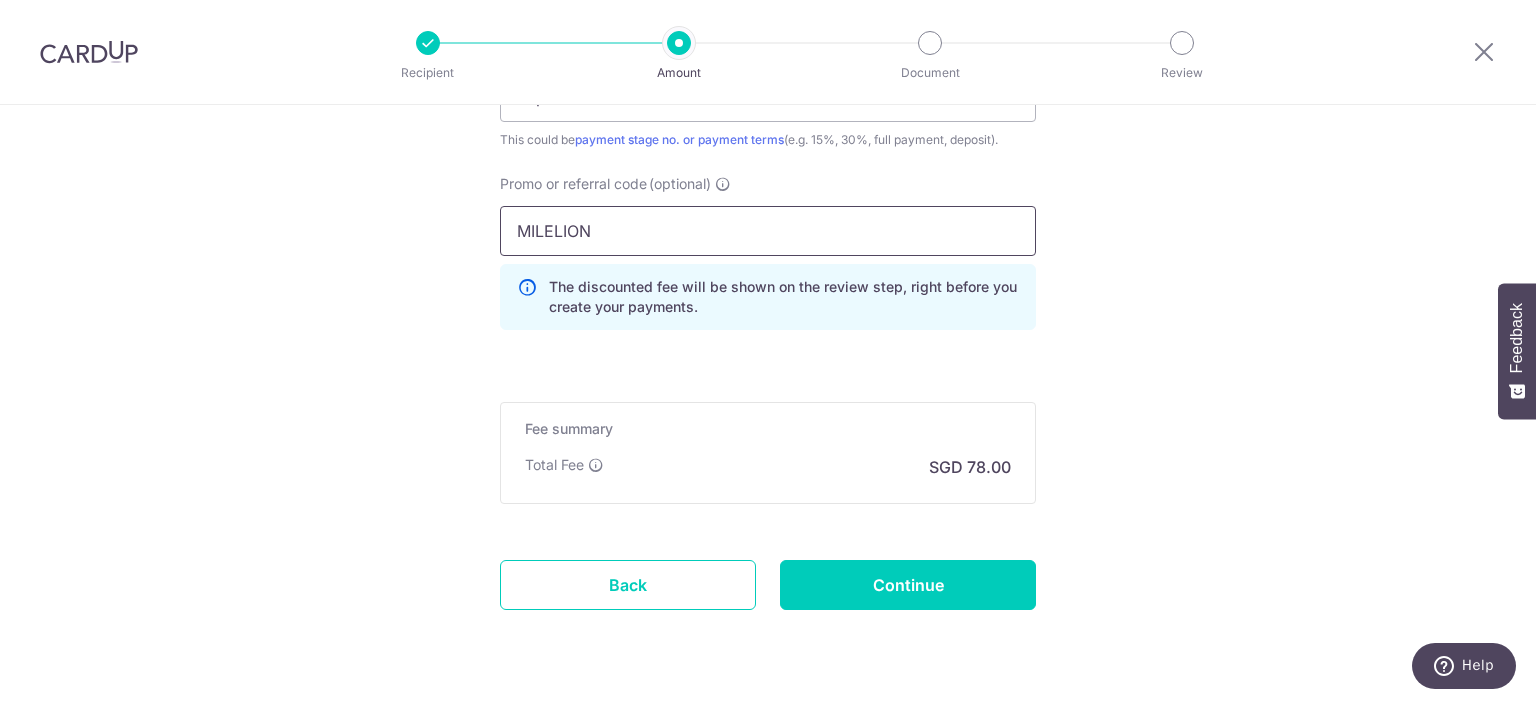 scroll, scrollTop: 1513, scrollLeft: 0, axis: vertical 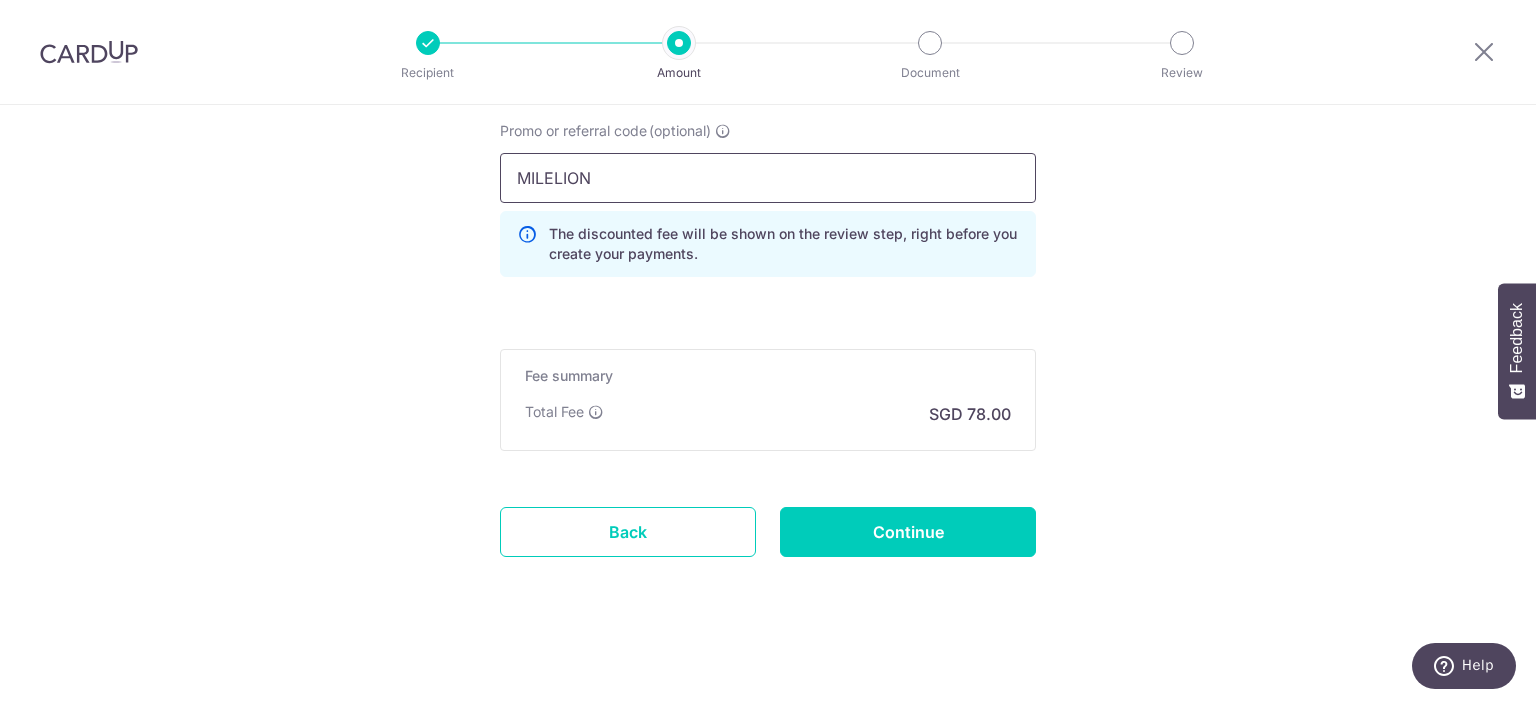 type on "MILELION" 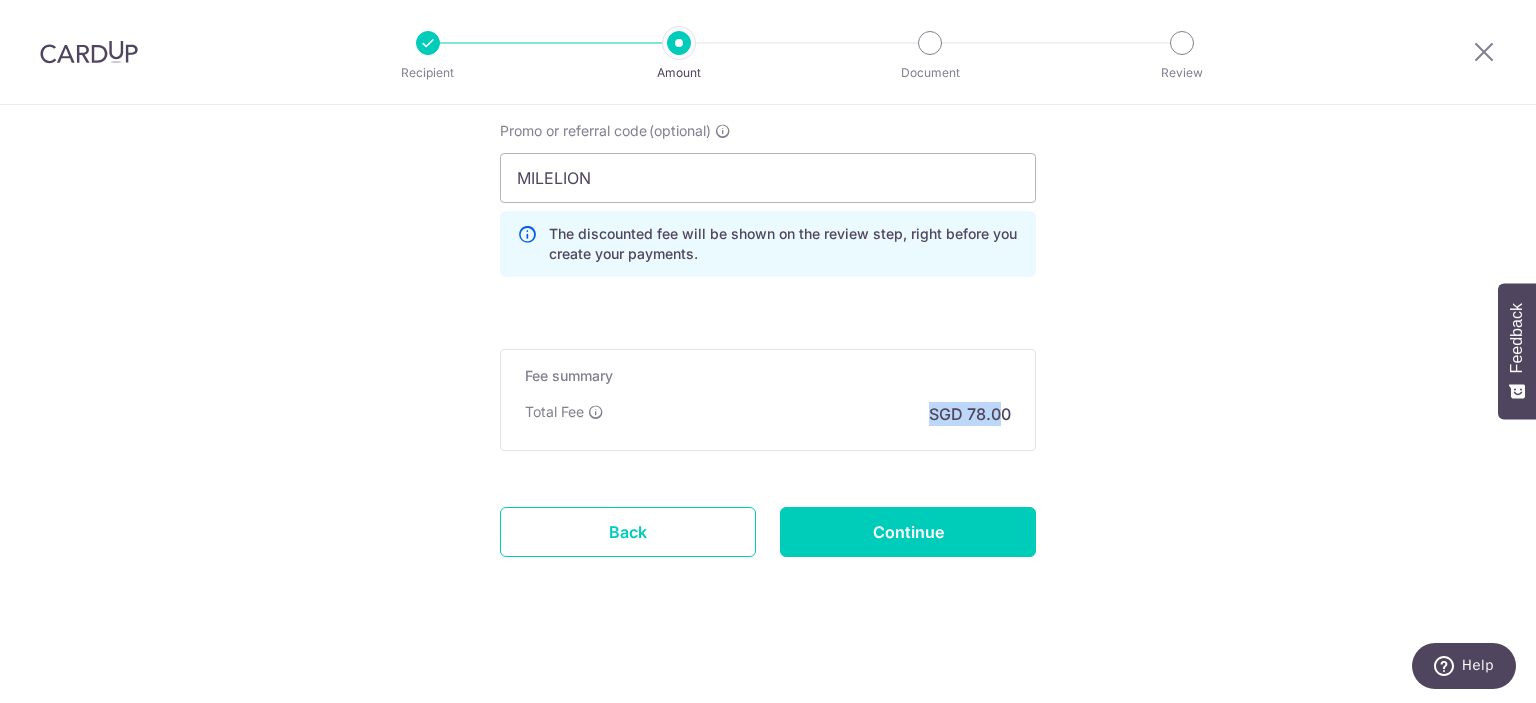 drag, startPoint x: 923, startPoint y: 407, endPoint x: 996, endPoint y: 407, distance: 73 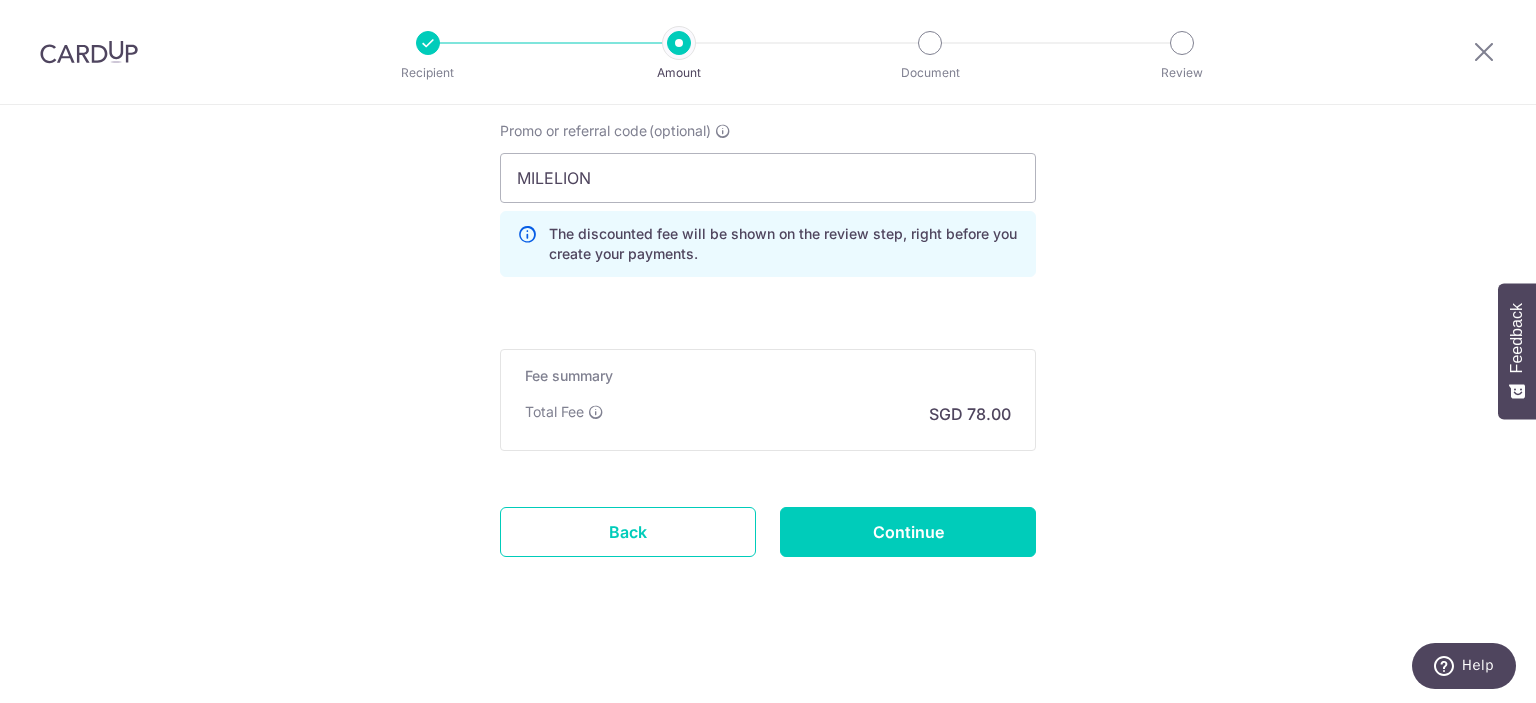 click on "Tell us more about your payment
Enter payment amount
SGD
3,000.00
3000.00
Select Card
**** 8695
Add credit card
Your Cards
**** 8695
Secure 256-bit SSL
Text
New card details
Card
Secure 256-bit SSL" at bounding box center (768, -351) 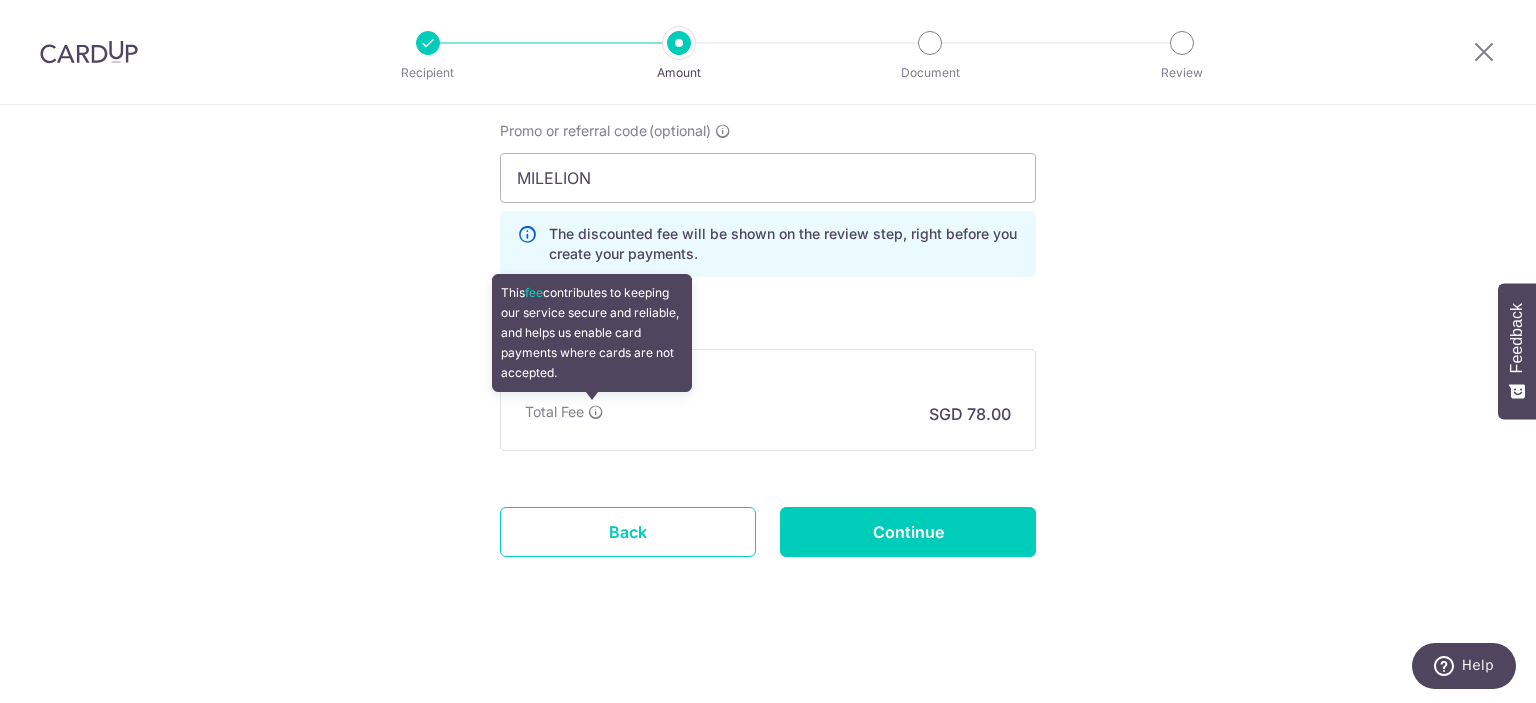click at bounding box center (596, 412) 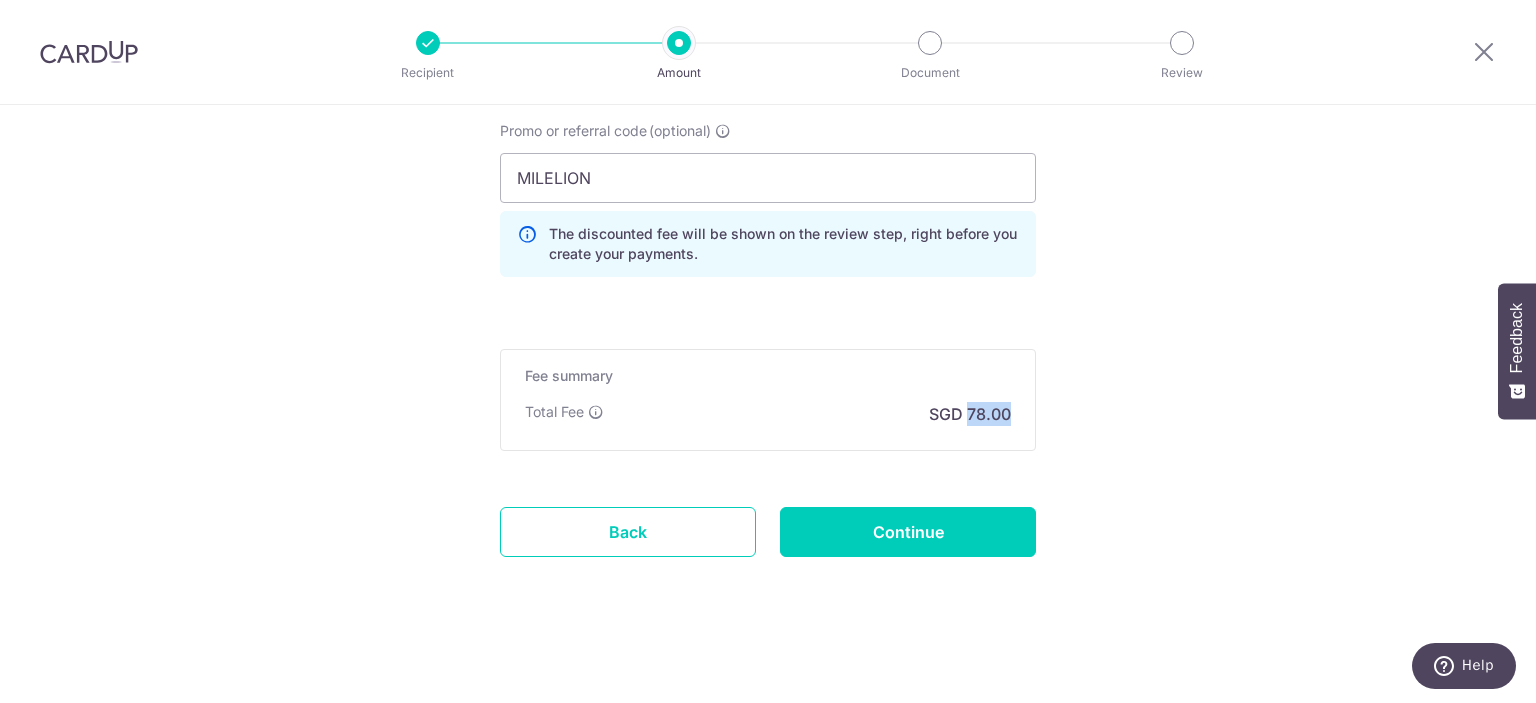 drag, startPoint x: 963, startPoint y: 407, endPoint x: 1010, endPoint y: 407, distance: 47 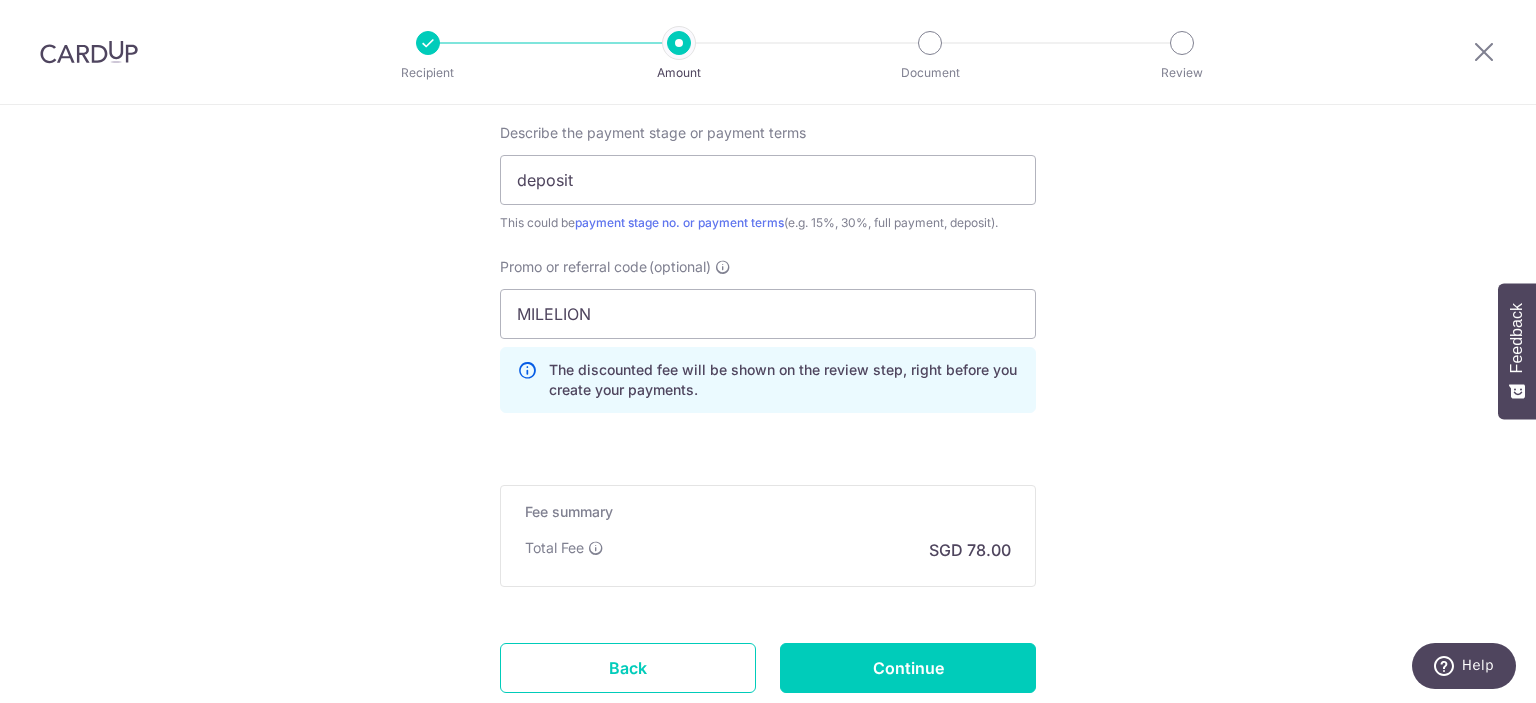 scroll, scrollTop: 1513, scrollLeft: 0, axis: vertical 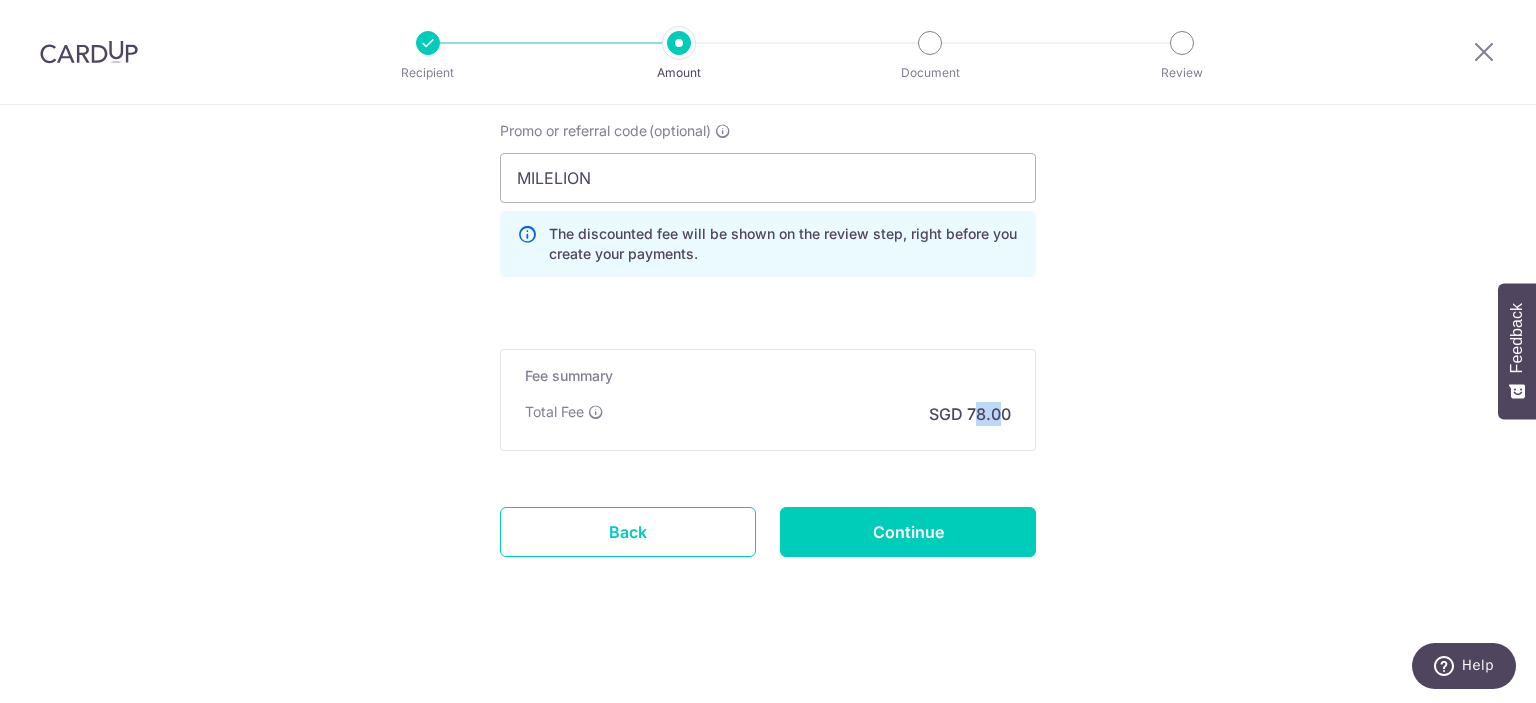 drag, startPoint x: 969, startPoint y: 418, endPoint x: 993, endPoint y: 415, distance: 24.186773 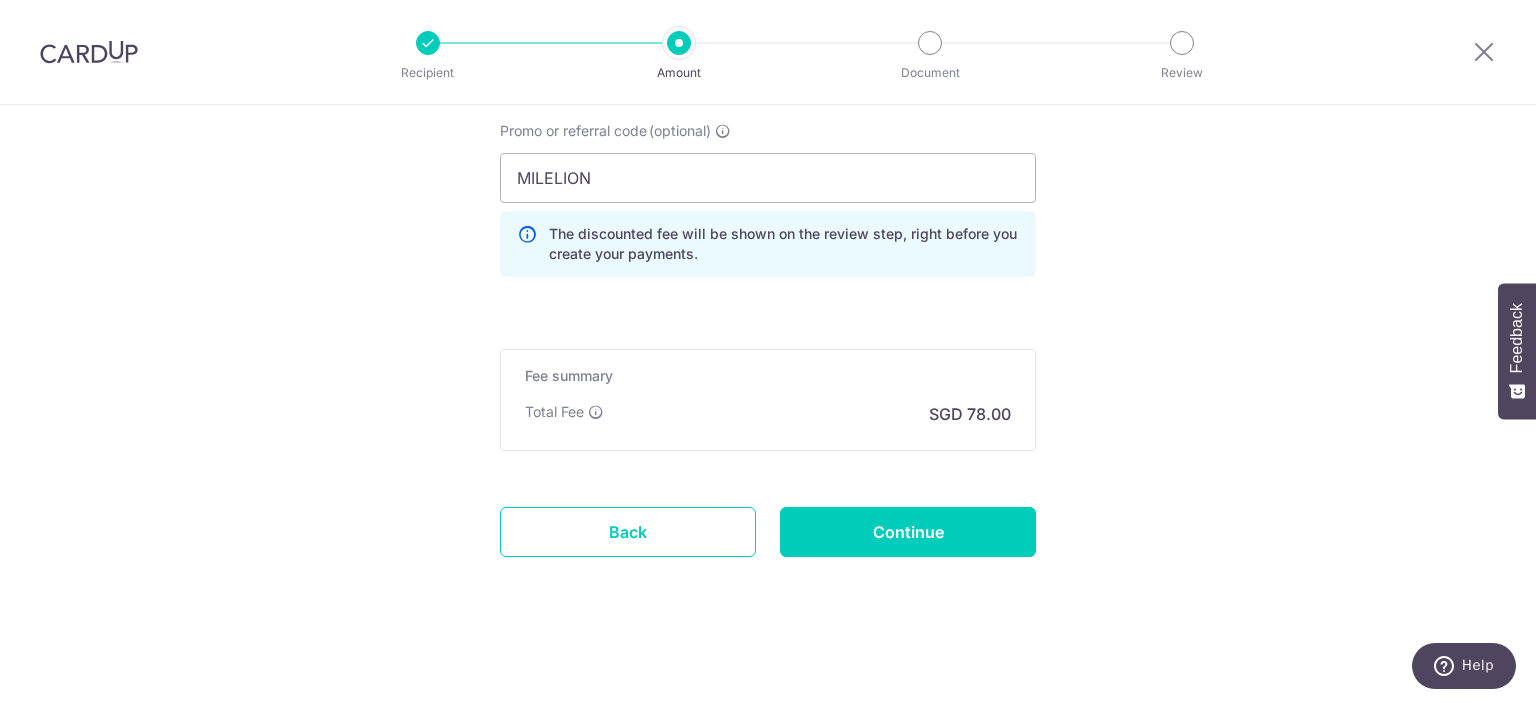 click on "Fee summary
Base fee
Extend fee
Next-day fee
Total Fee
SGD 78.00" at bounding box center (768, 400) 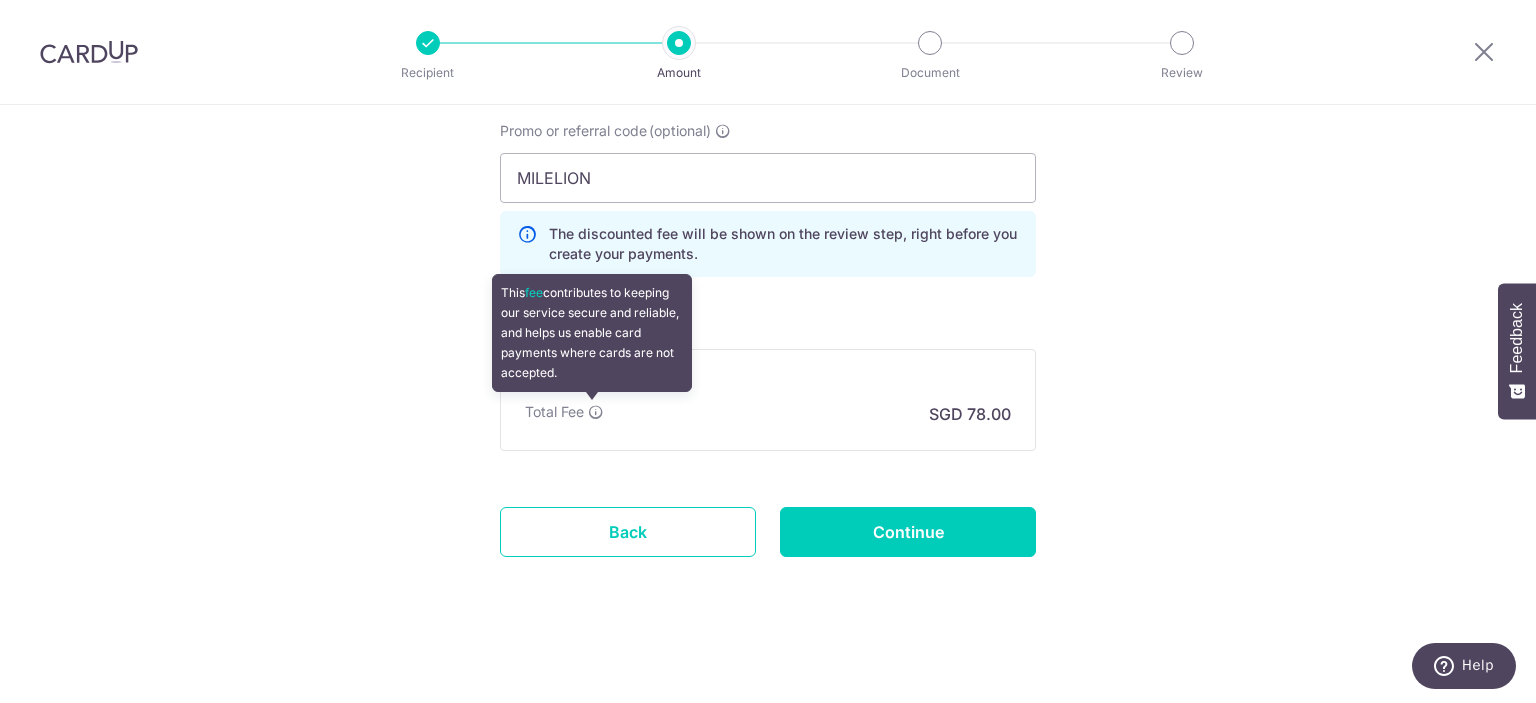 click at bounding box center [596, 412] 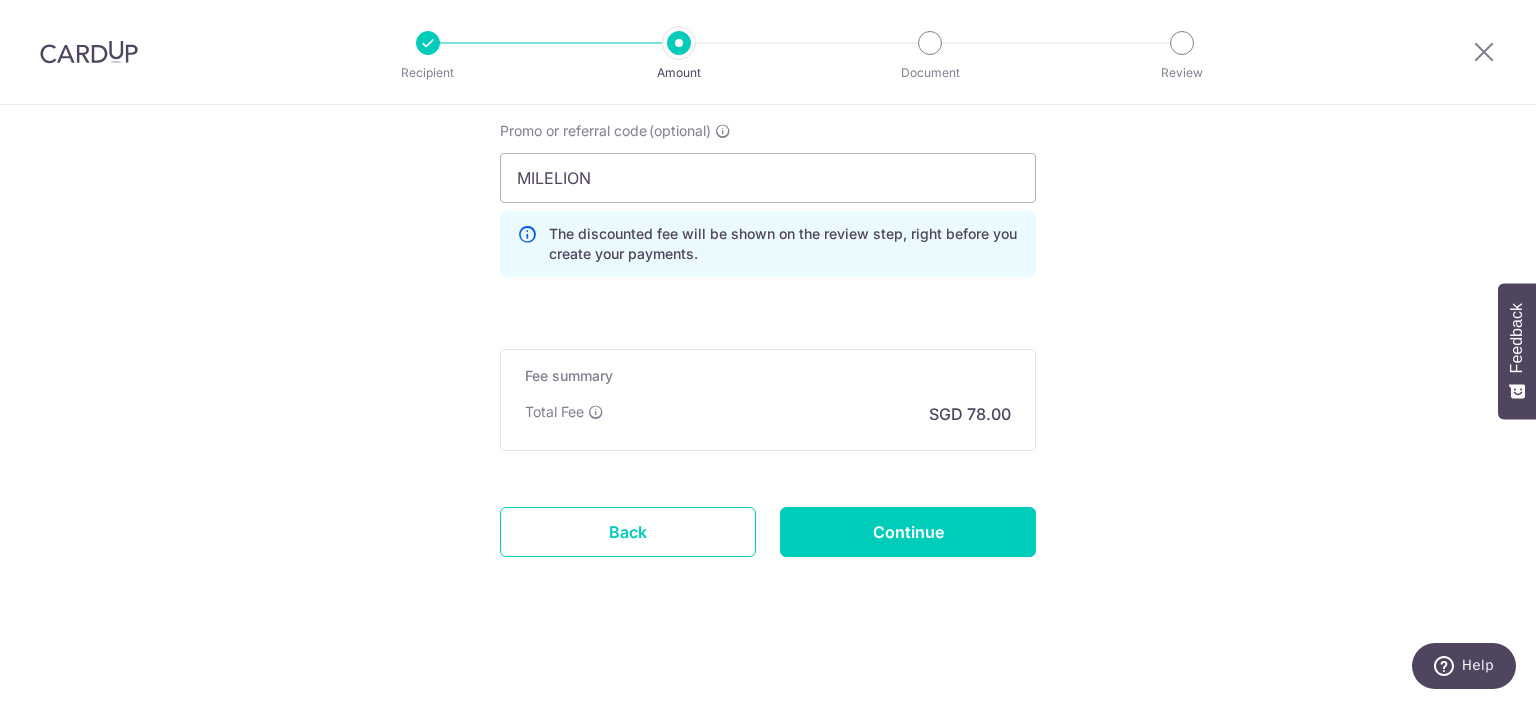 click on "Fee summary
Base fee
Extend fee
Next-day fee
Total Fee
This  fee  contributes to keeping our service secure and reliable, and helps us enable card payments where cards are not accepted.
SGD 78.00" at bounding box center (768, 400) 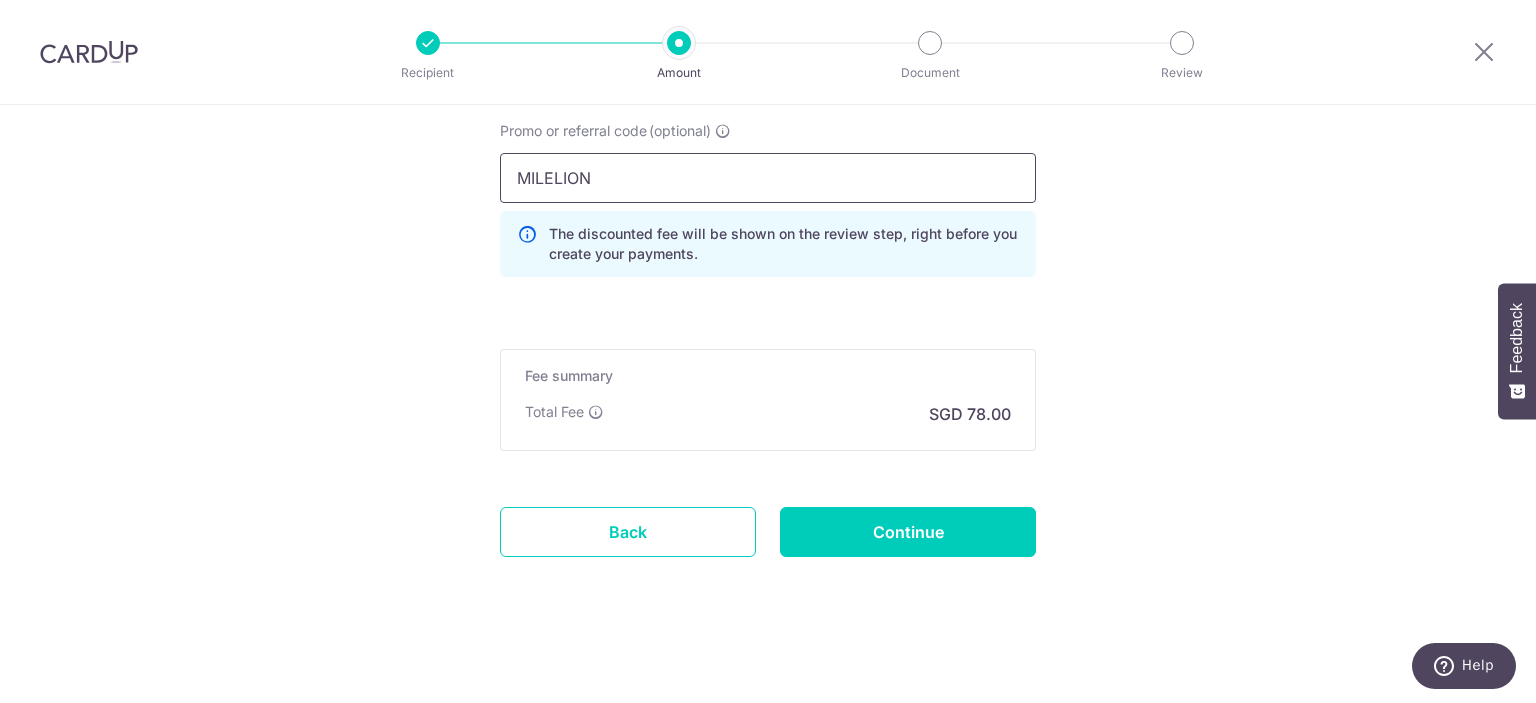 drag, startPoint x: 634, startPoint y: 161, endPoint x: 236, endPoint y: 135, distance: 398.84833 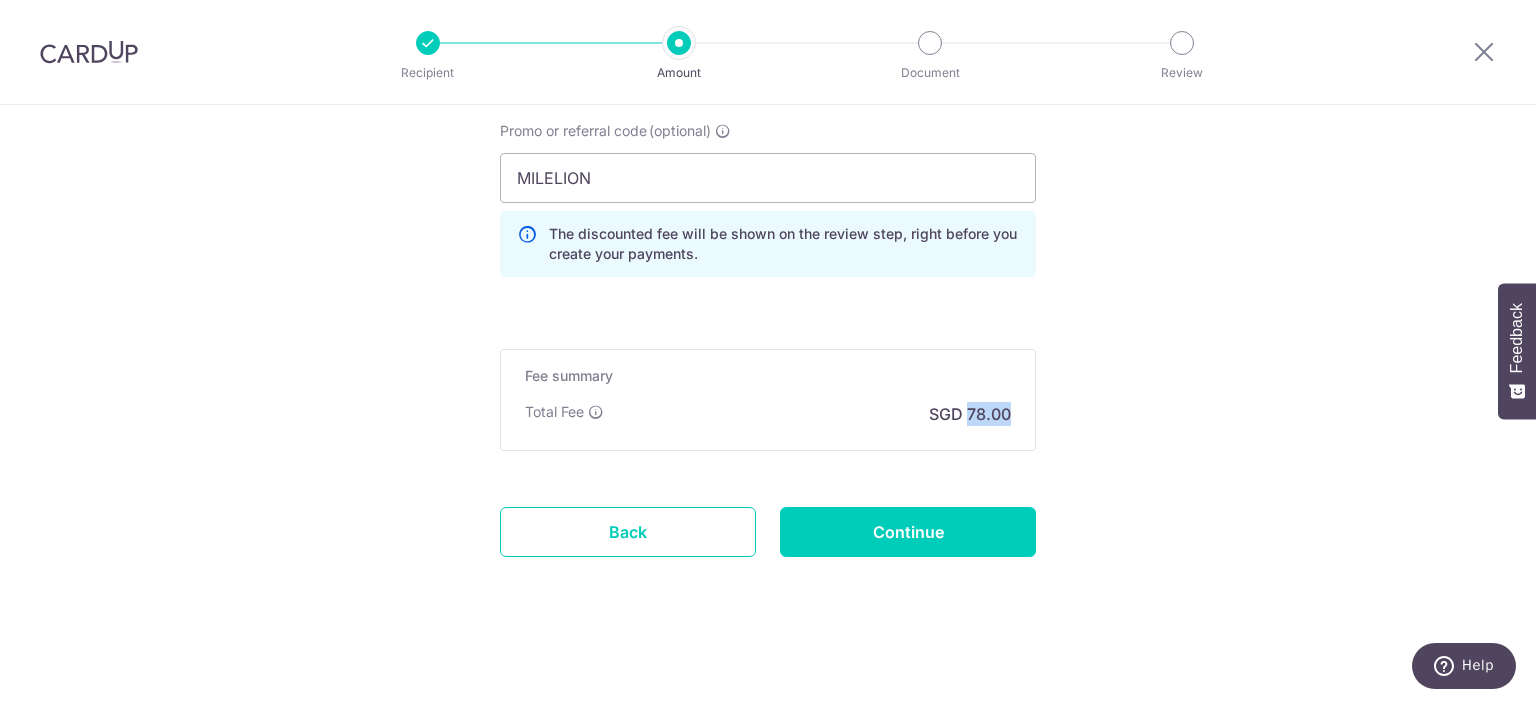 drag, startPoint x: 964, startPoint y: 406, endPoint x: 1031, endPoint y: 411, distance: 67.18631 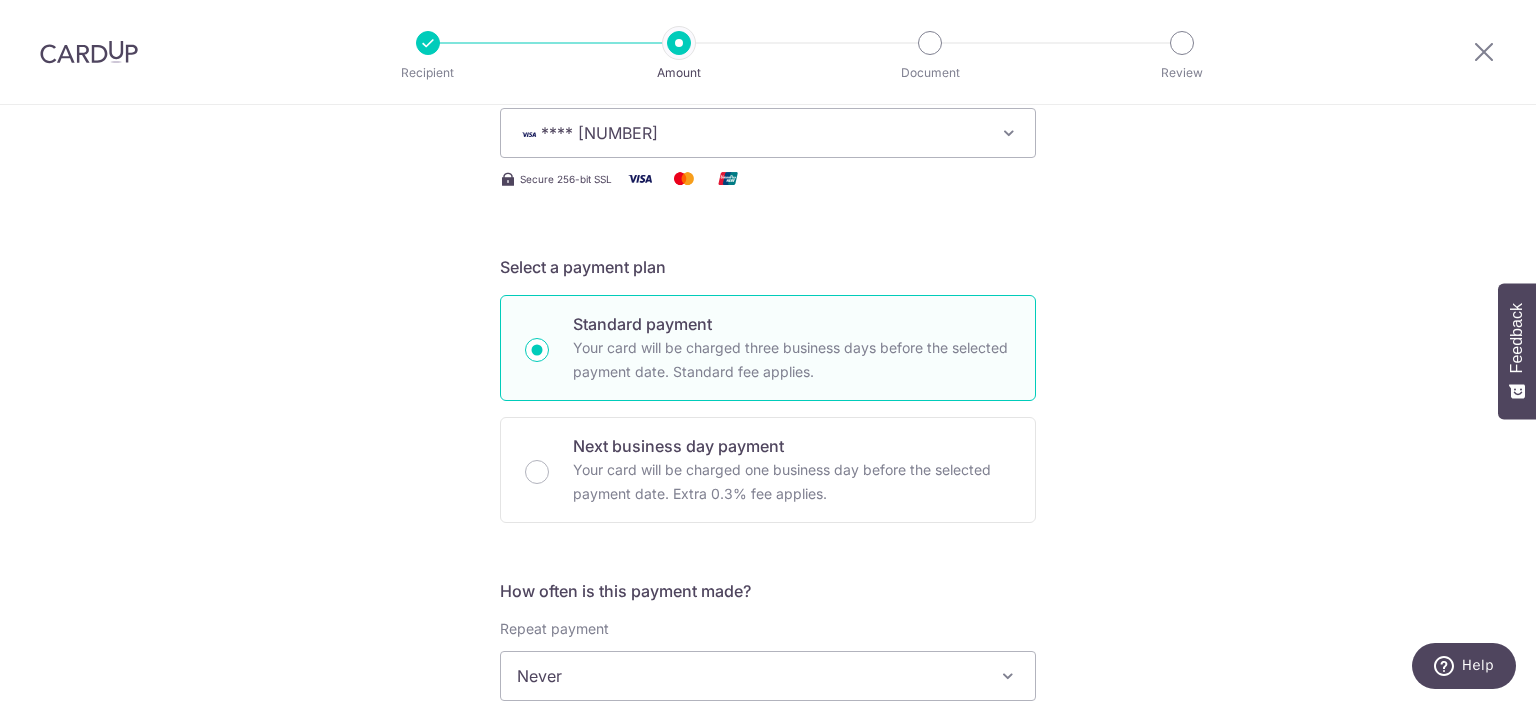 scroll, scrollTop: 1513, scrollLeft: 0, axis: vertical 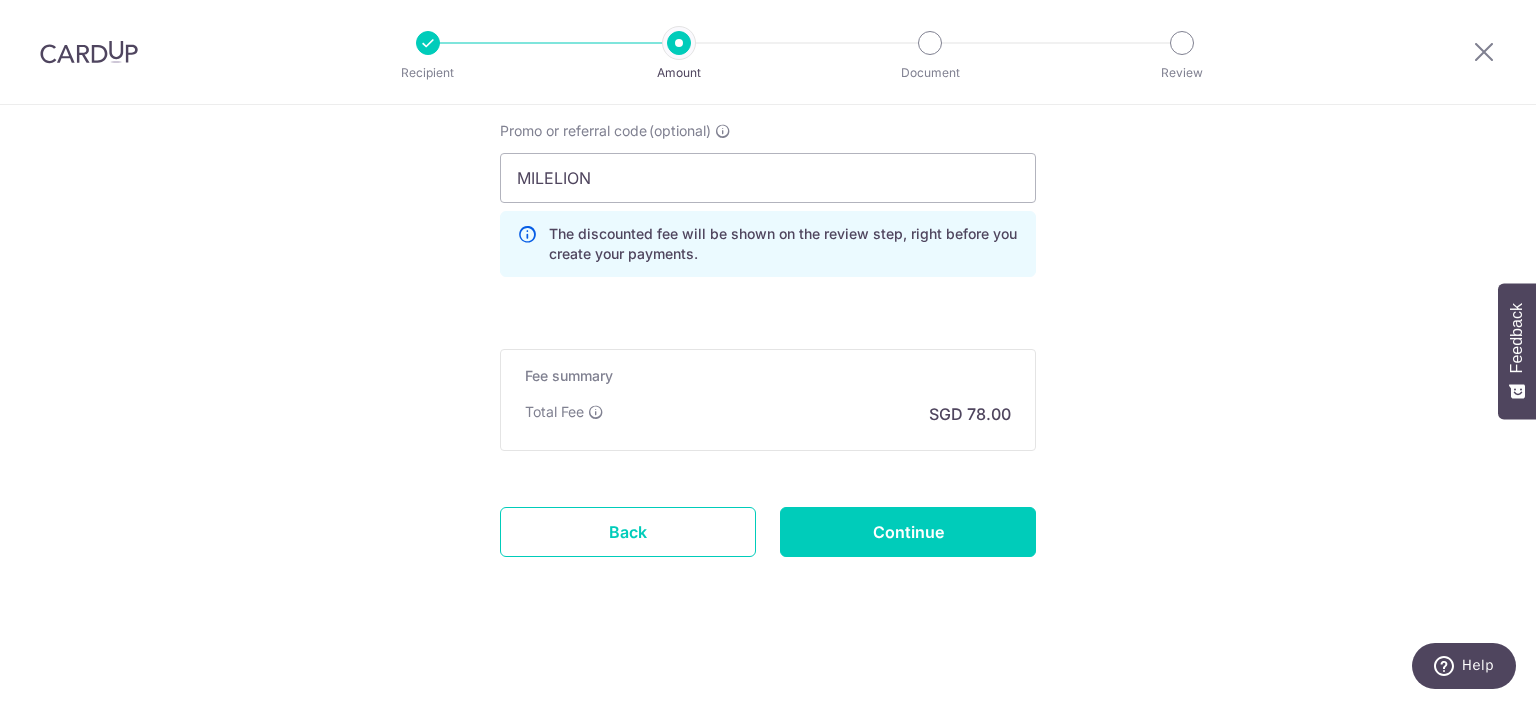 drag, startPoint x: 1194, startPoint y: 210, endPoint x: 1067, endPoint y: 655, distance: 462.76776 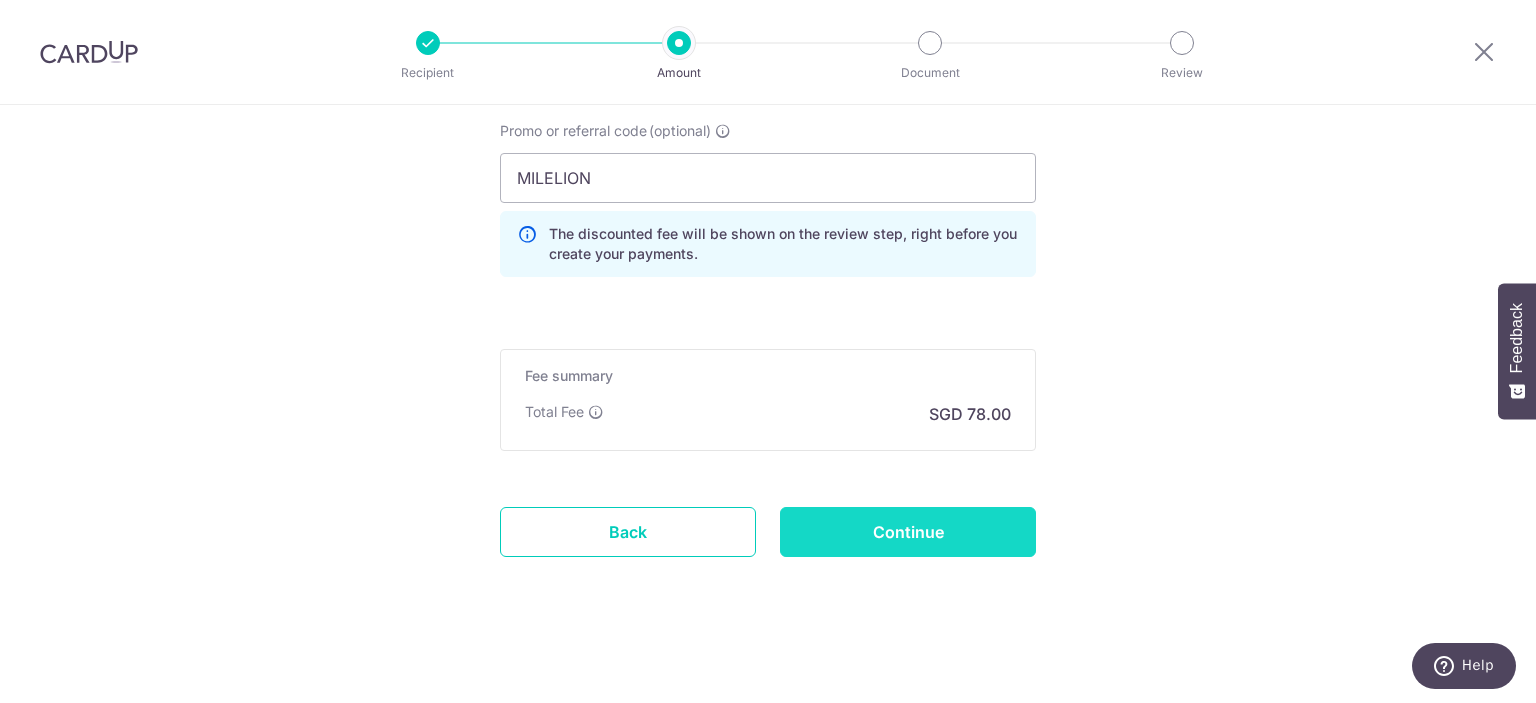 click on "Continue" at bounding box center [908, 532] 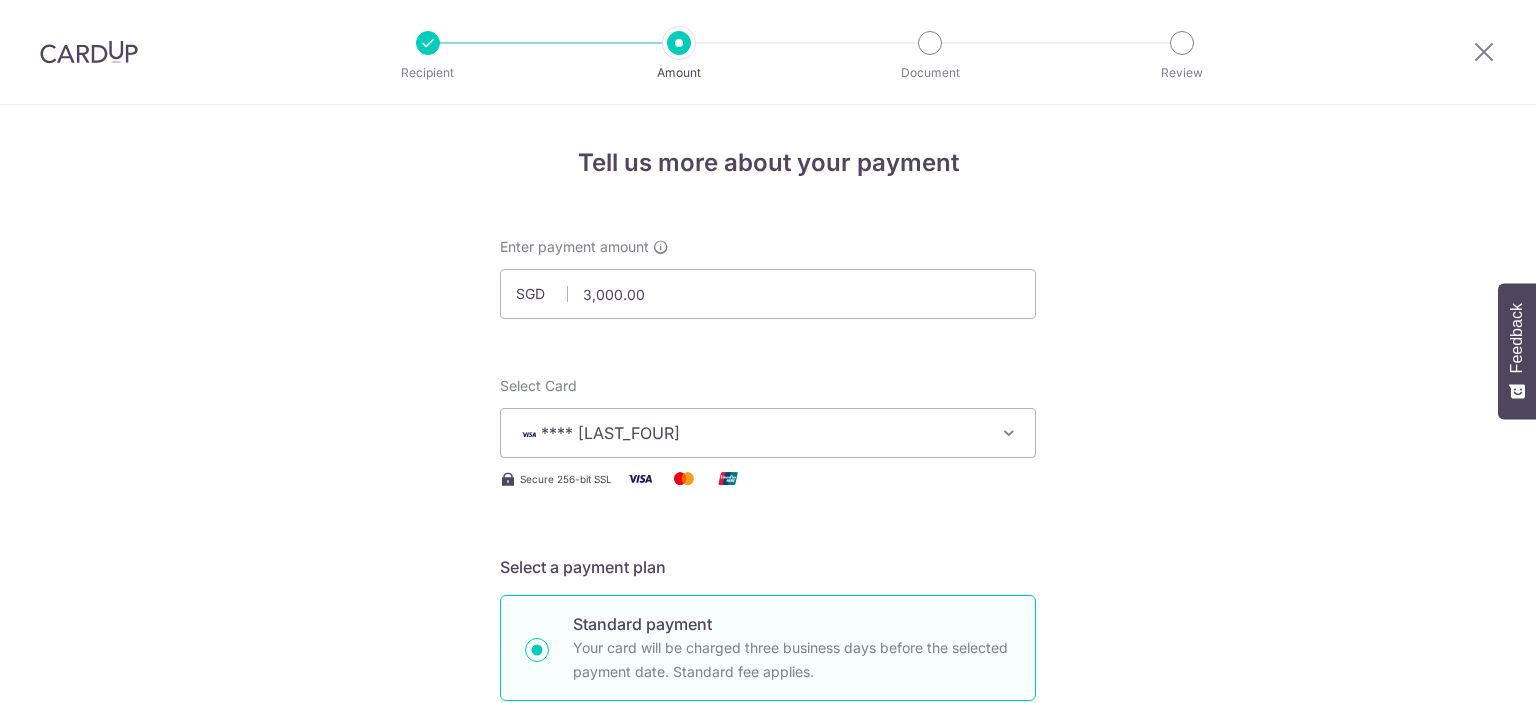 scroll, scrollTop: 0, scrollLeft: 0, axis: both 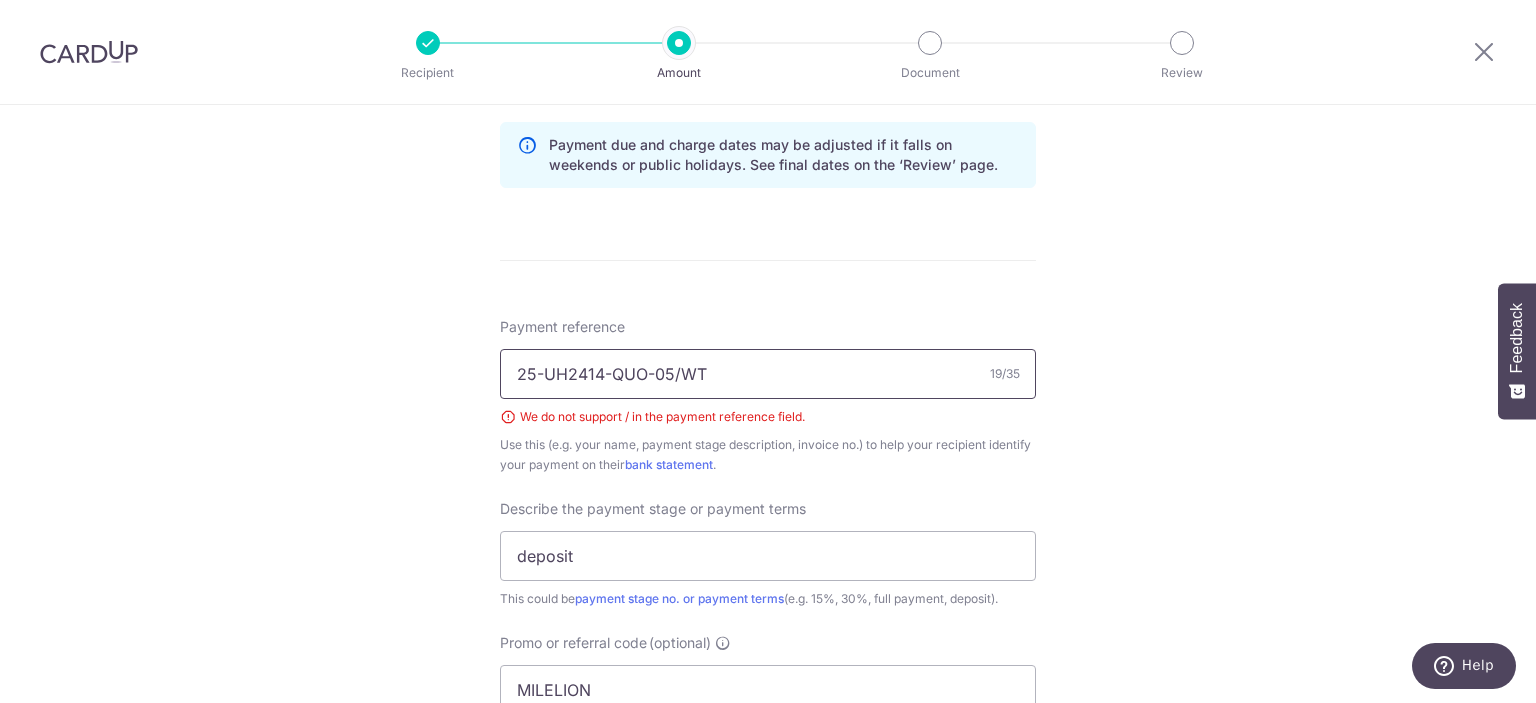 click on "25-UH2414-QUO-05/WT" at bounding box center [768, 374] 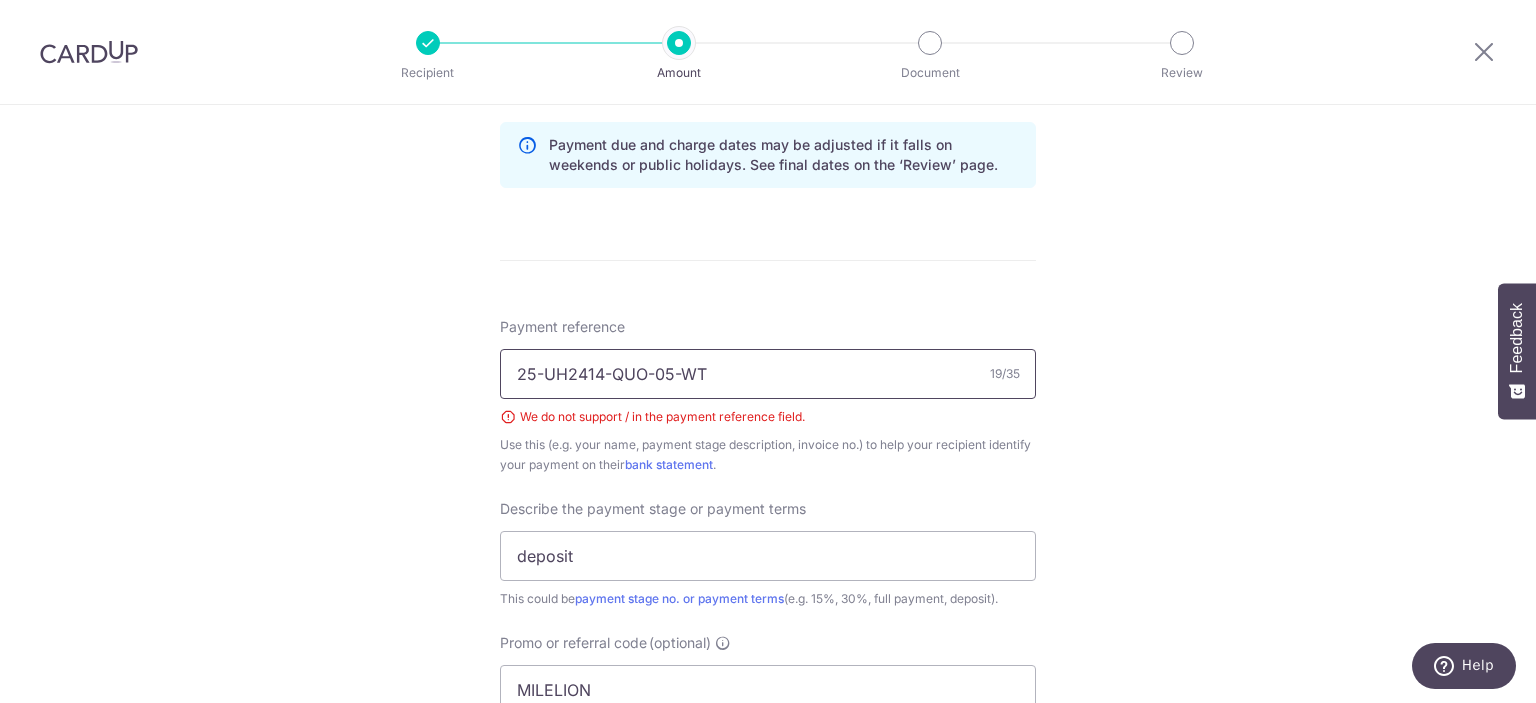 click on "25-UH2414-QUO-05-WT" at bounding box center [768, 374] 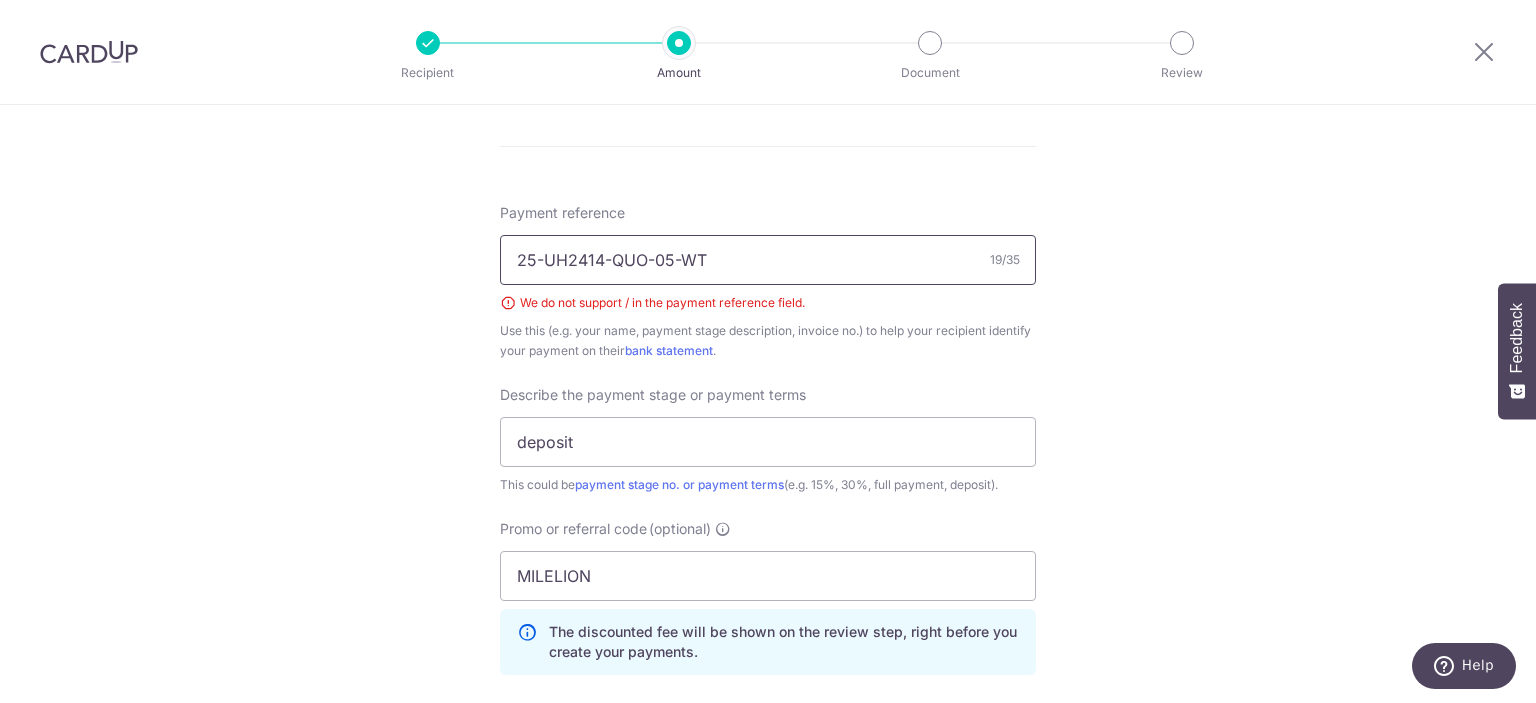 scroll, scrollTop: 1229, scrollLeft: 0, axis: vertical 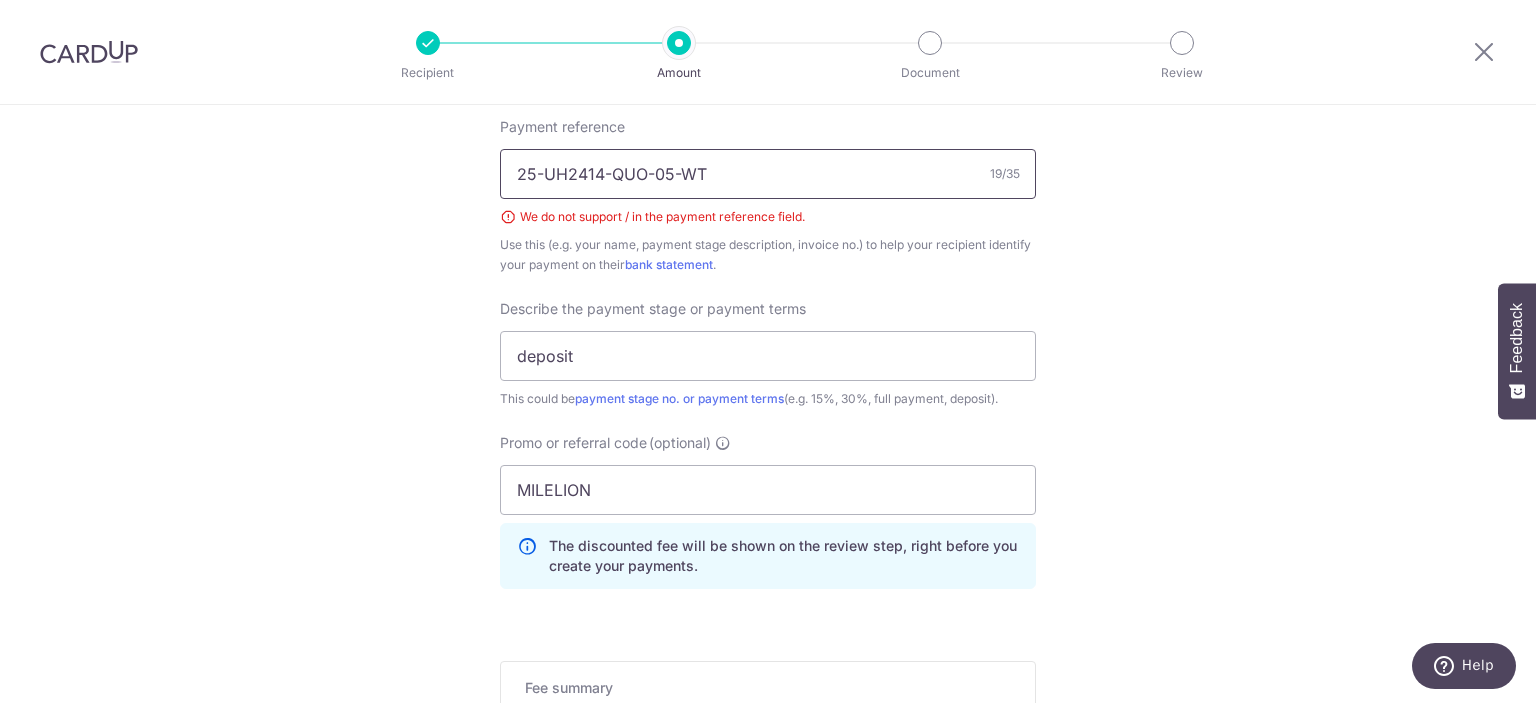 type on "25-UH2414-QUO-05-WT" 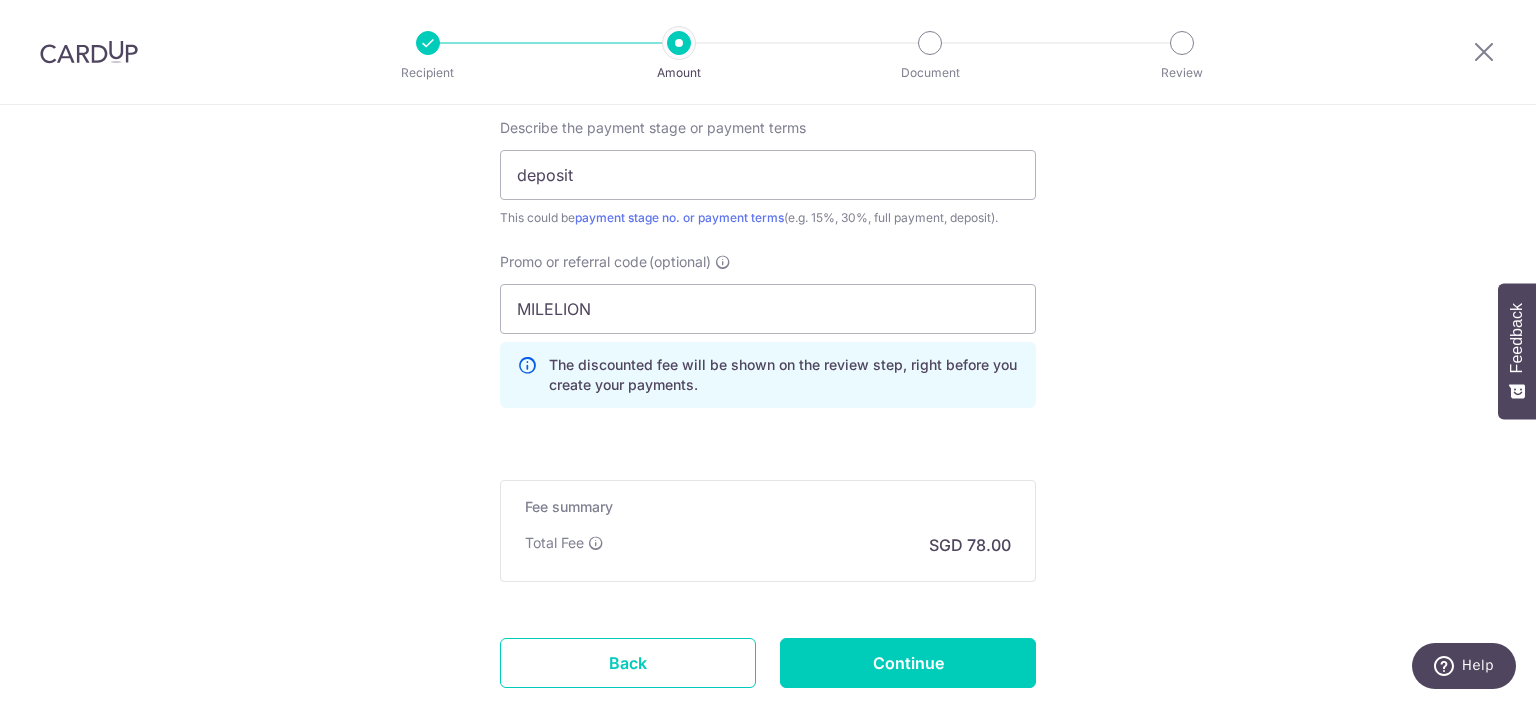 scroll, scrollTop: 1541, scrollLeft: 0, axis: vertical 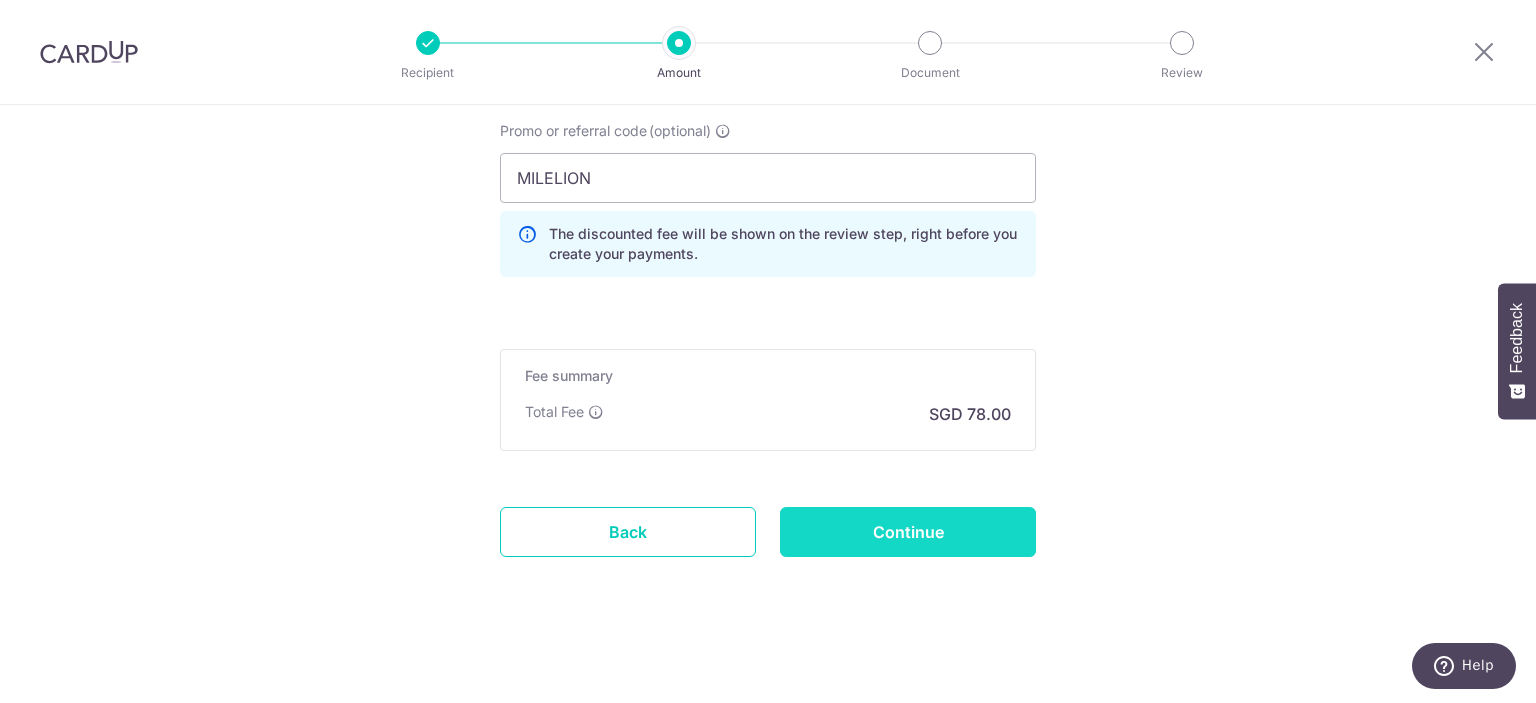 click on "Continue" at bounding box center (908, 532) 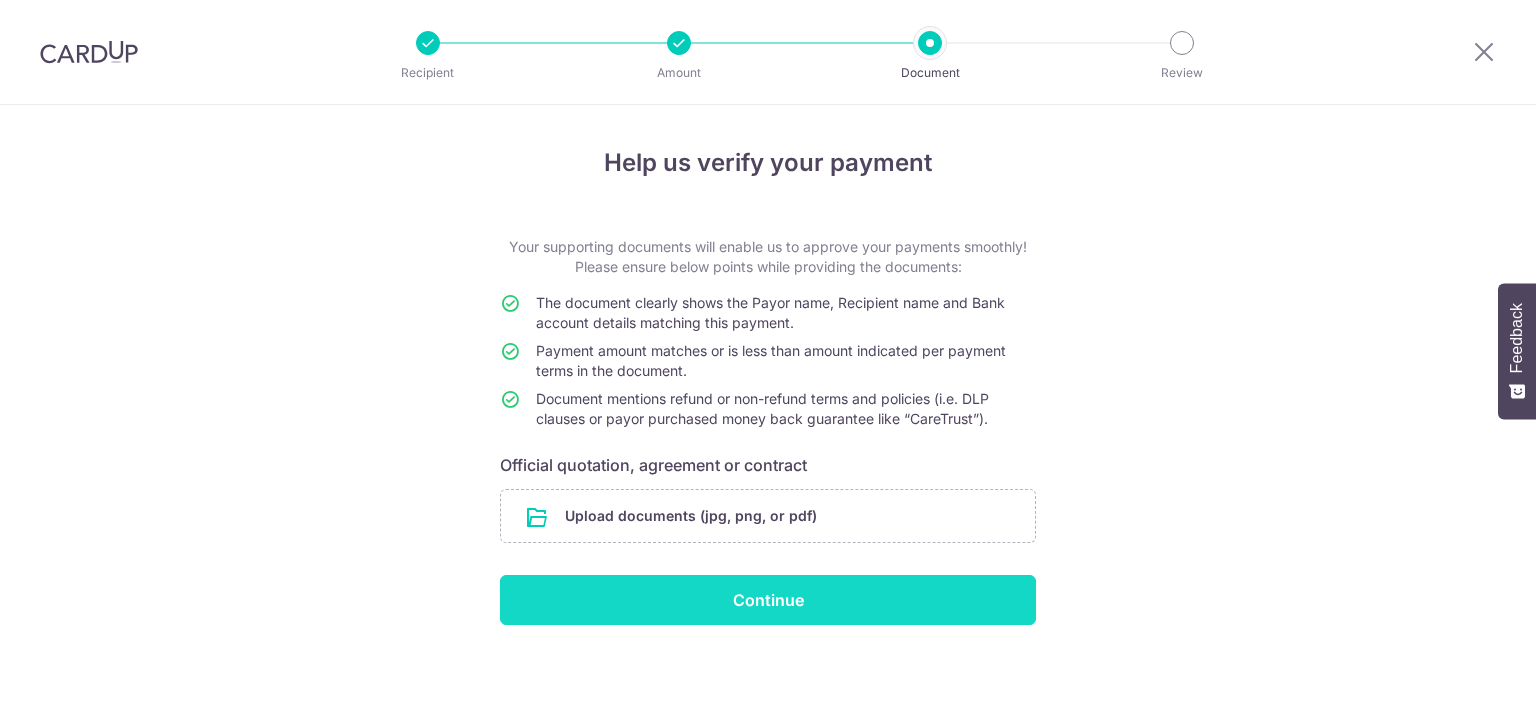 scroll, scrollTop: 0, scrollLeft: 0, axis: both 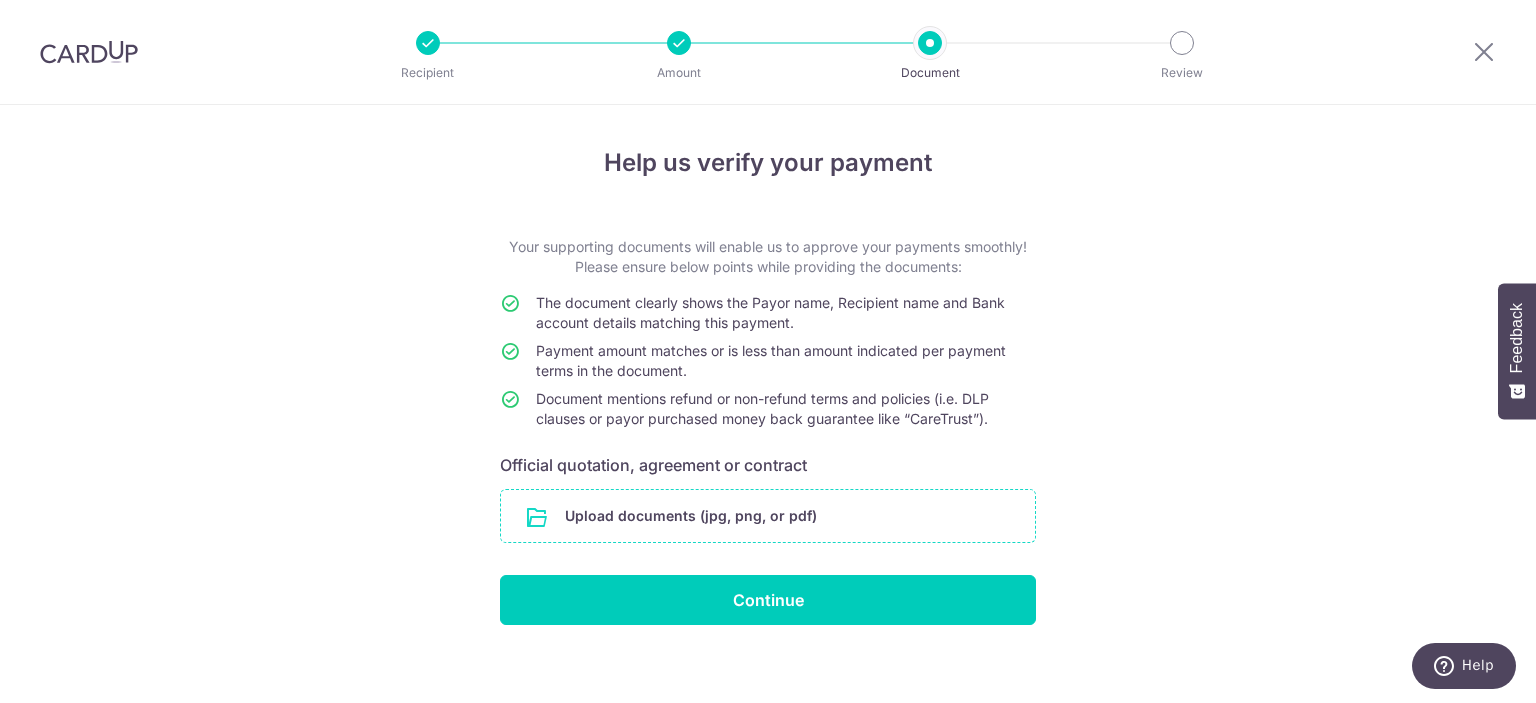 click at bounding box center [768, 516] 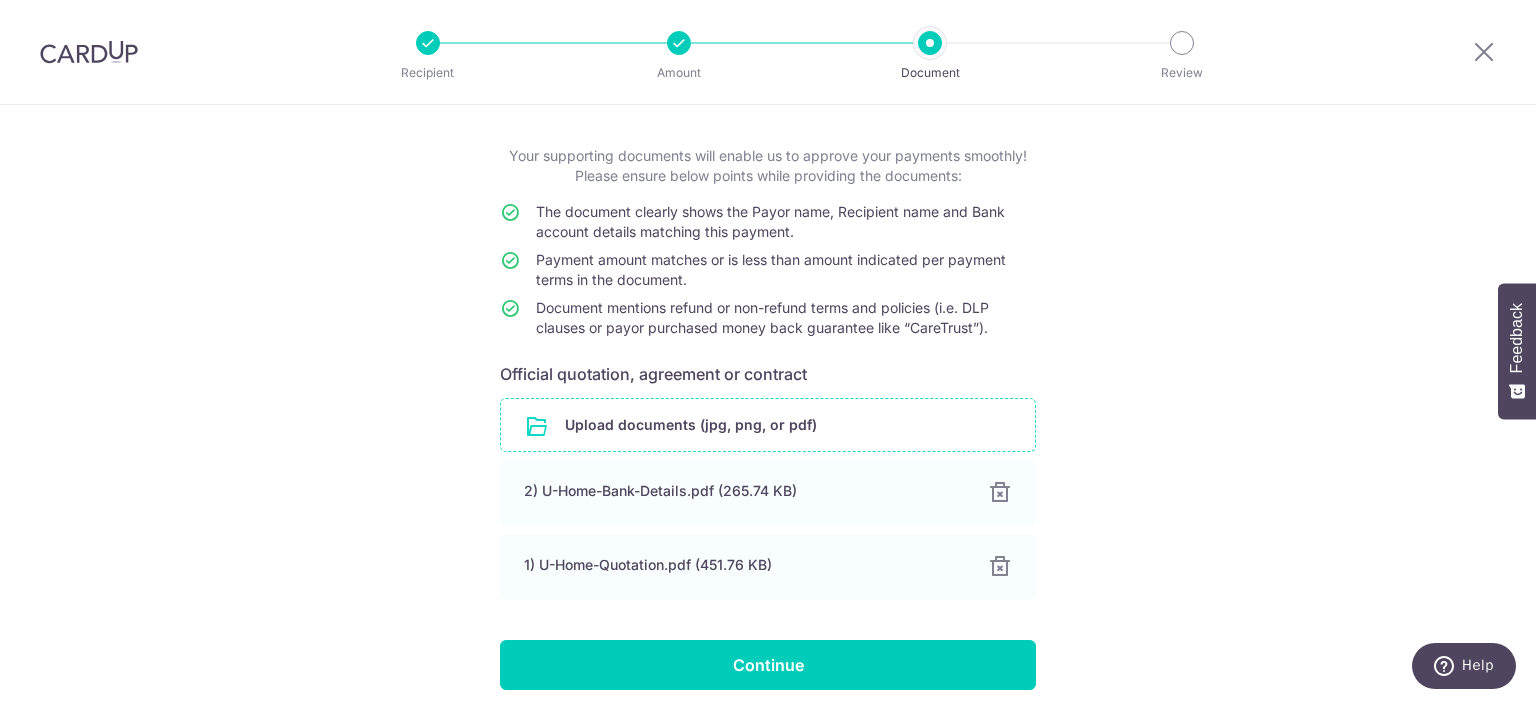 scroll, scrollTop: 171, scrollLeft: 0, axis: vertical 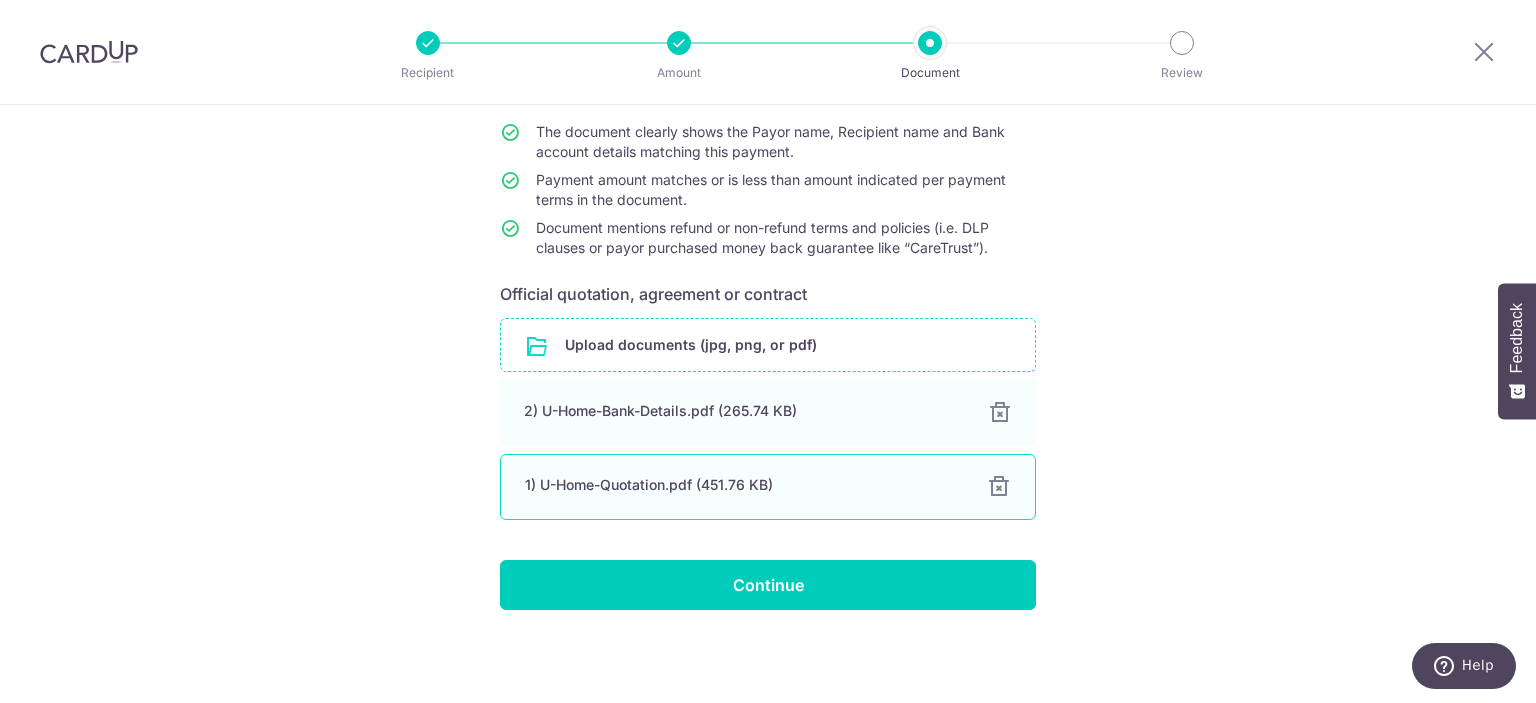 click on "1) U-Home-Quotation.pdf (451.76 KB)" at bounding box center [744, 485] 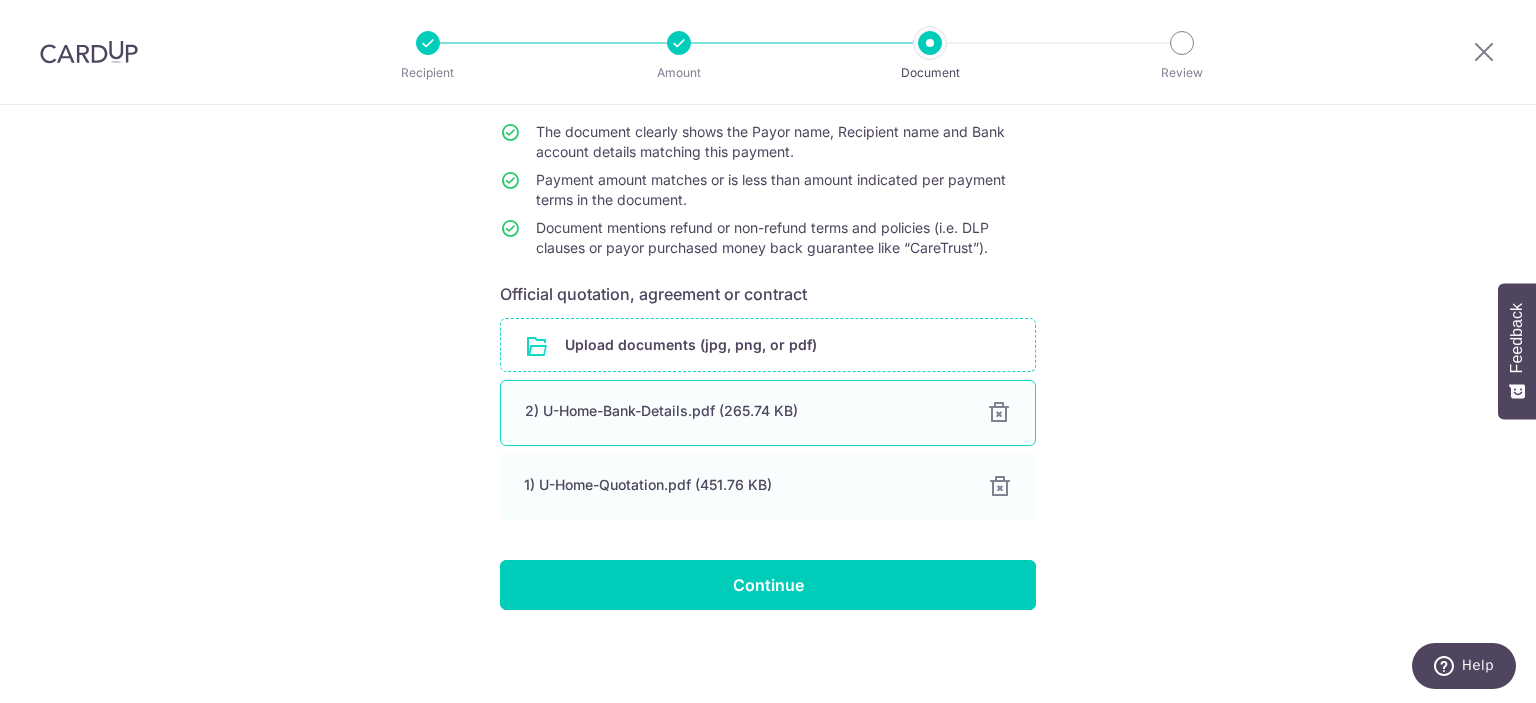 click on "2) U-Home-Bank-Details.pdf (265.74 KB)" at bounding box center [744, 411] 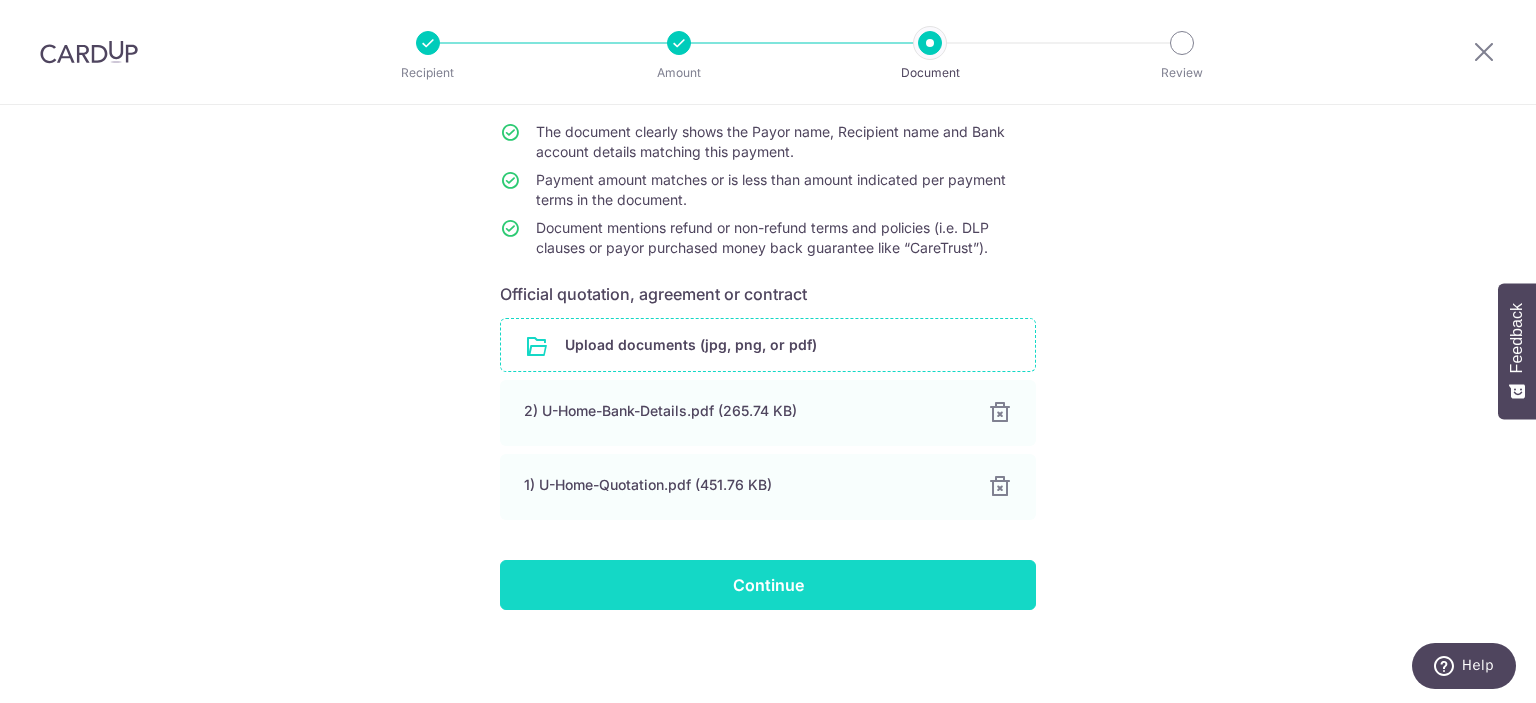 click on "Continue" at bounding box center [768, 585] 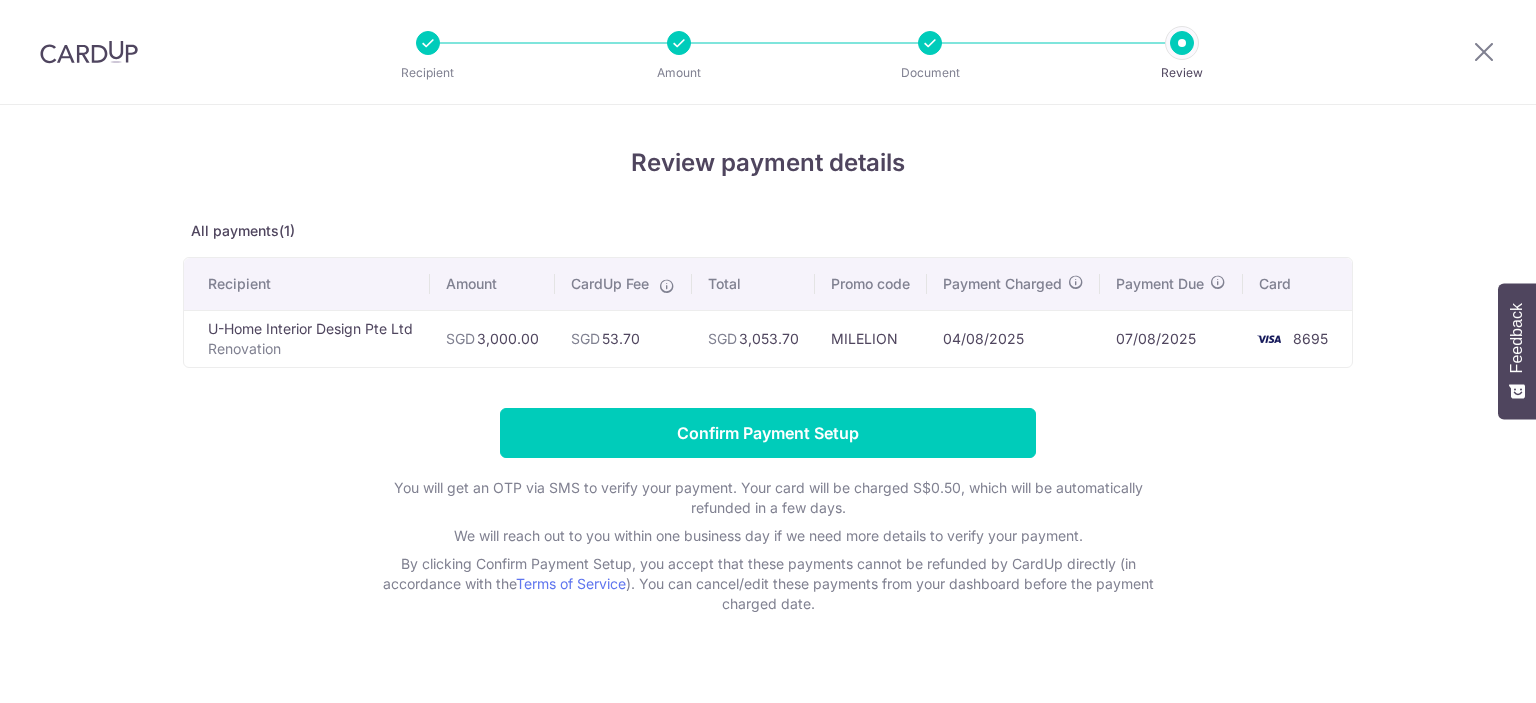 scroll, scrollTop: 0, scrollLeft: 0, axis: both 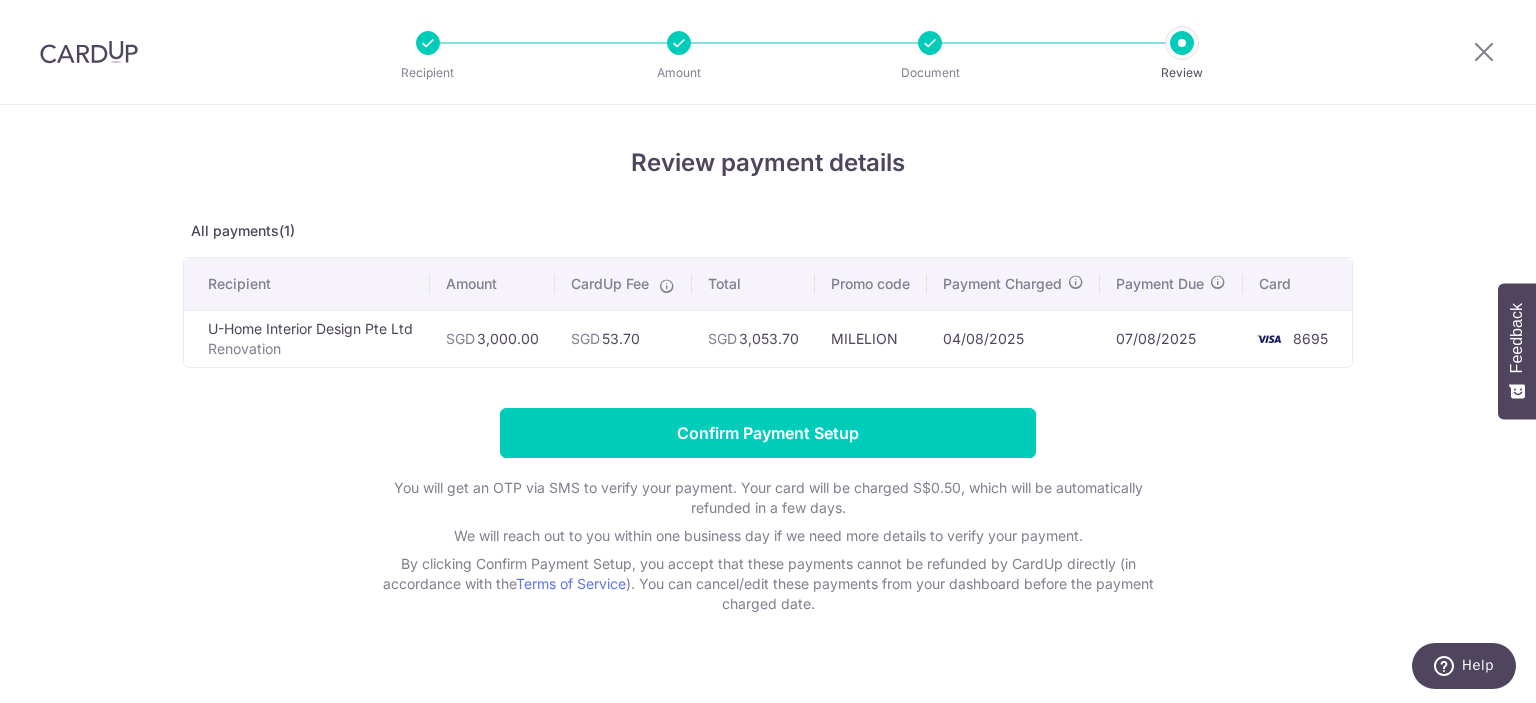 click on "Recipient Amount Document Review" at bounding box center (768, 52) 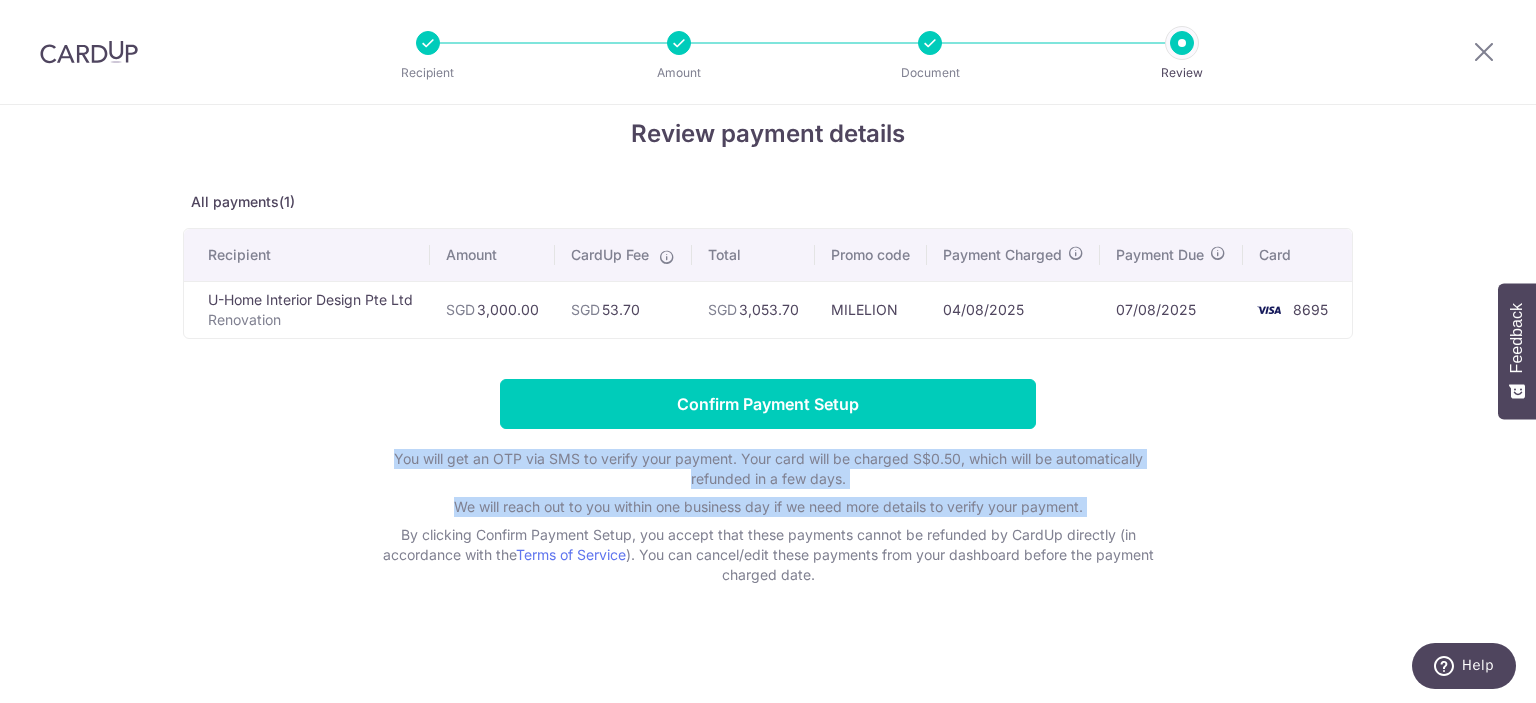 drag, startPoint x: 316, startPoint y: 536, endPoint x: 304, endPoint y: 382, distance: 154.46683 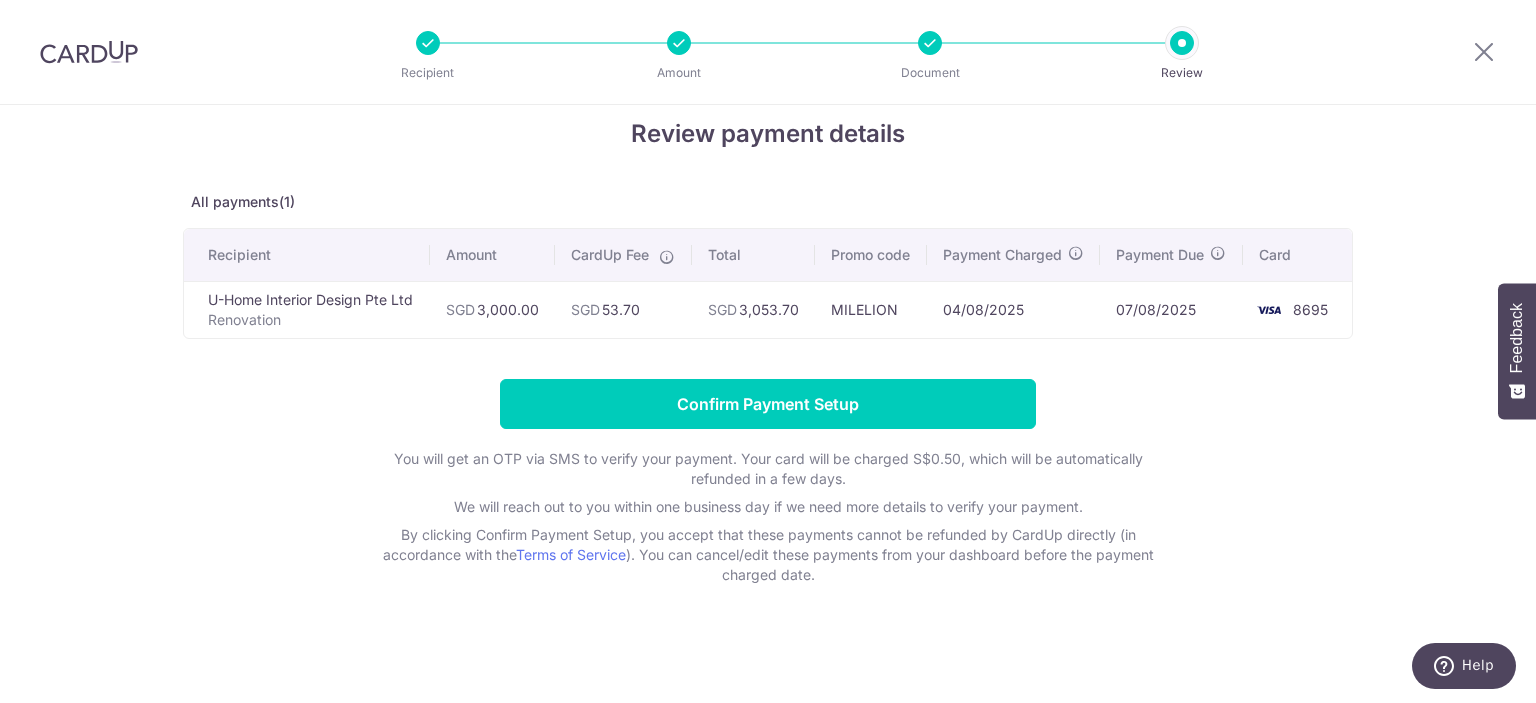 click on "Confirm Payment Setup
You will get an OTP via SMS to verify your payment. Your card will be charged S$0.50, which will be automatically refunded in a few days.
We will reach out to you within one business day if we need more details to verify your payment.
By clicking Confirm Payment Setup, you accept that these payments cannot be refunded by CardUp directly (in accordance with the  Terms of Service ). You can cancel/edit these payments from your dashboard before the payment charged date." at bounding box center (768, 482) 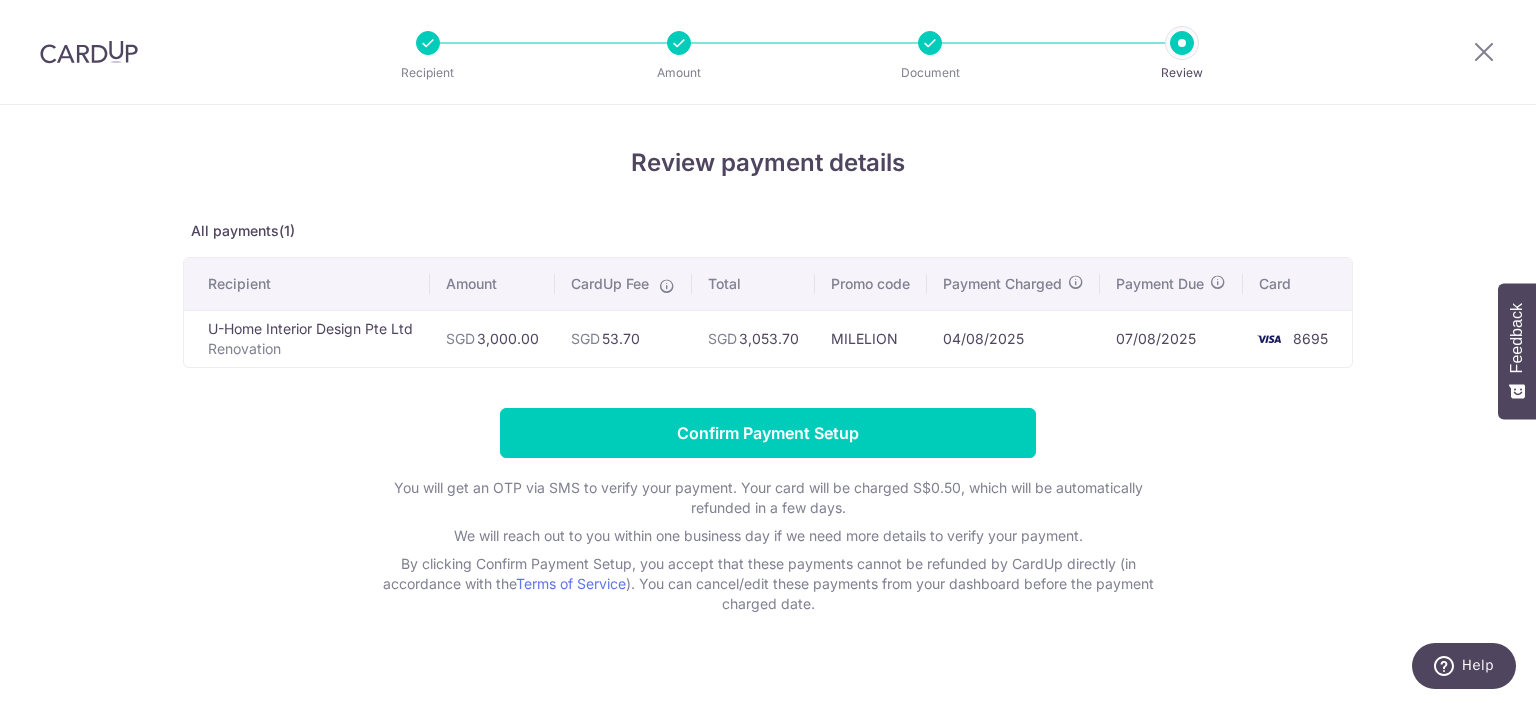 drag, startPoint x: 455, startPoint y: 354, endPoint x: 795, endPoint y: 340, distance: 340.28812 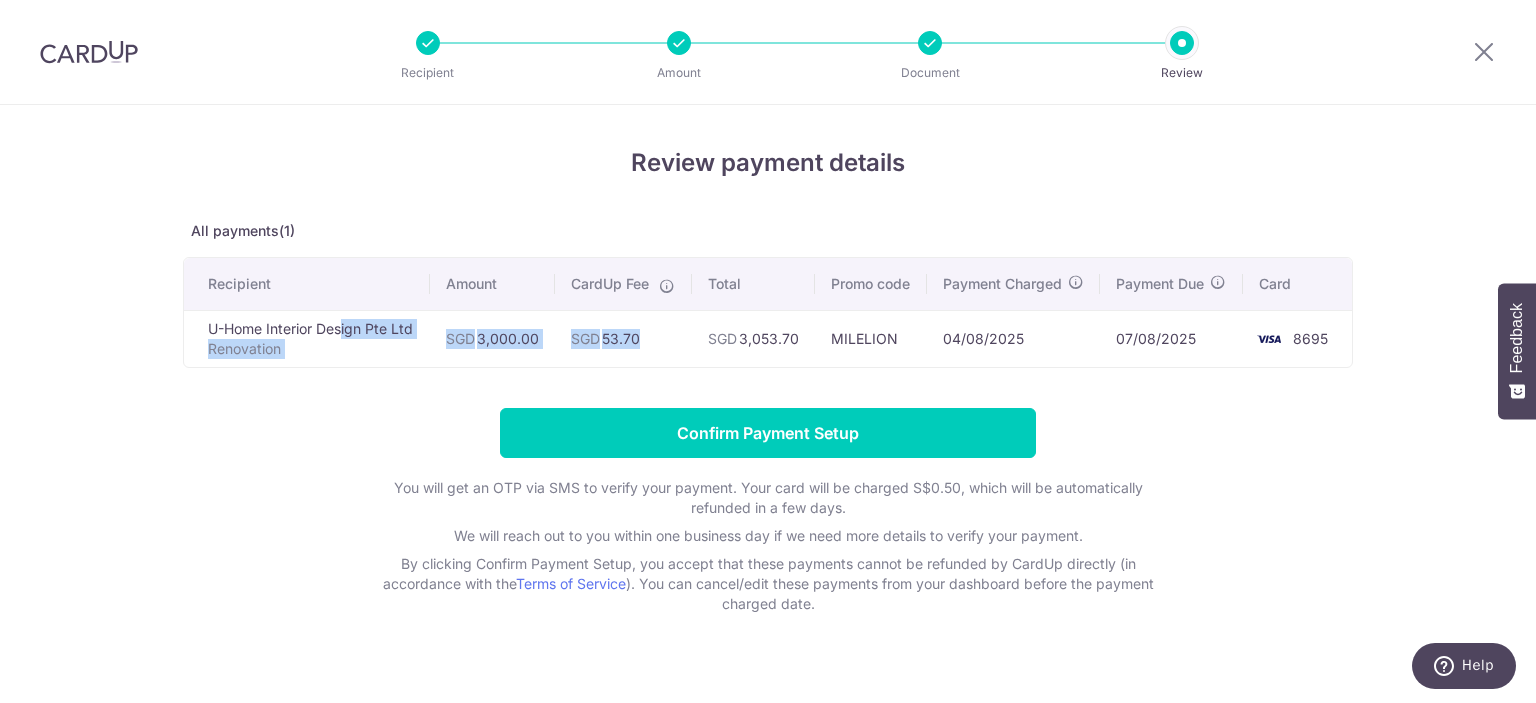drag, startPoint x: 708, startPoint y: 372, endPoint x: 180, endPoint y: 355, distance: 528.2736 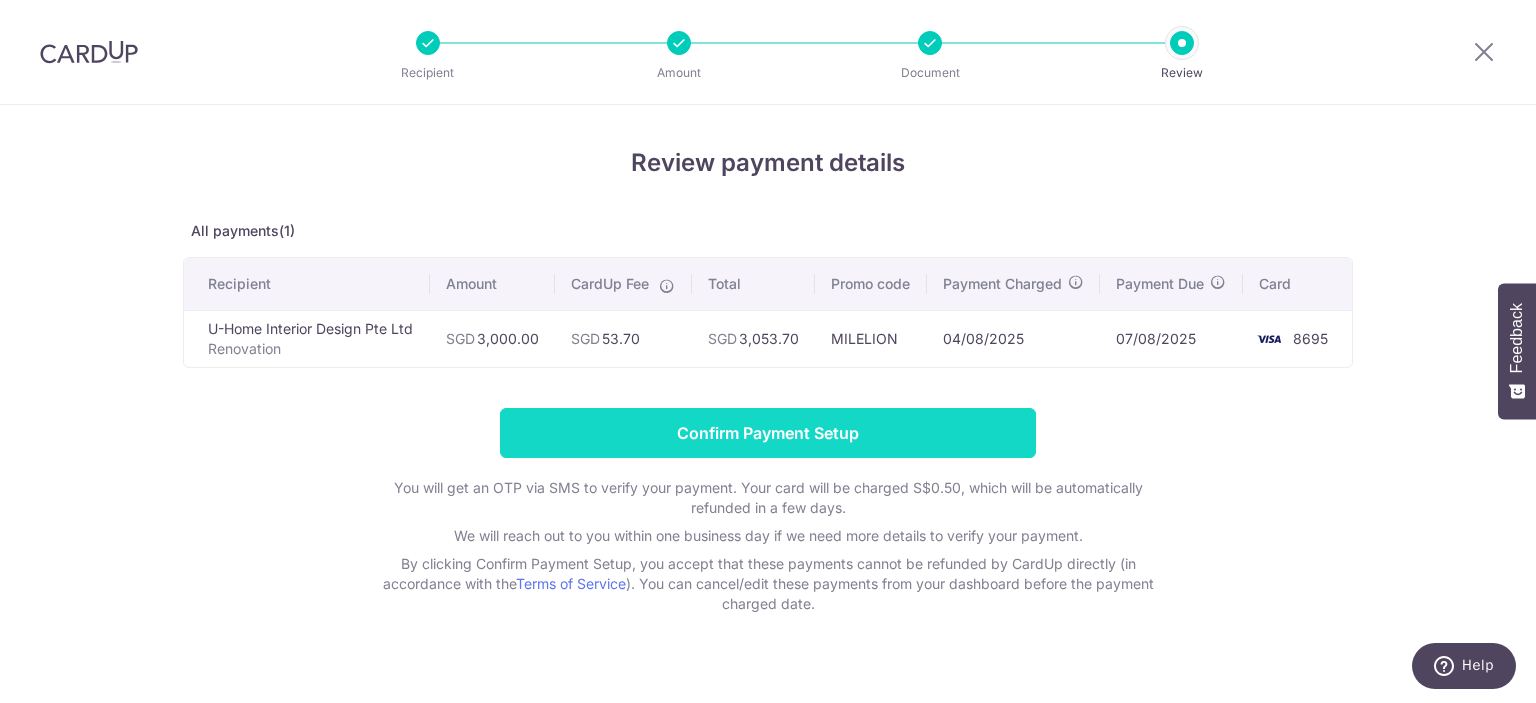 scroll, scrollTop: 48, scrollLeft: 0, axis: vertical 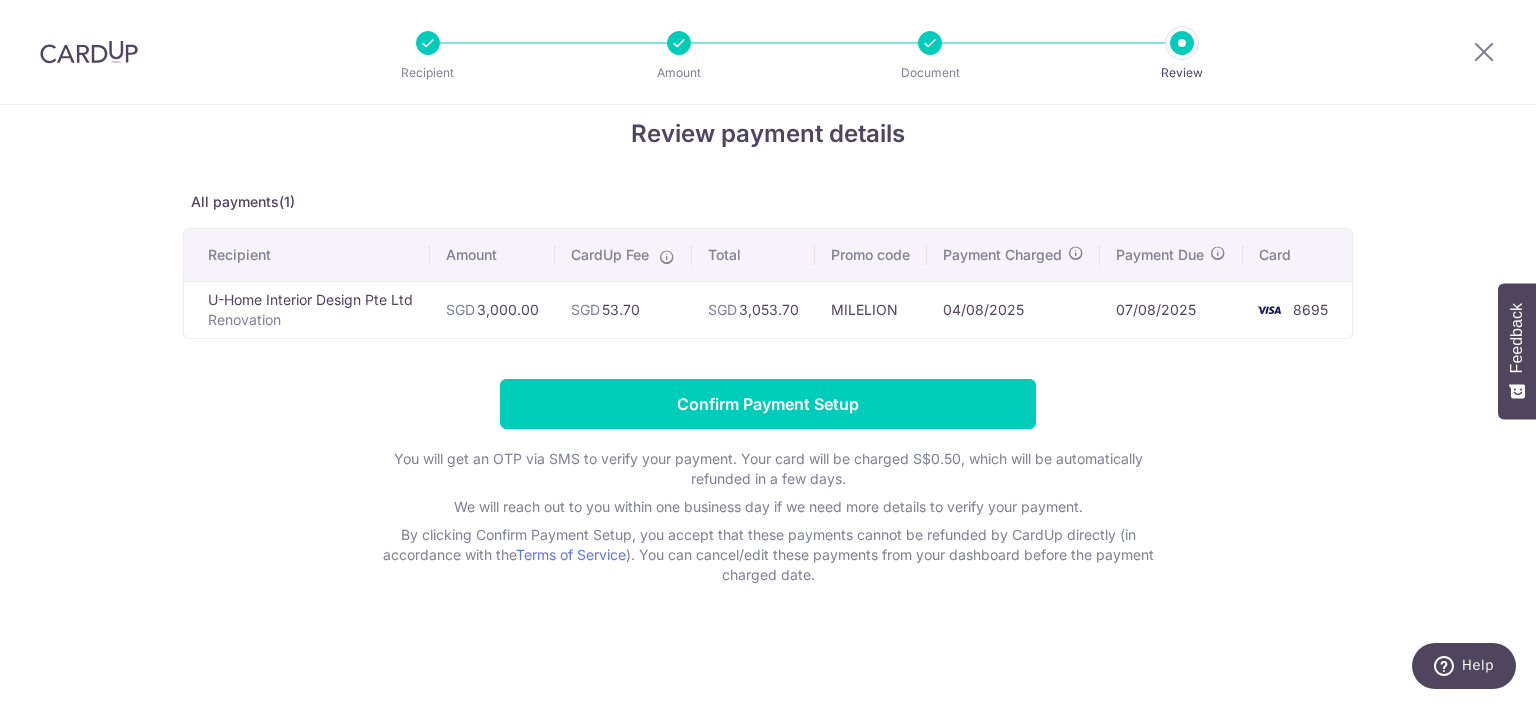 click on "Confirm Payment Setup
You will get an OTP via SMS to verify your payment. Your card will be charged S$0.50, which will be automatically refunded in a few days.
We will reach out to you within one business day if we need more details to verify your payment.
By clicking Confirm Payment Setup, you accept that these payments cannot be refunded by CardUp directly (in accordance with the  Terms of Service ). You can cancel/edit these payments from your dashboard before the payment charged date." at bounding box center (768, 482) 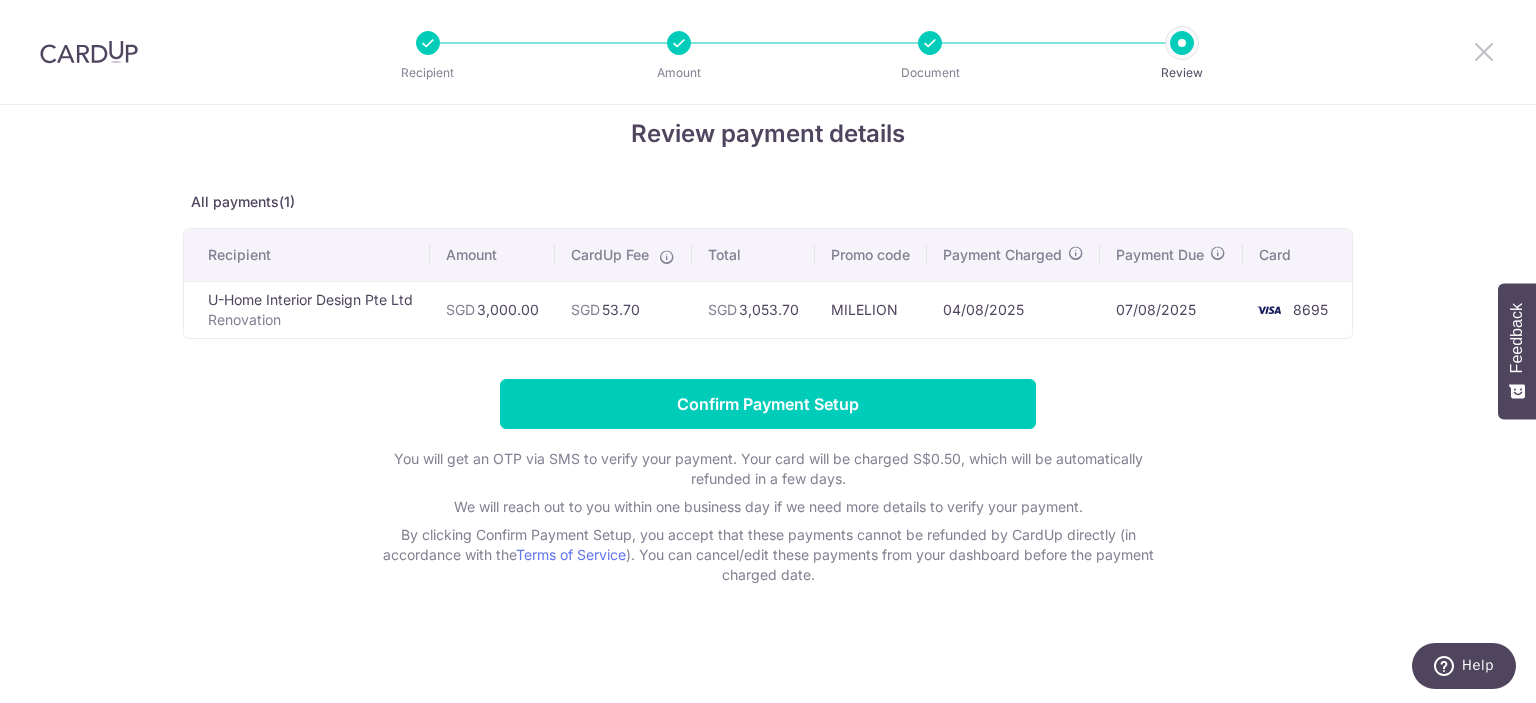 click at bounding box center (1484, 51) 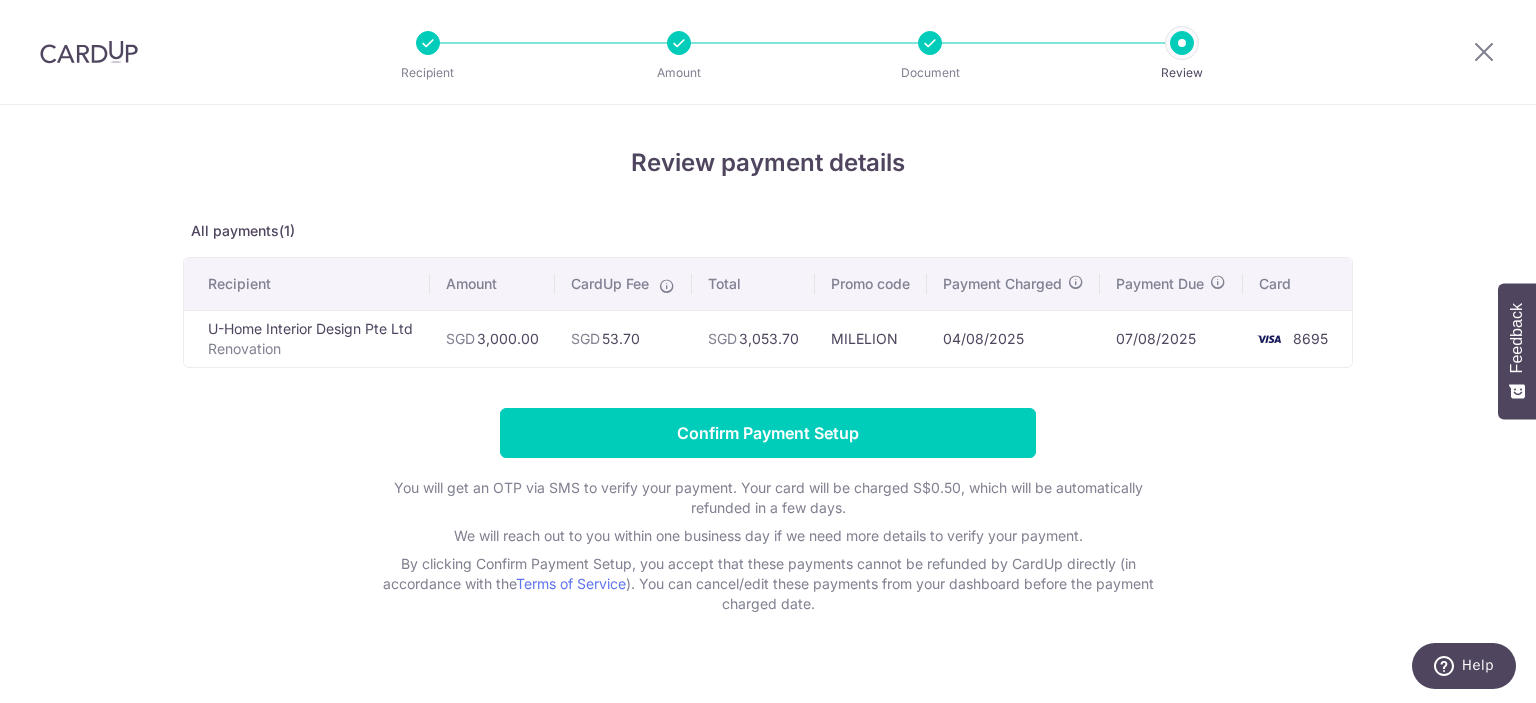 click on "Document" at bounding box center [930, 73] 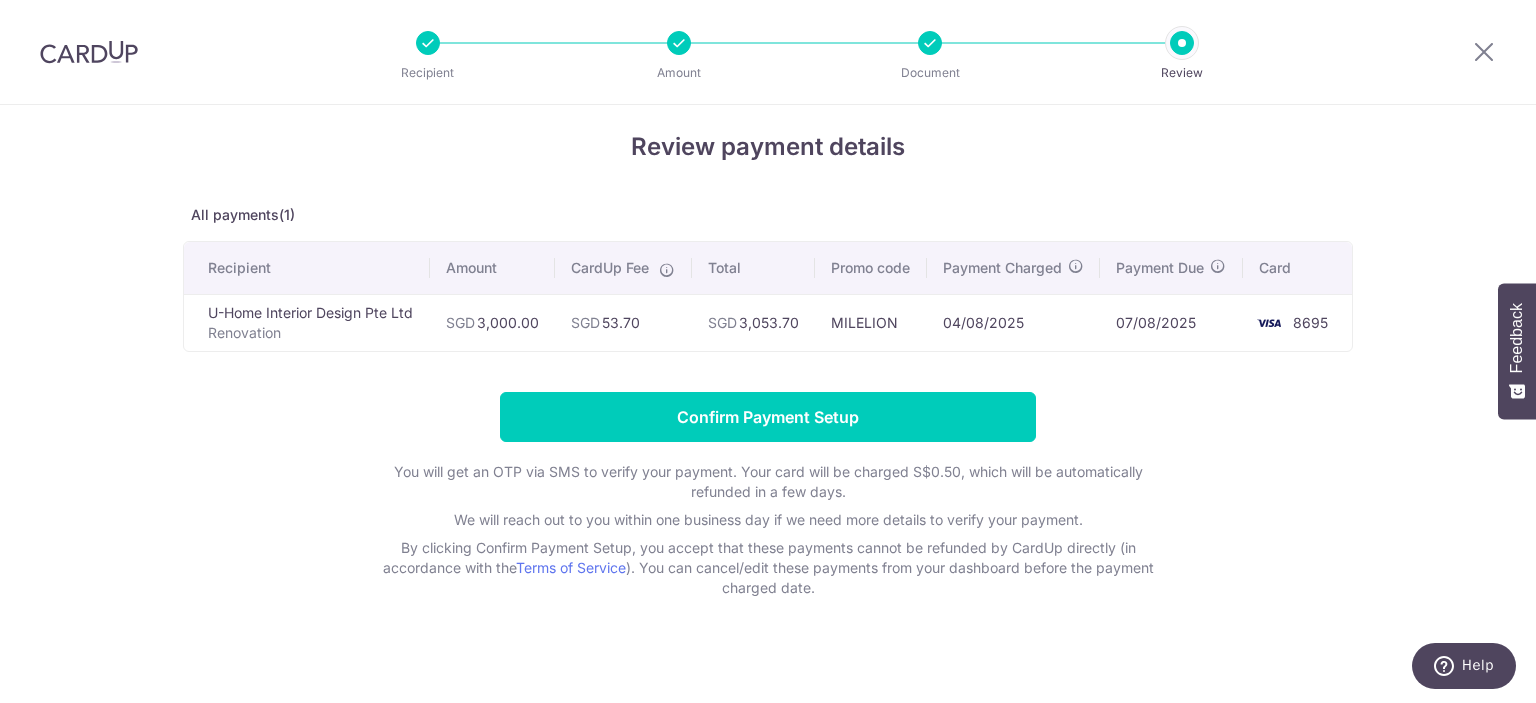 scroll, scrollTop: 0, scrollLeft: 0, axis: both 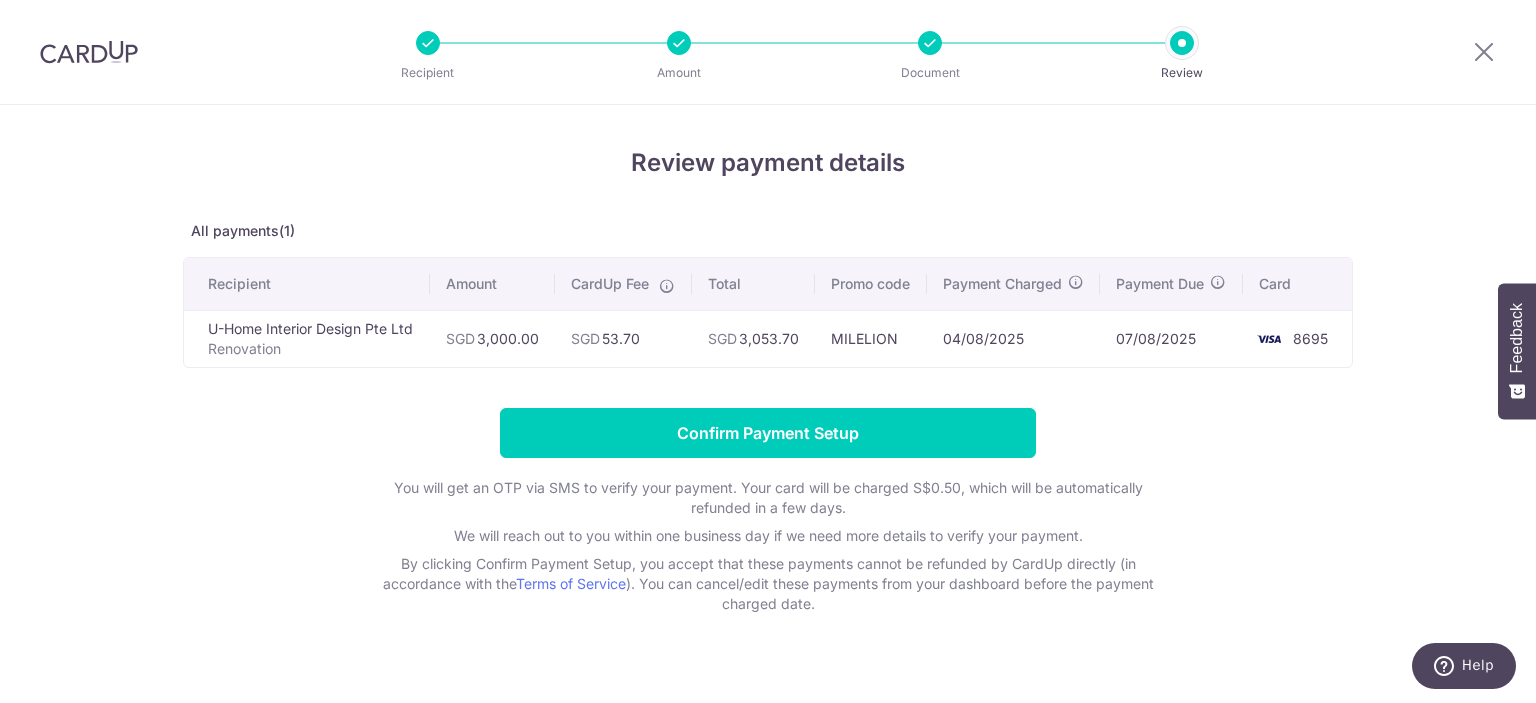 click on "Document" at bounding box center [930, 73] 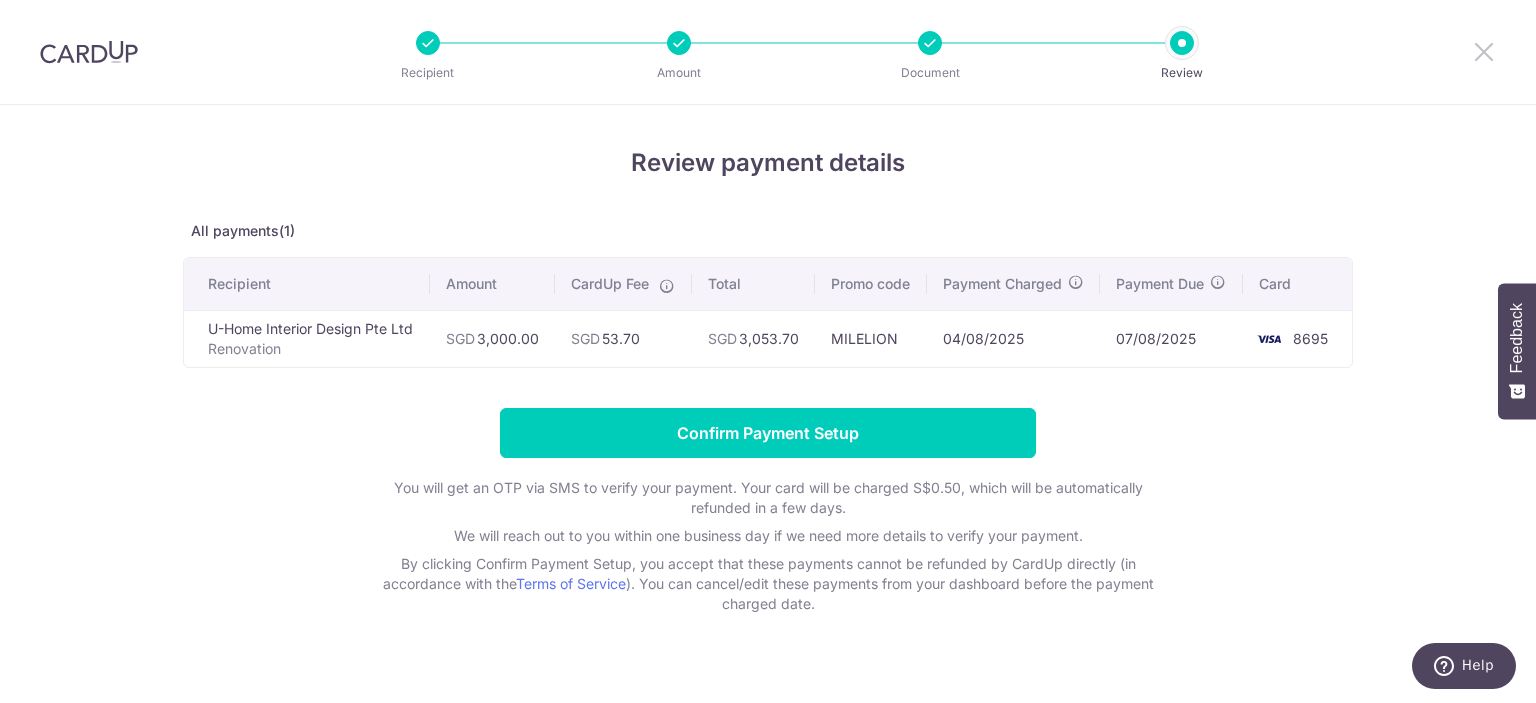 click at bounding box center (1484, 51) 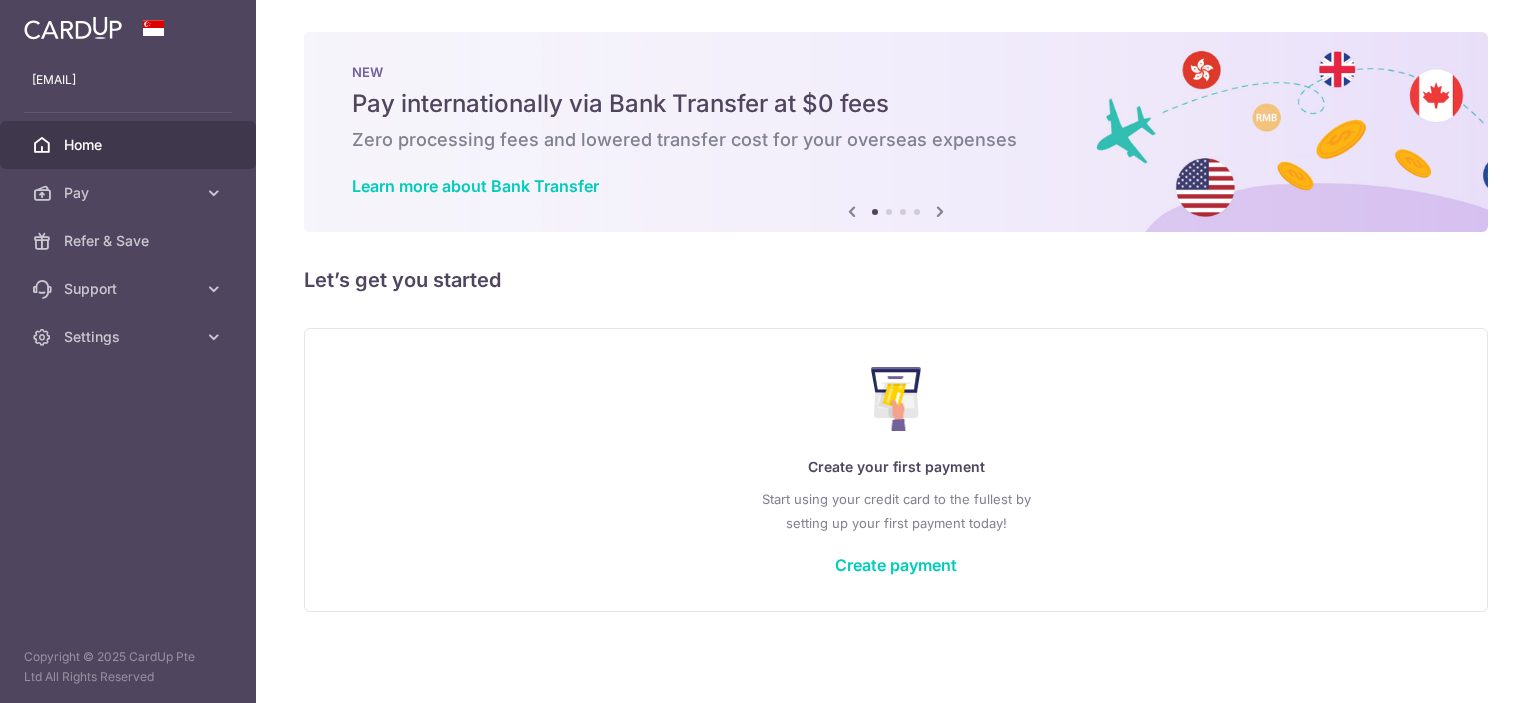 scroll, scrollTop: 0, scrollLeft: 0, axis: both 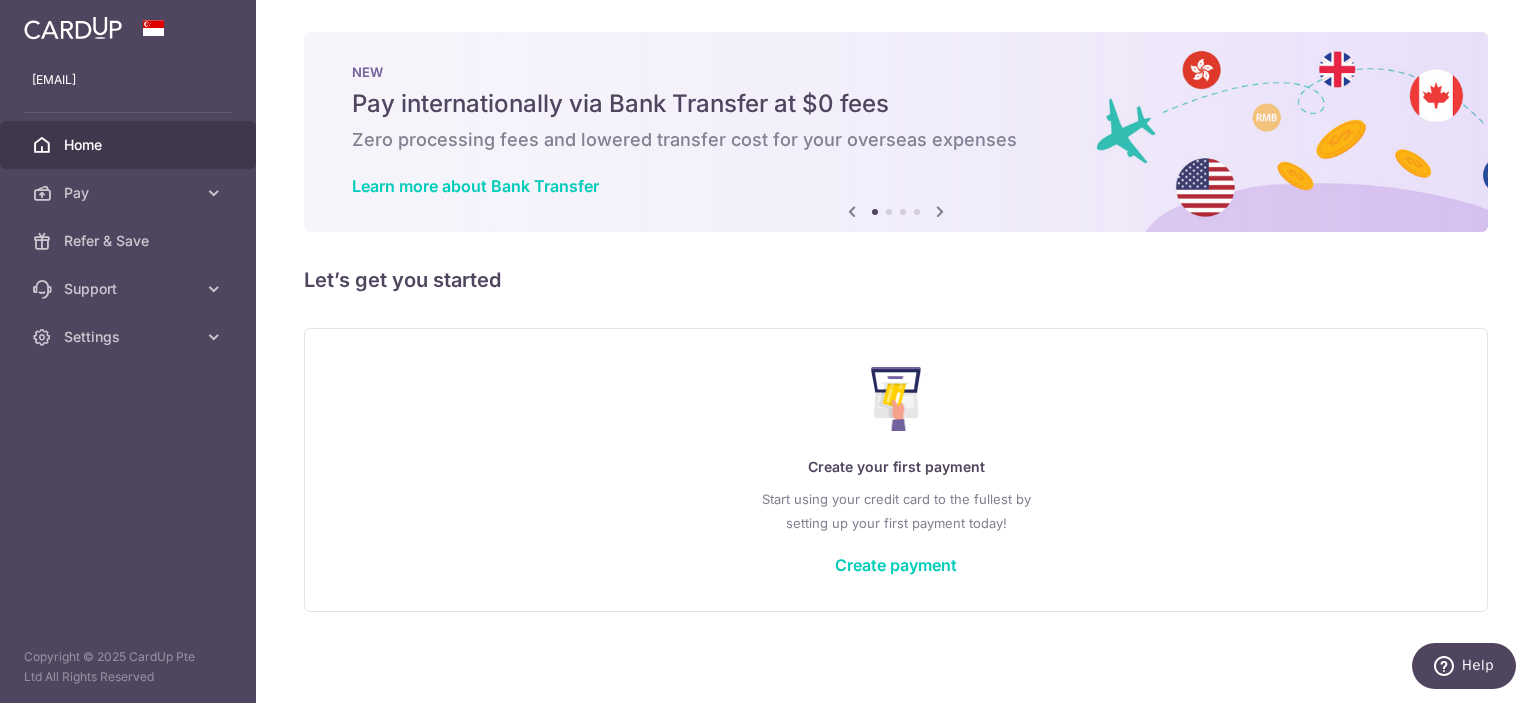 click on "Create your first payment
Start using your credit card to the fullest by   setting up your first payment today!
Create payment" 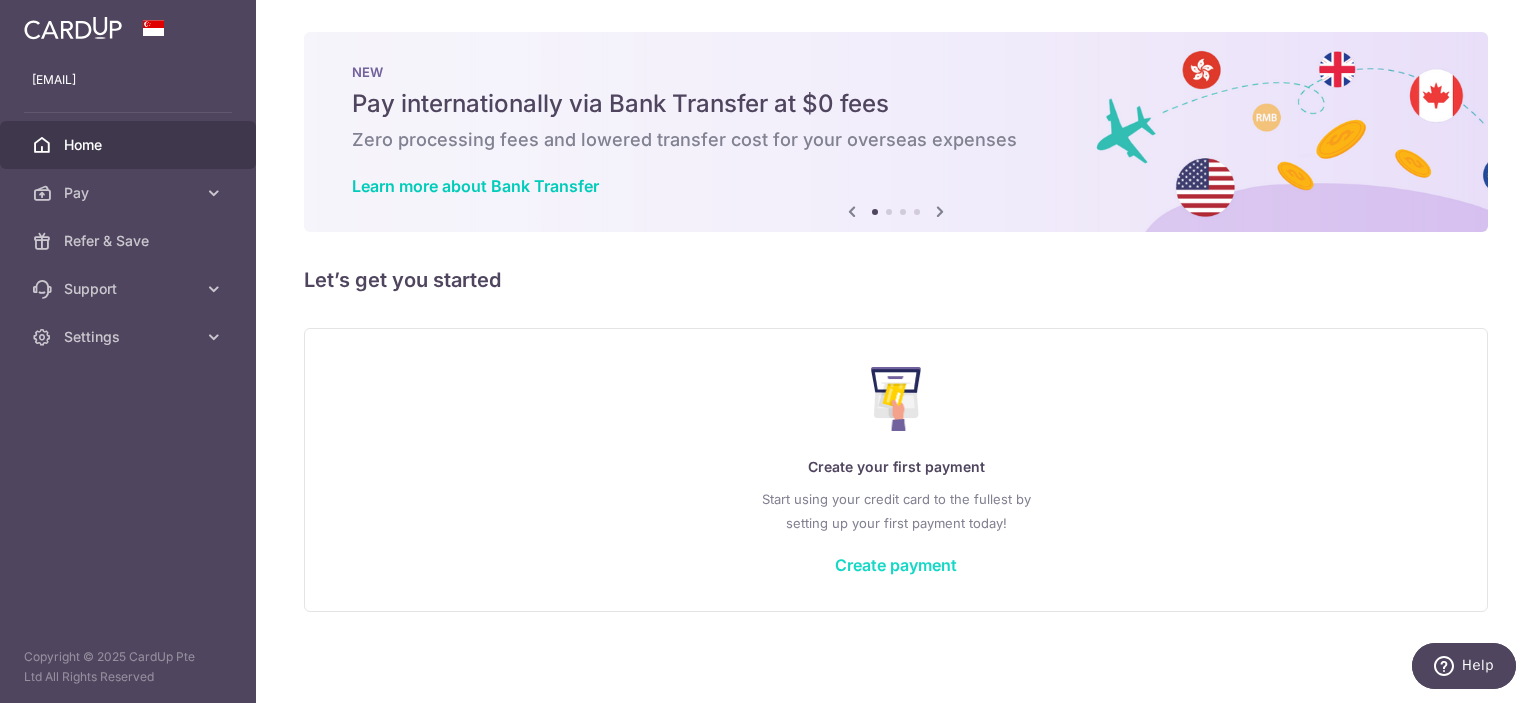 click on "Create payment" 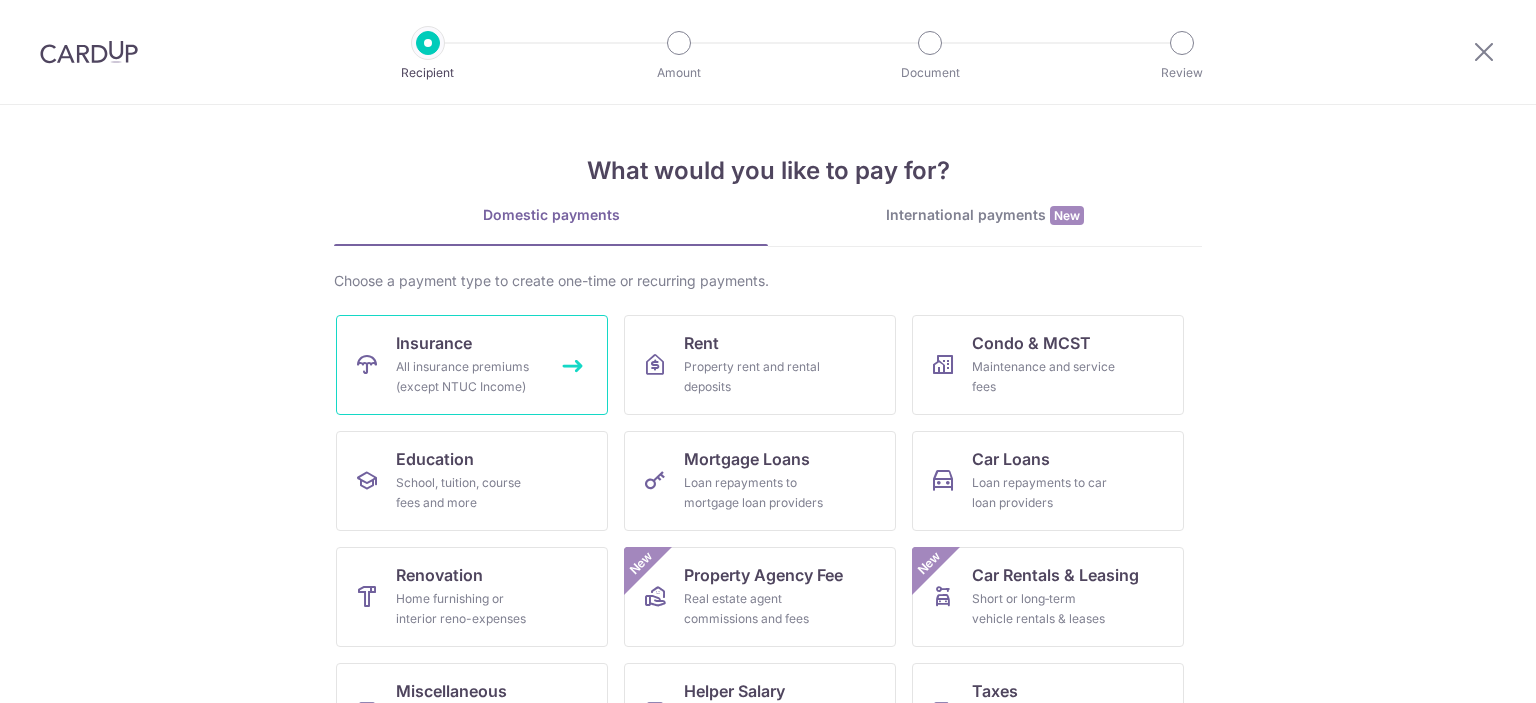 scroll, scrollTop: 0, scrollLeft: 0, axis: both 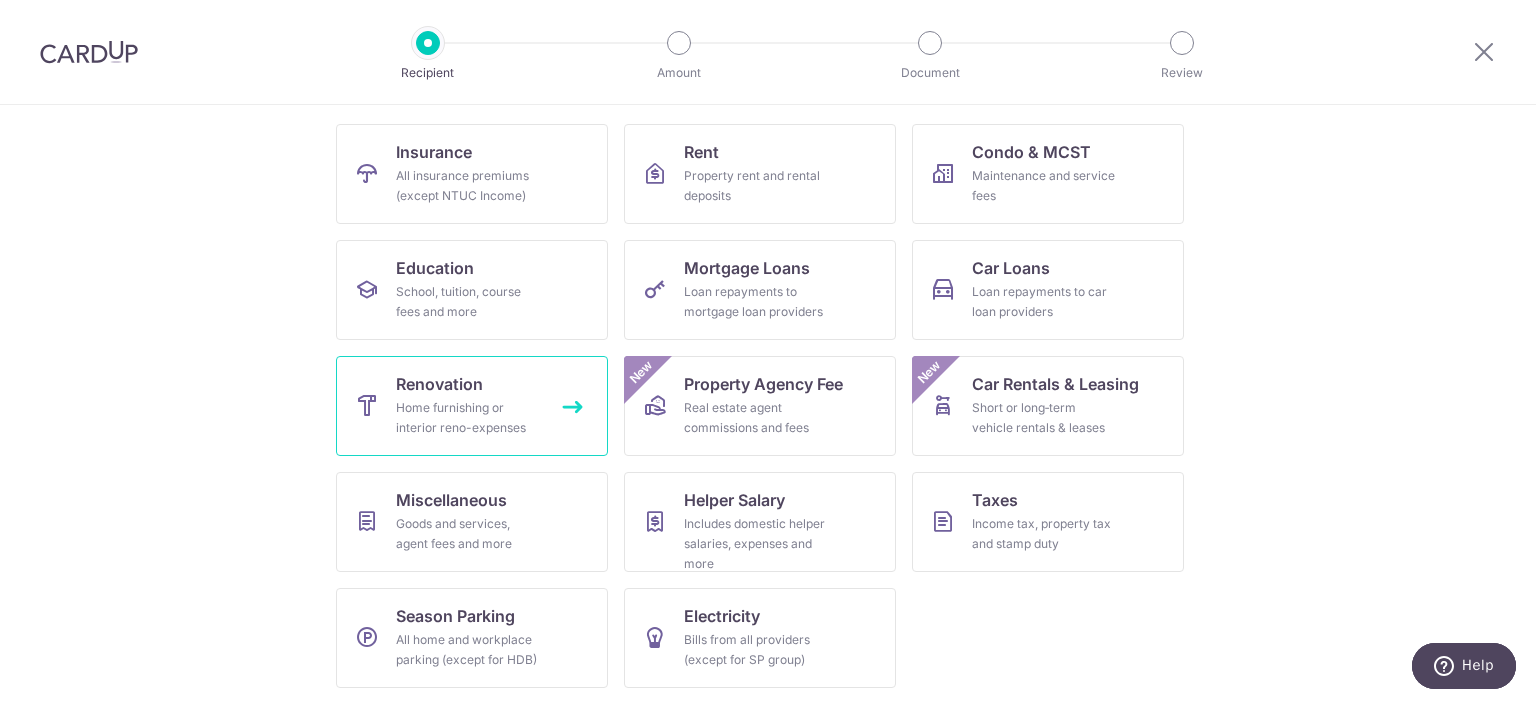 click on "Home furnishing or interior reno-expenses" 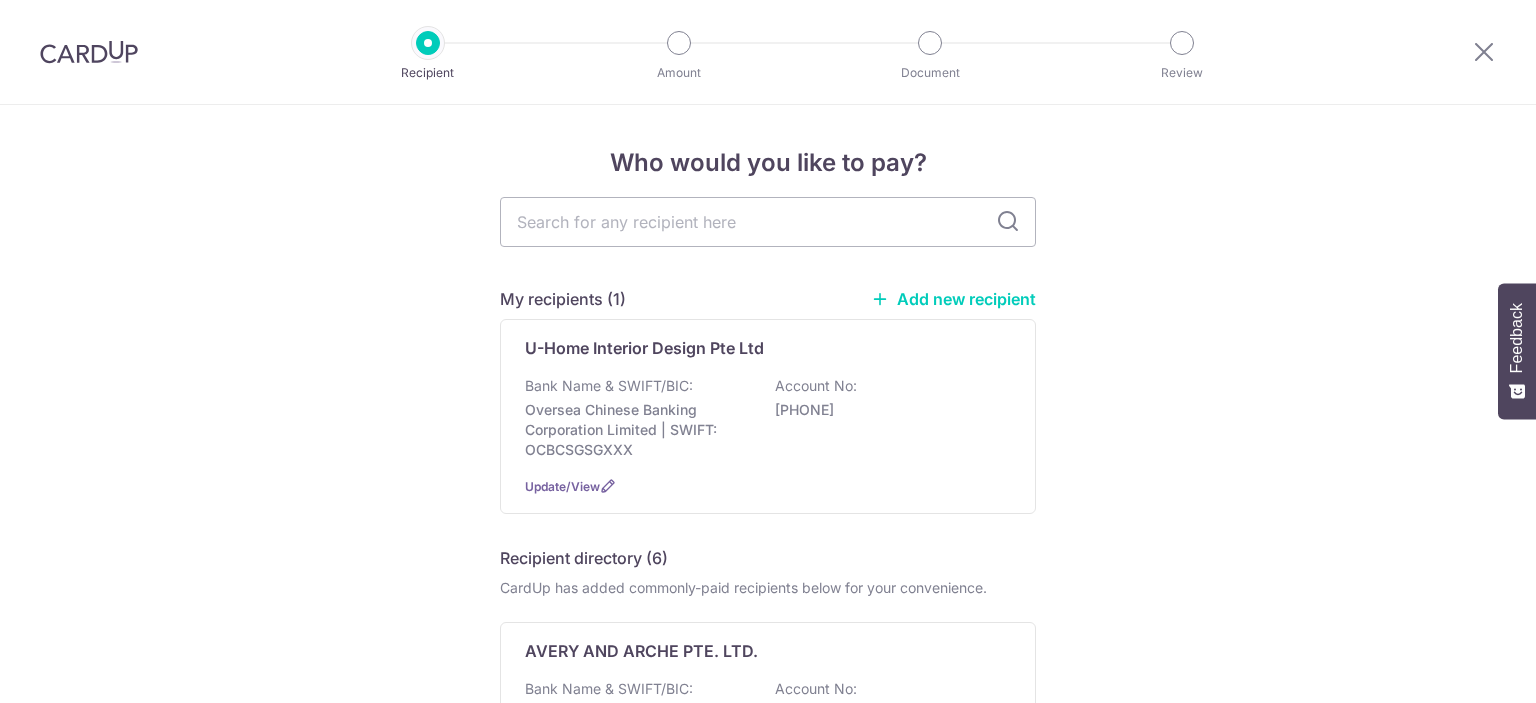 scroll, scrollTop: 0, scrollLeft: 0, axis: both 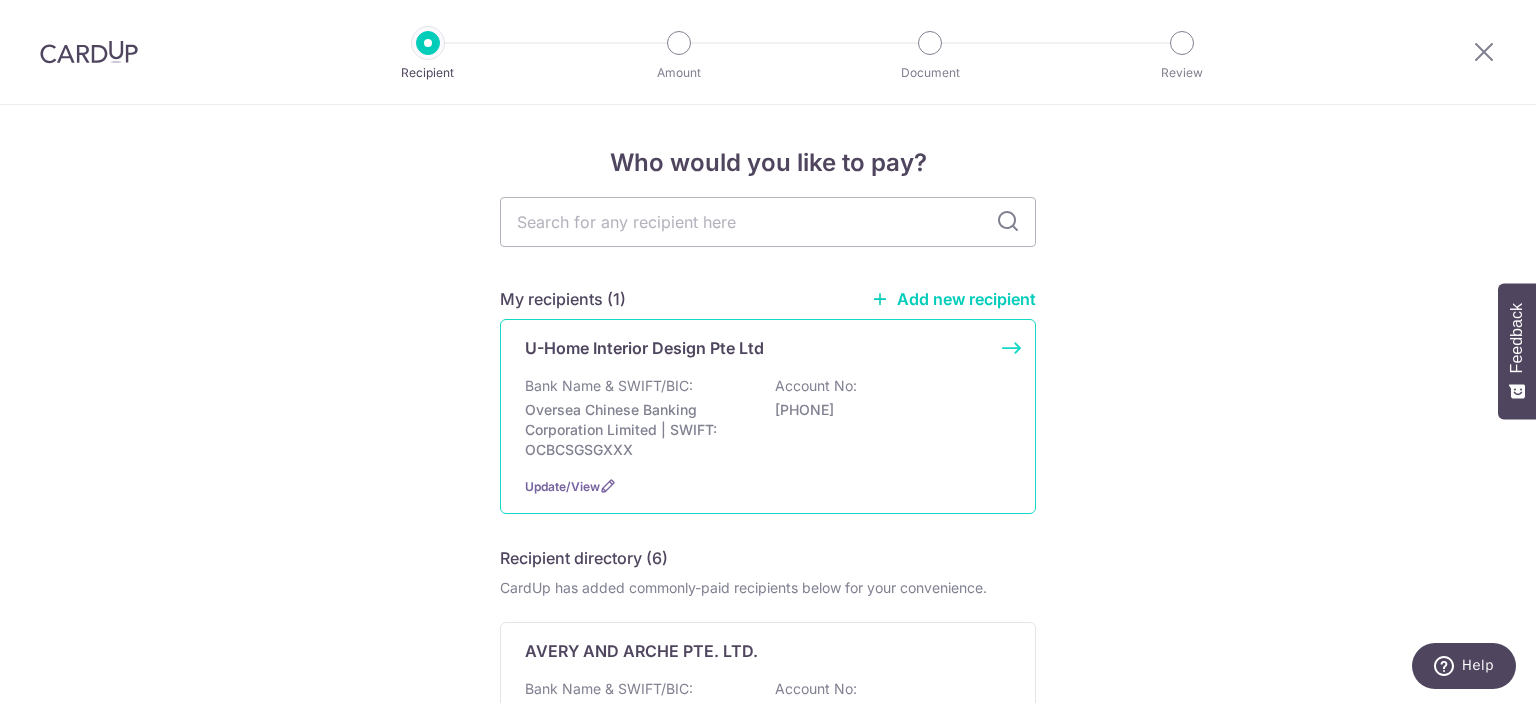 click on "Bank Name & SWIFT/BIC:" at bounding box center (609, 386) 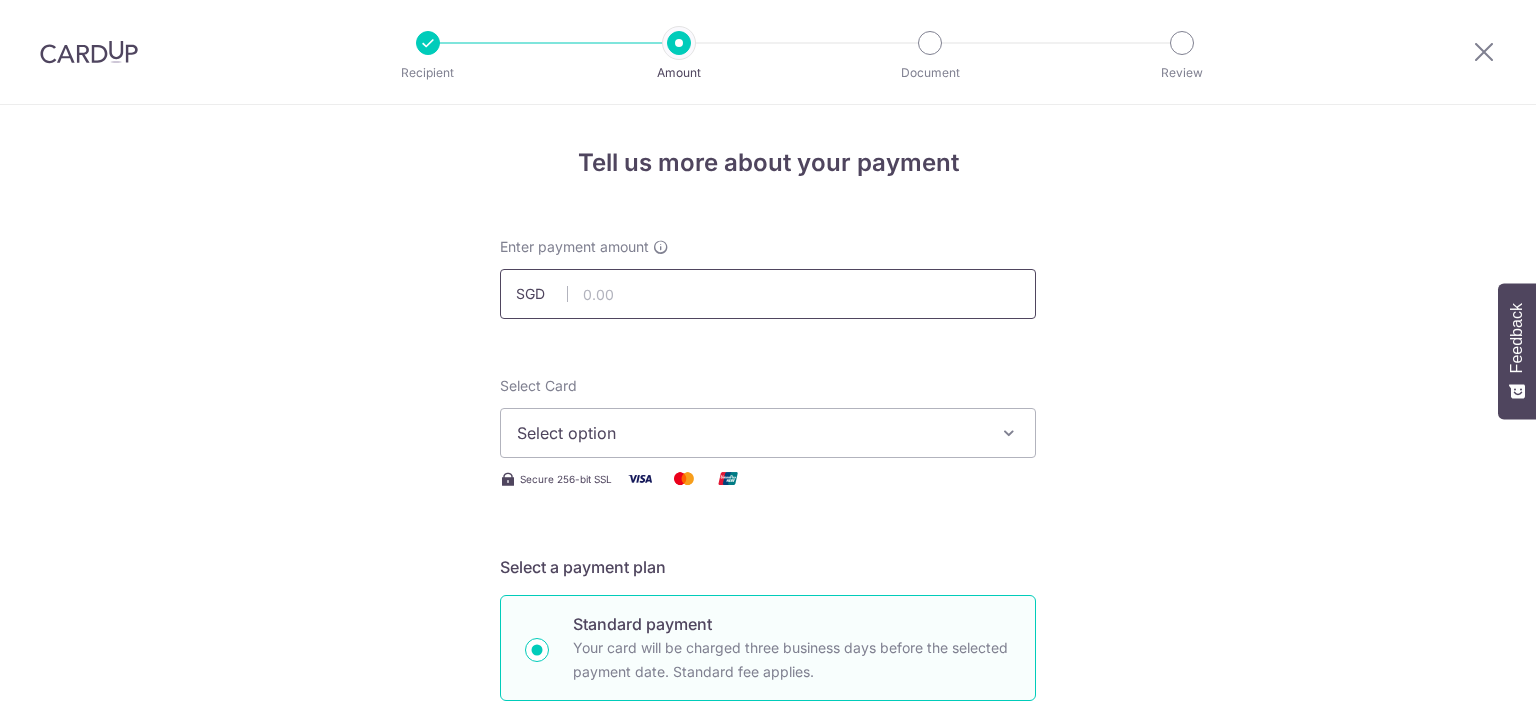 scroll, scrollTop: 0, scrollLeft: 0, axis: both 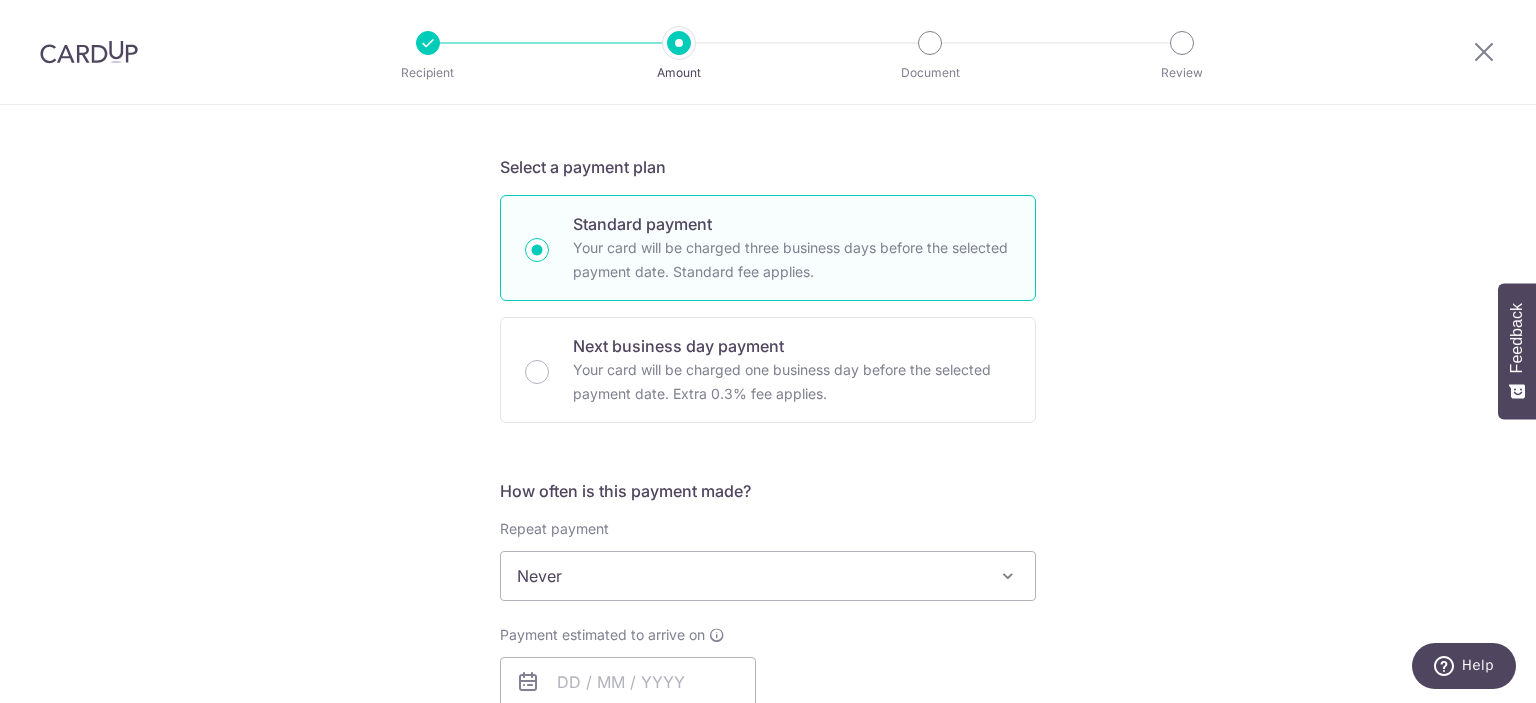 type on "3,000.00" 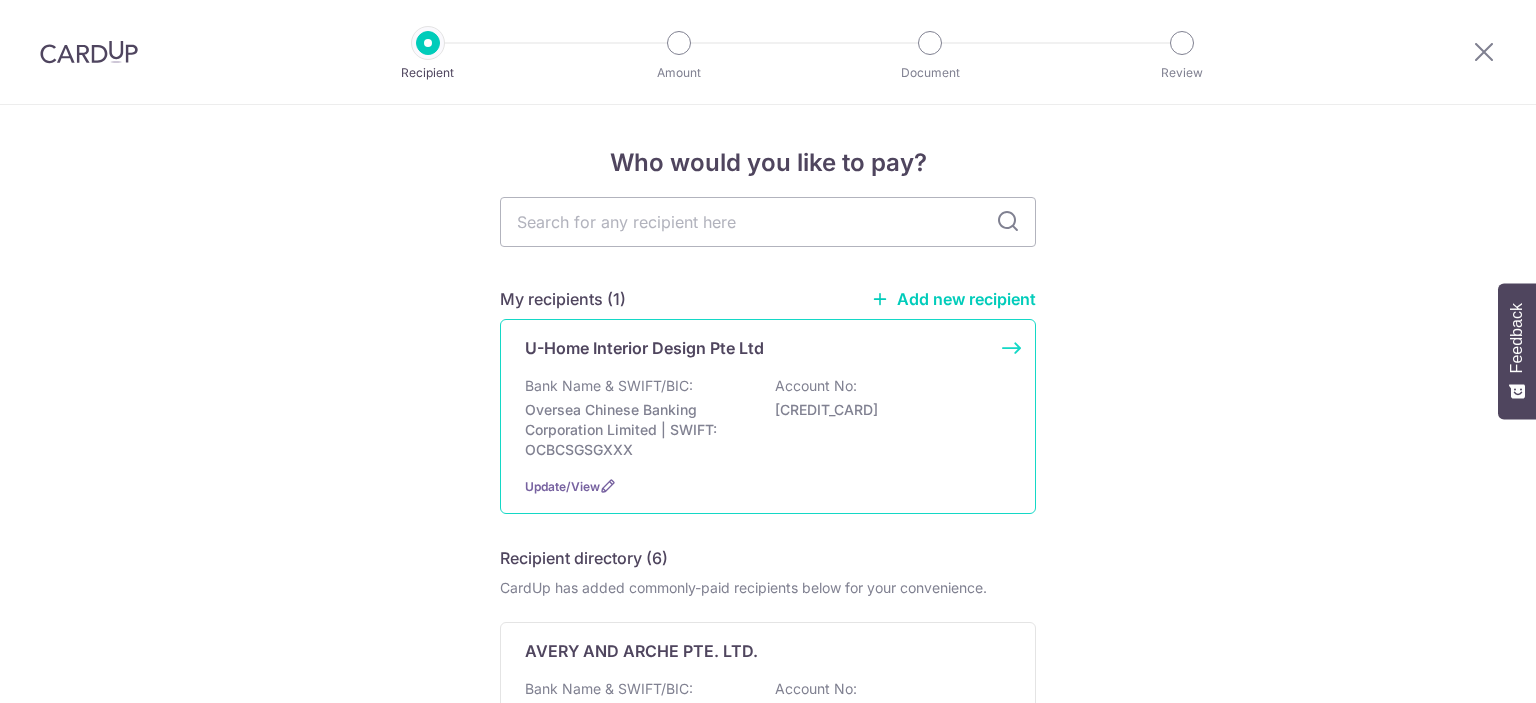 scroll, scrollTop: 0, scrollLeft: 0, axis: both 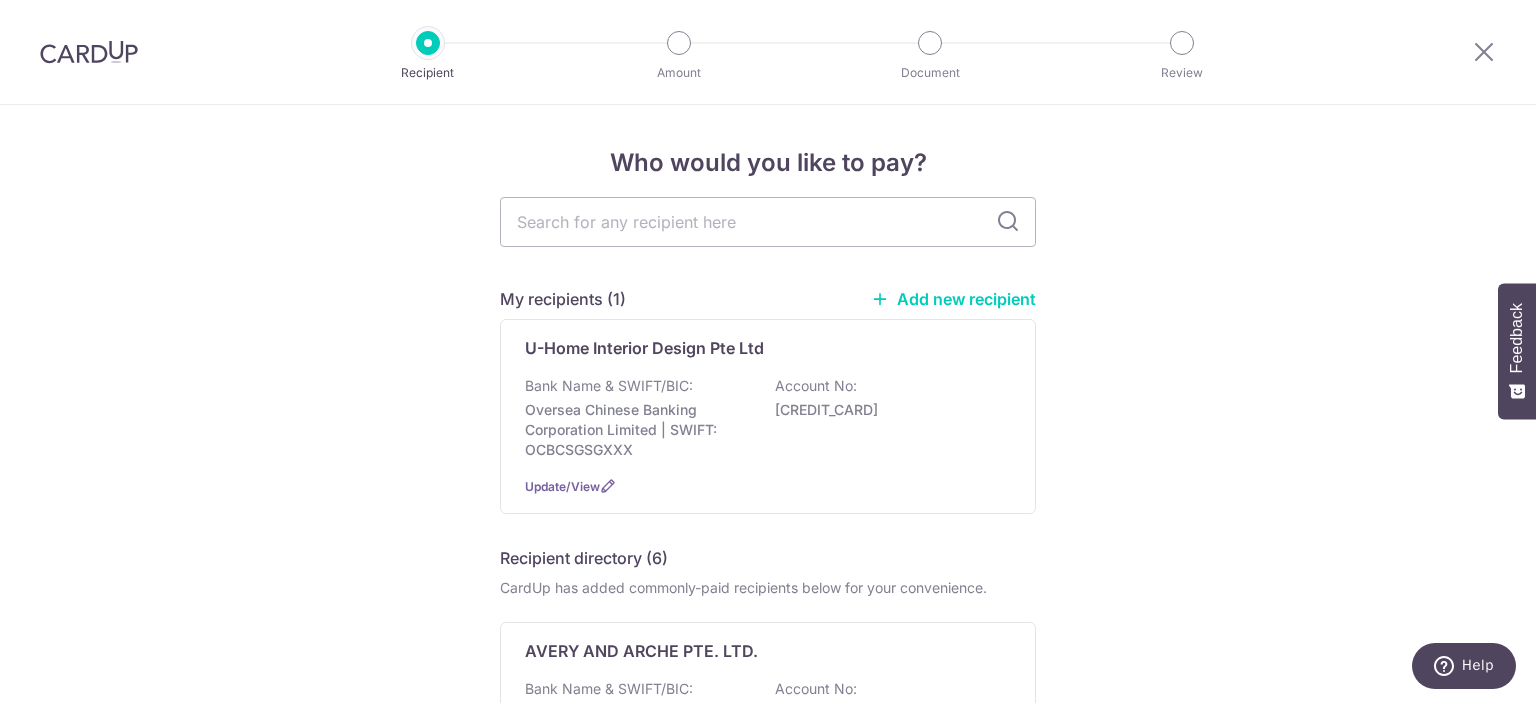 click on "Recipient Amount Document Review" at bounding box center (768, 52) 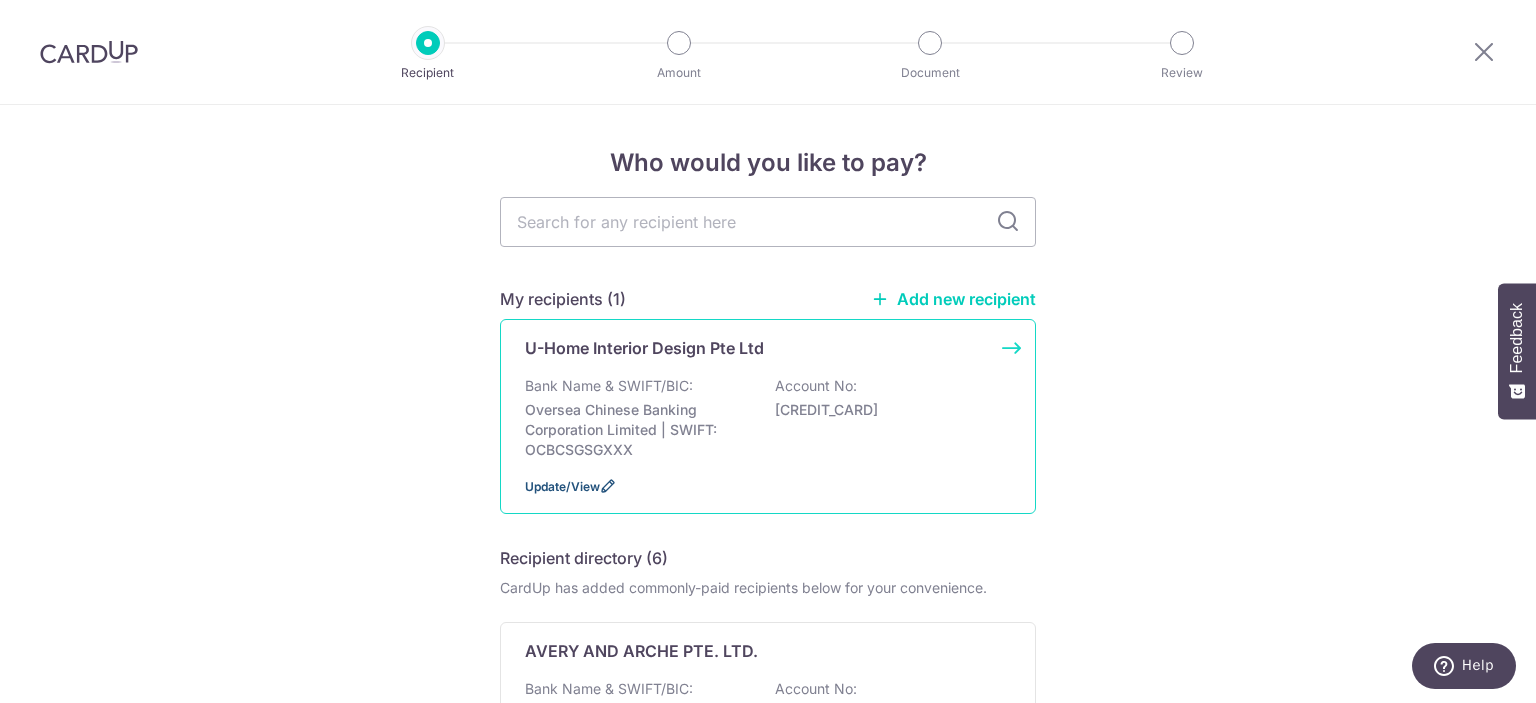 click on "Update/View" at bounding box center (562, 486) 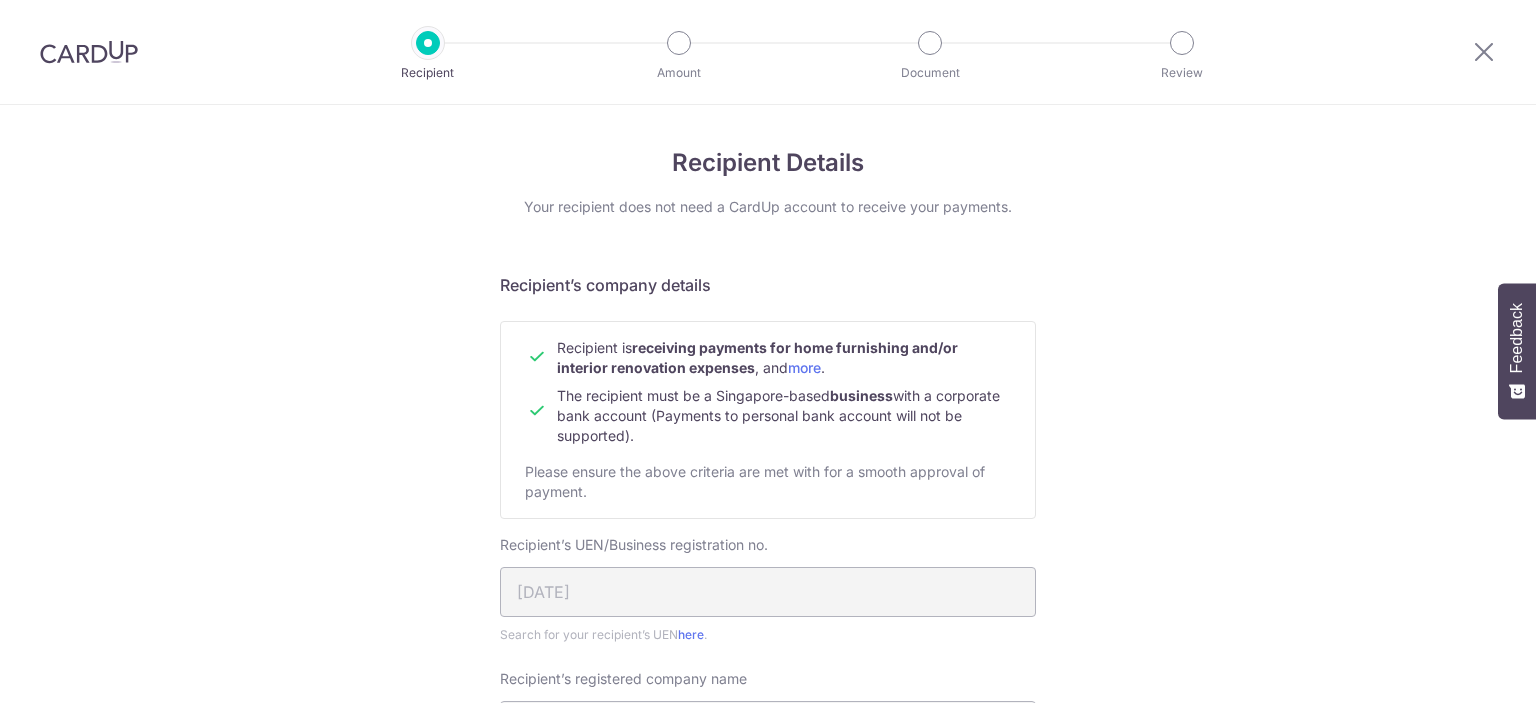 scroll, scrollTop: 0, scrollLeft: 0, axis: both 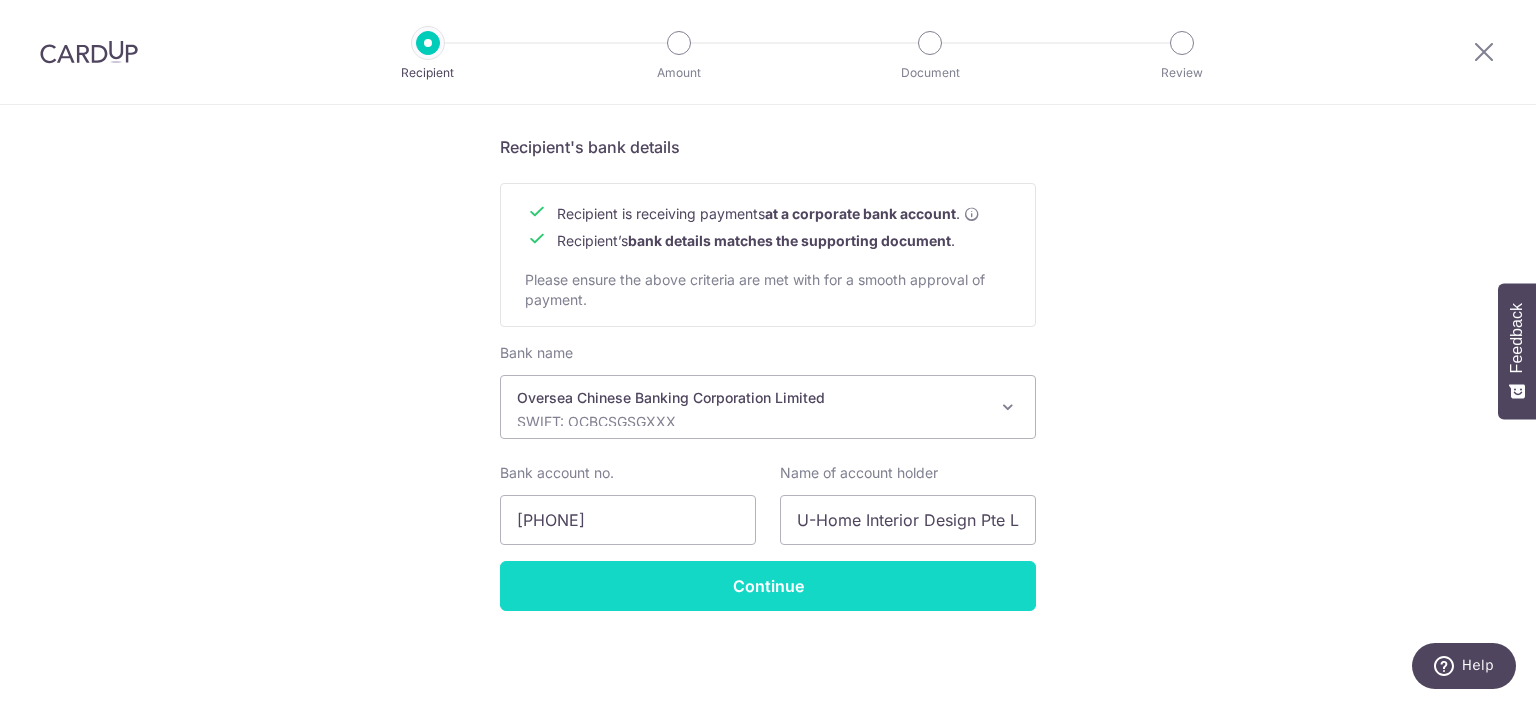 click on "Continue" at bounding box center (768, 586) 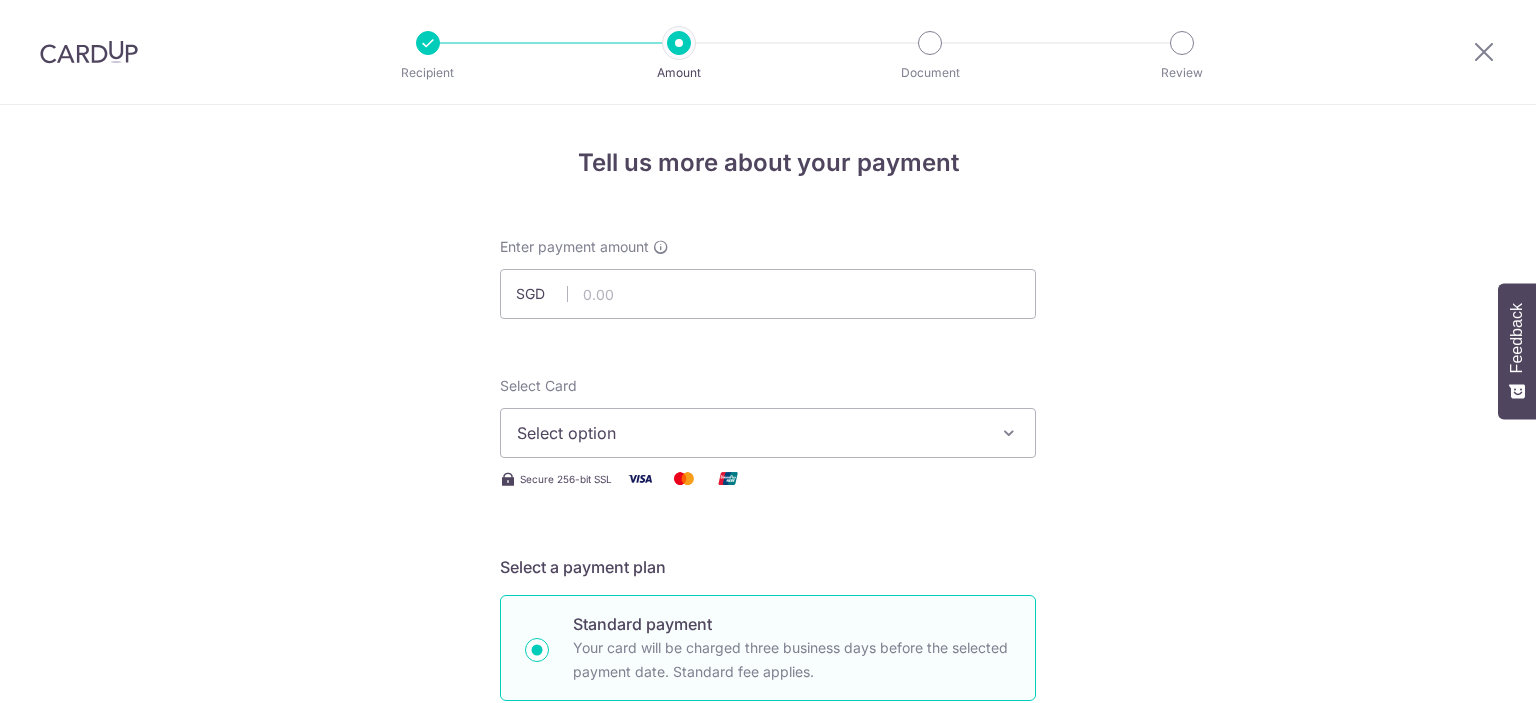 scroll, scrollTop: 0, scrollLeft: 0, axis: both 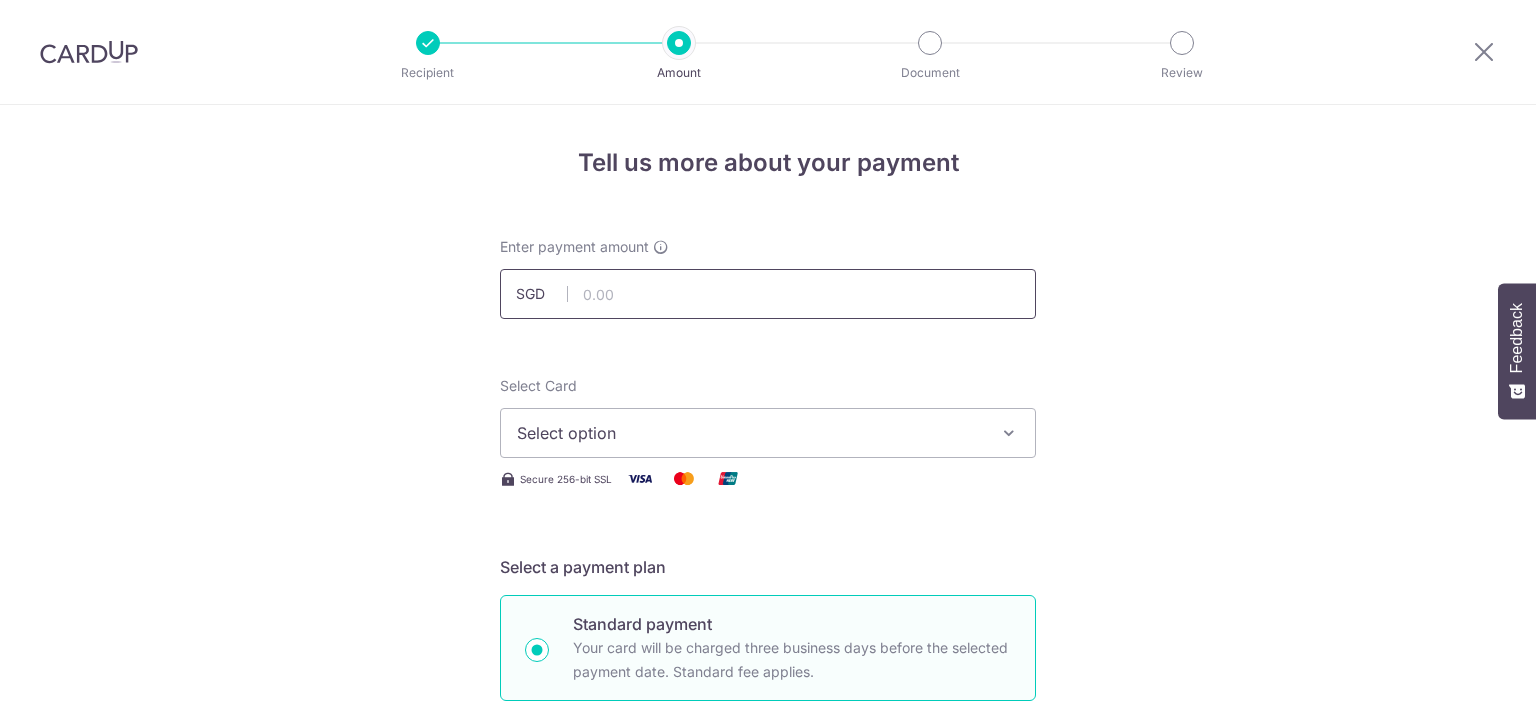 click at bounding box center (768, 294) 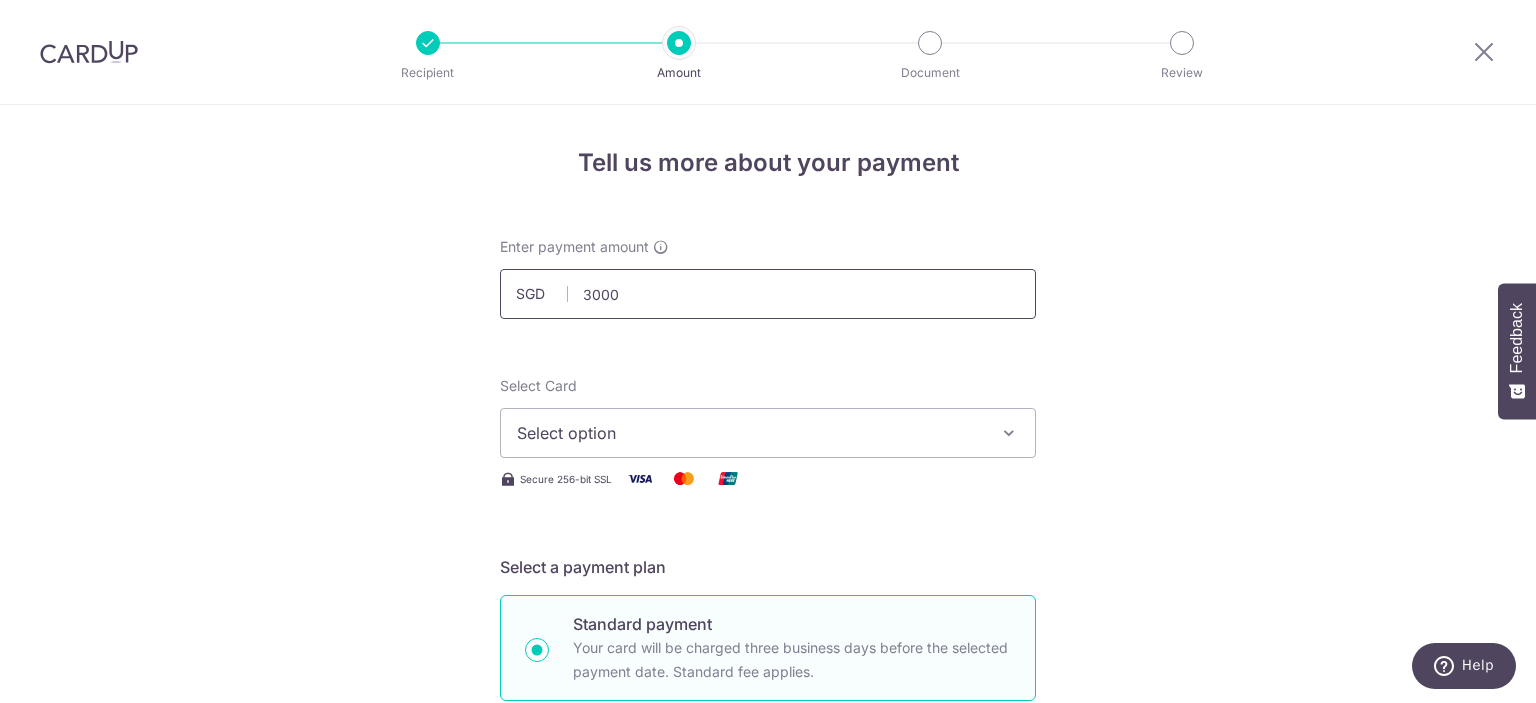 type on "3,000.00" 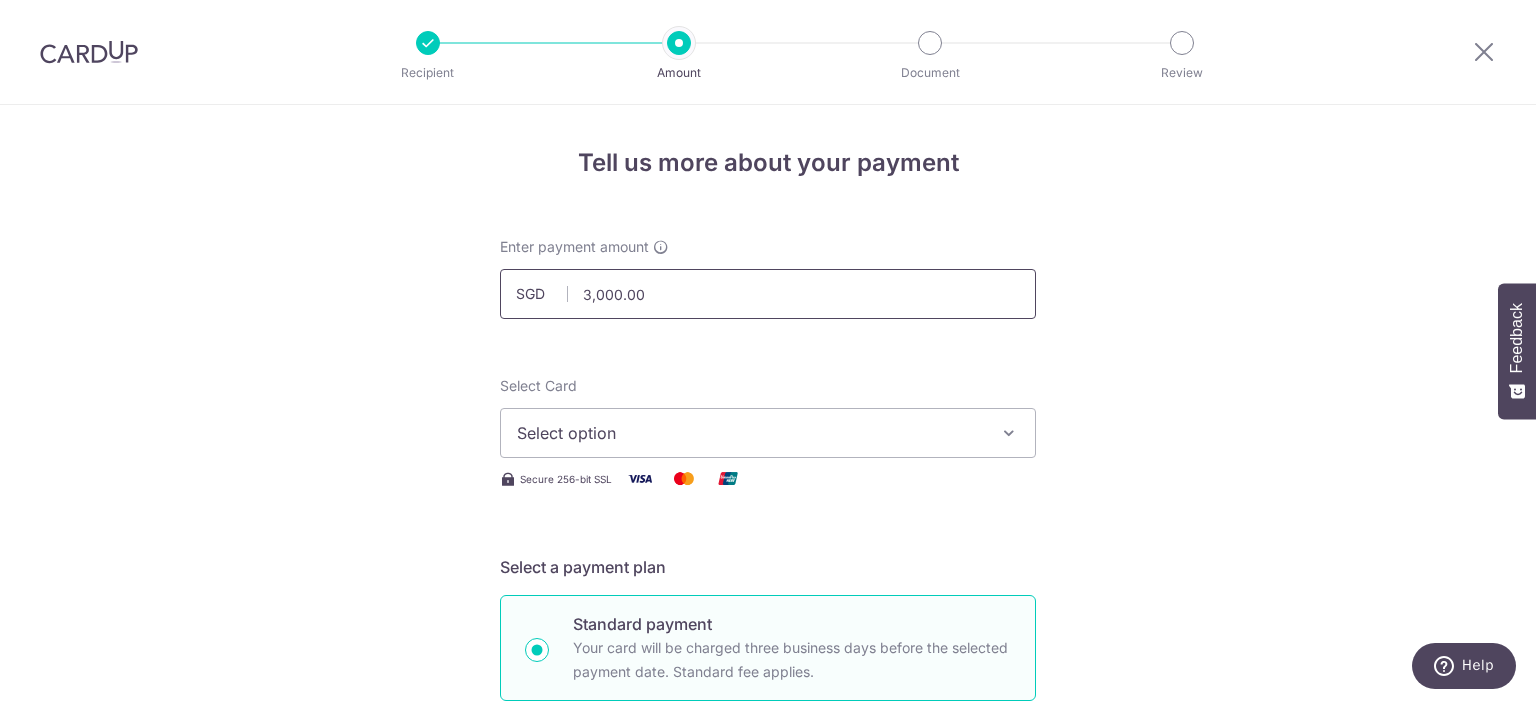 type 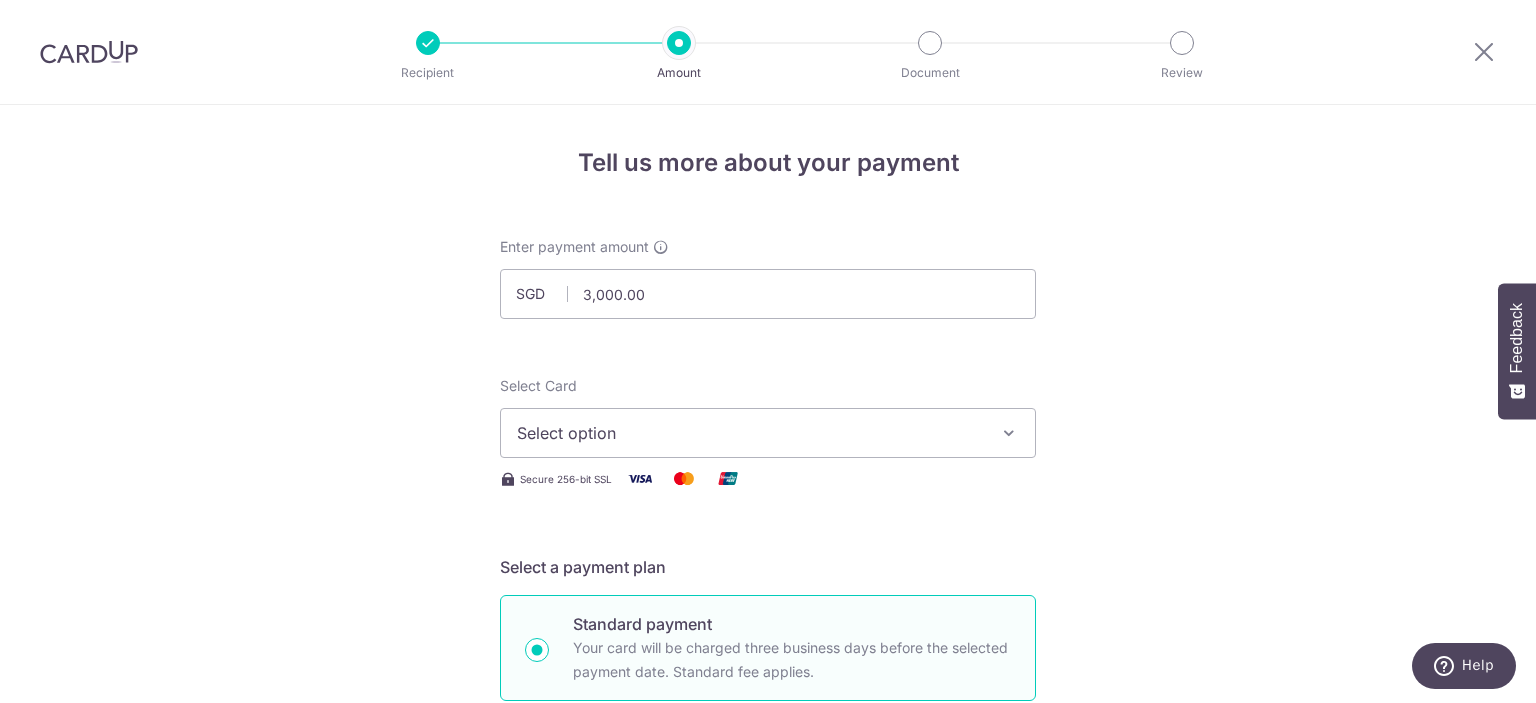 click on "Select option" at bounding box center (768, 433) 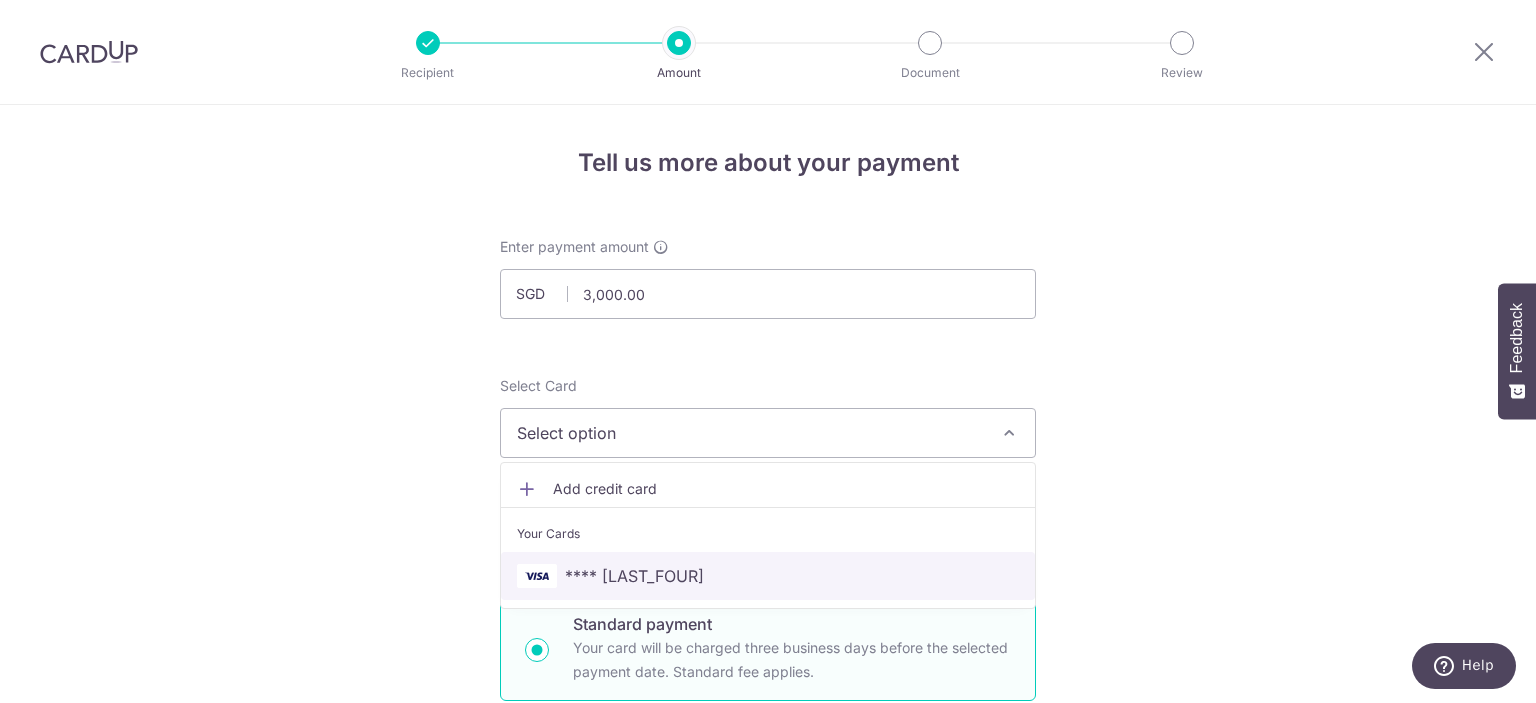 click on "**** [LAST_FOUR]" at bounding box center [634, 576] 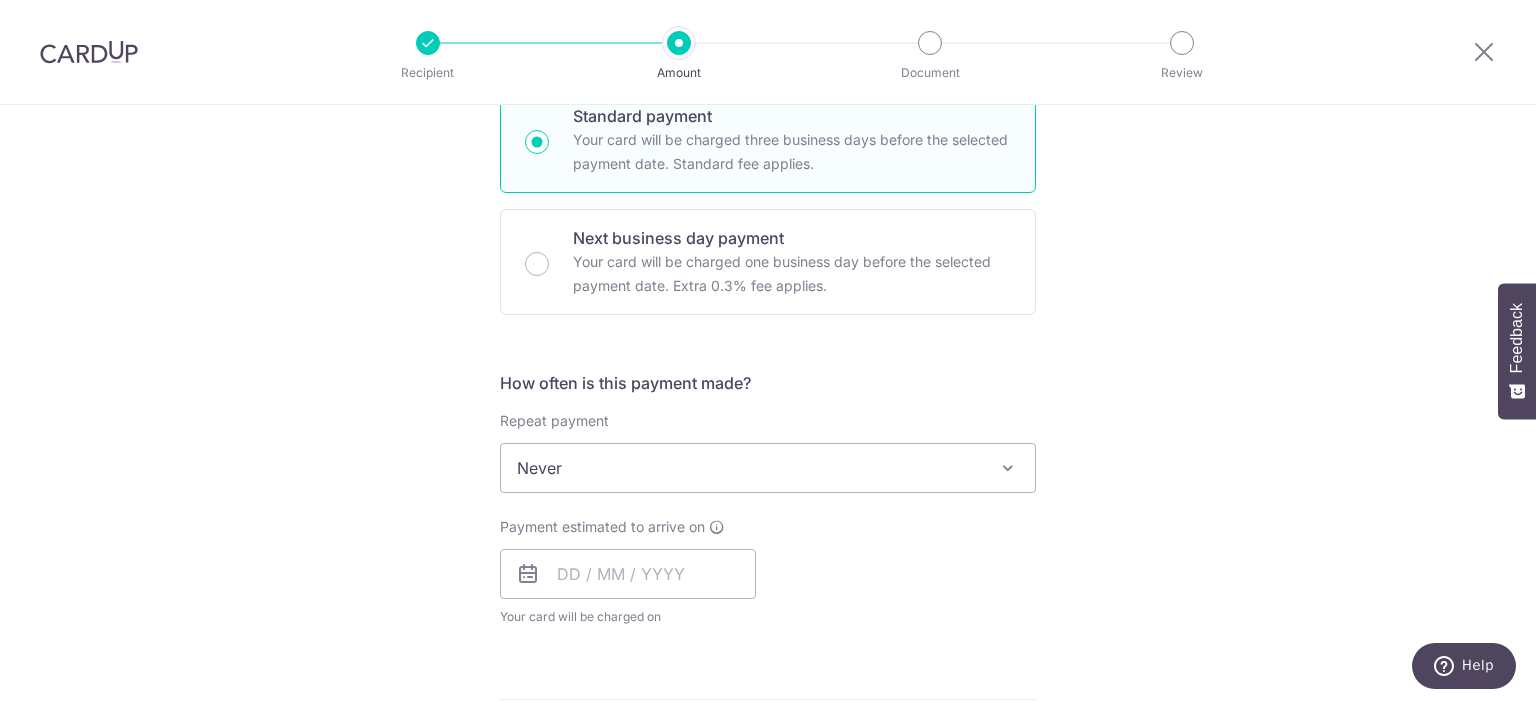 scroll, scrollTop: 400, scrollLeft: 0, axis: vertical 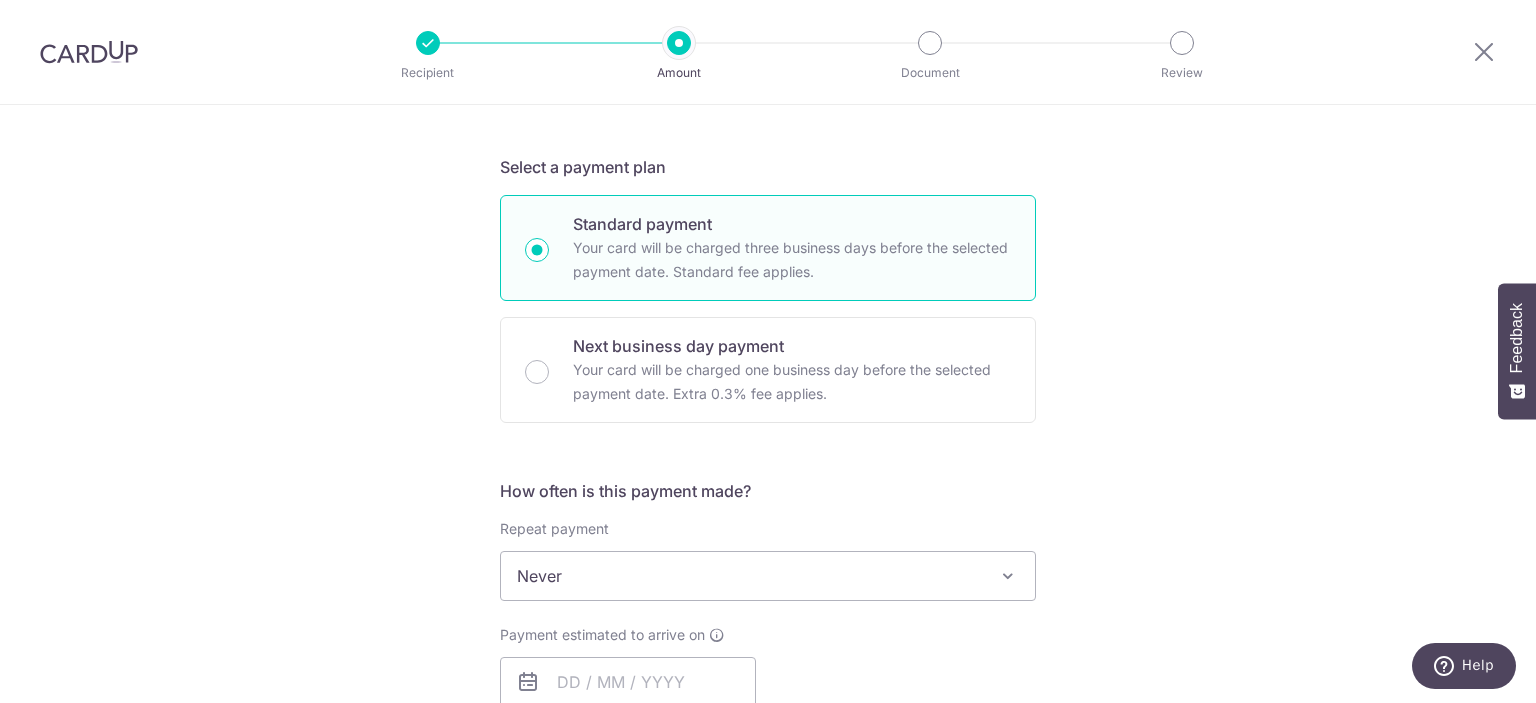 click on "Your card will be charged three business days before the selected payment date. Standard fee applies." at bounding box center (792, 260) 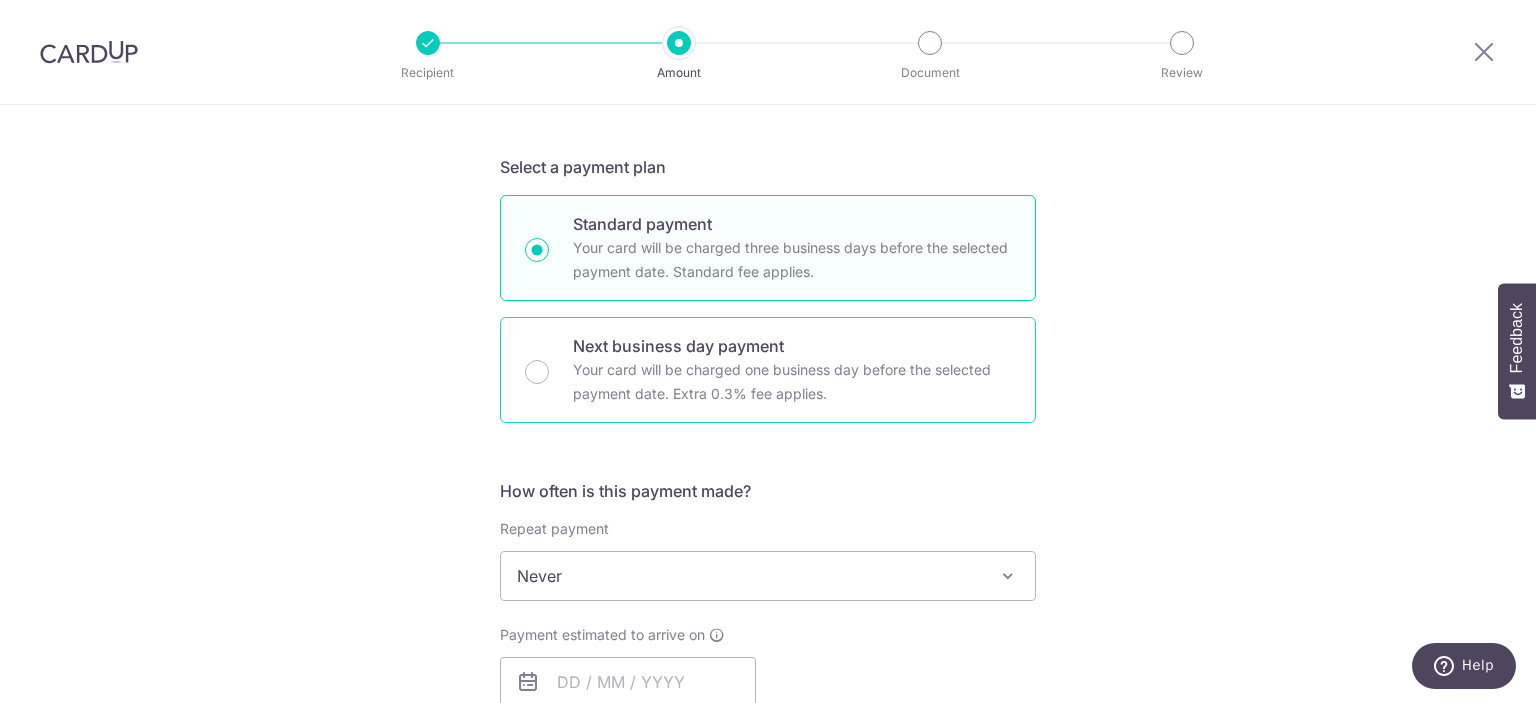 radio on "true" 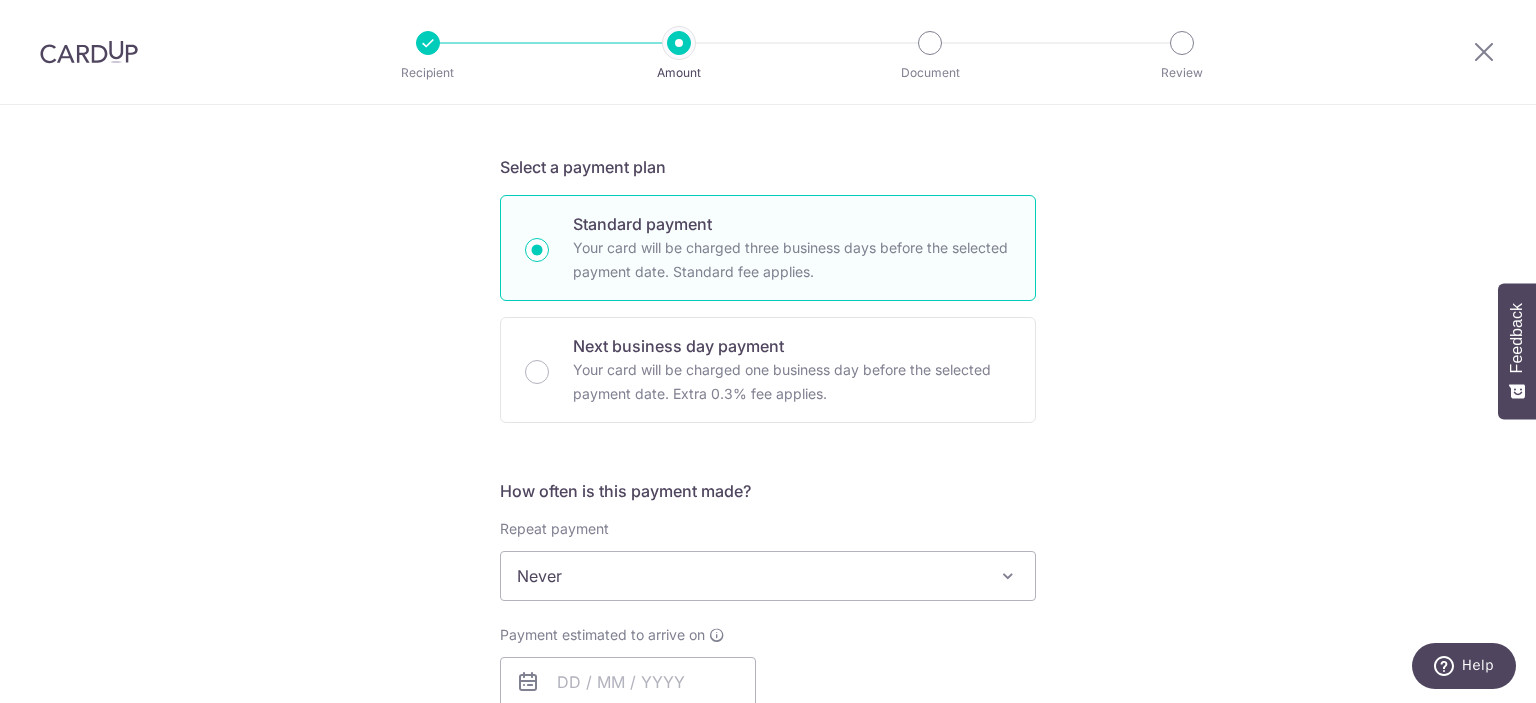 scroll, scrollTop: 500, scrollLeft: 0, axis: vertical 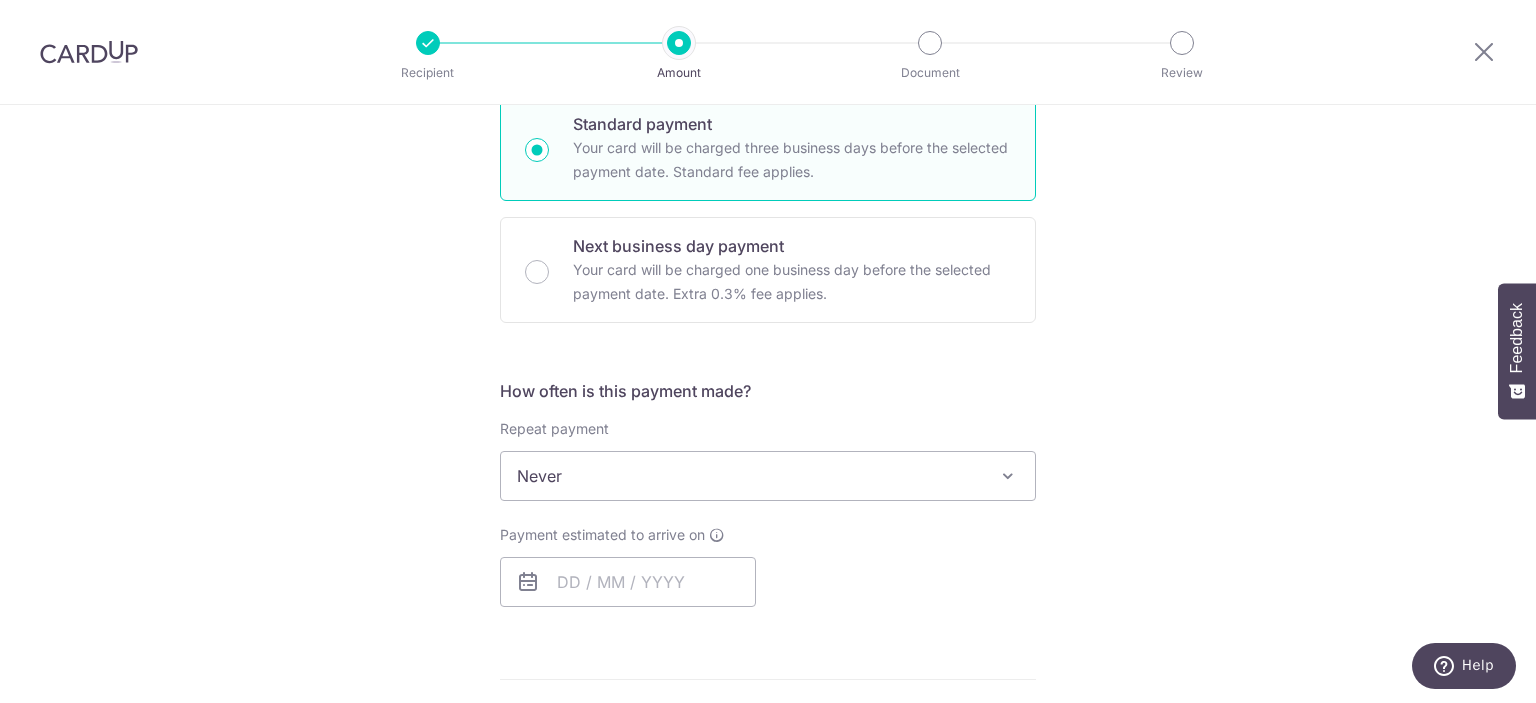 click on "Never" at bounding box center [768, 476] 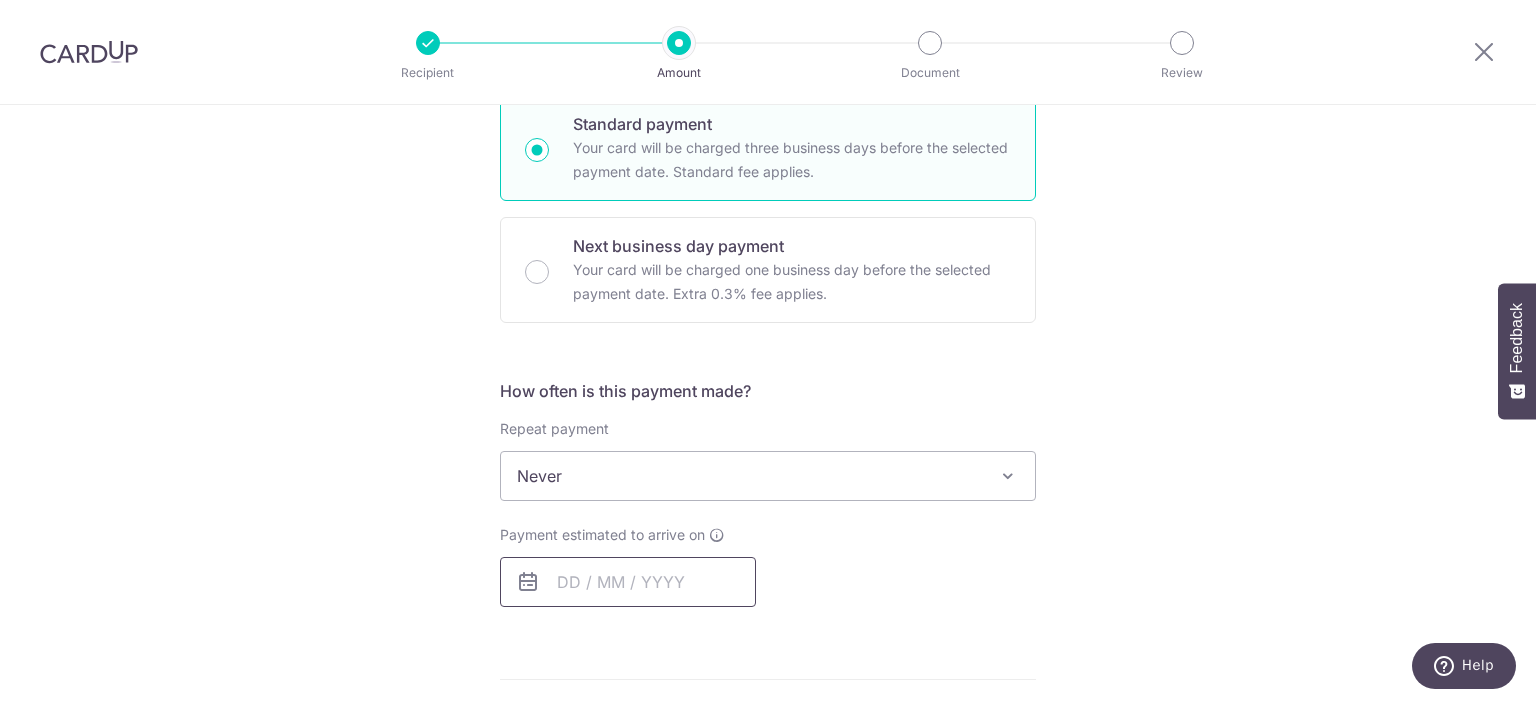 click at bounding box center [628, 582] 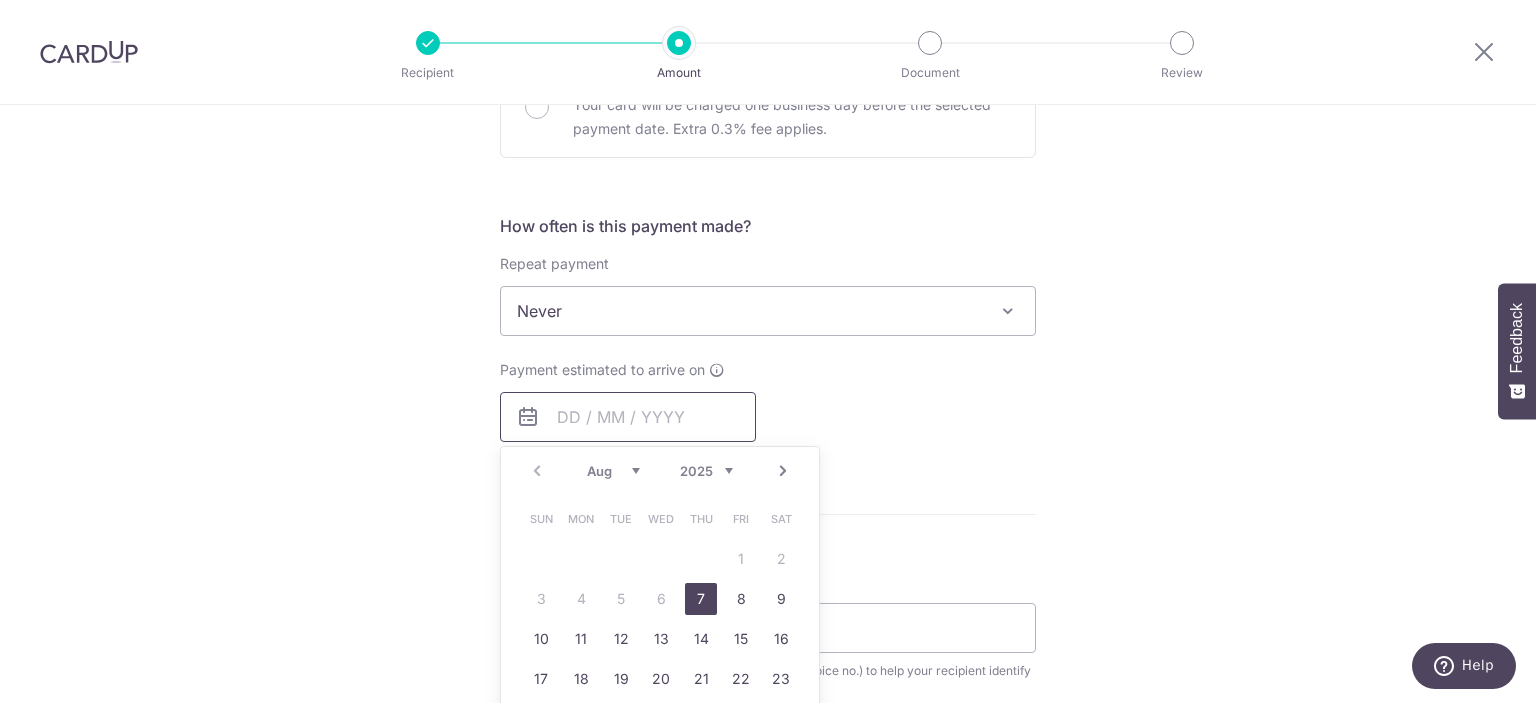 scroll, scrollTop: 700, scrollLeft: 0, axis: vertical 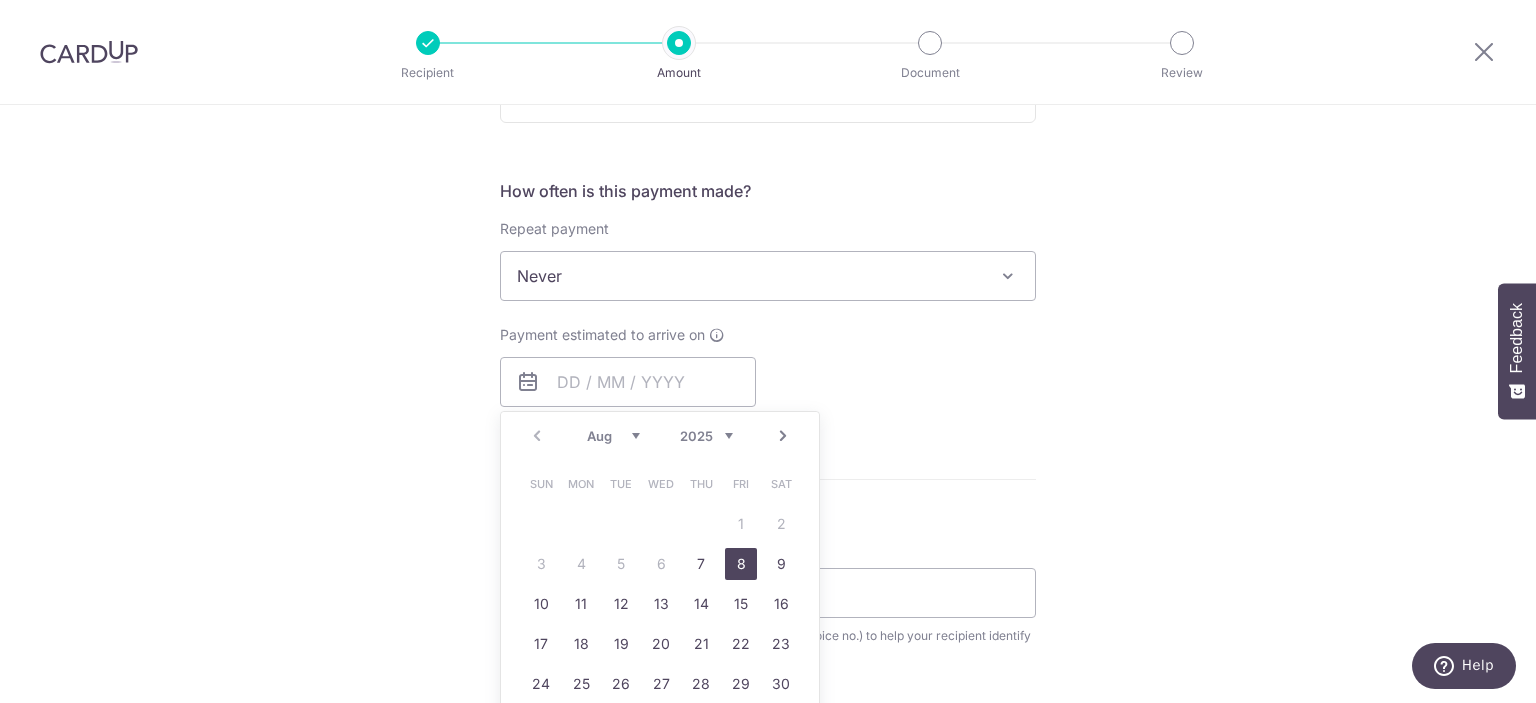 click on "8" at bounding box center [741, 564] 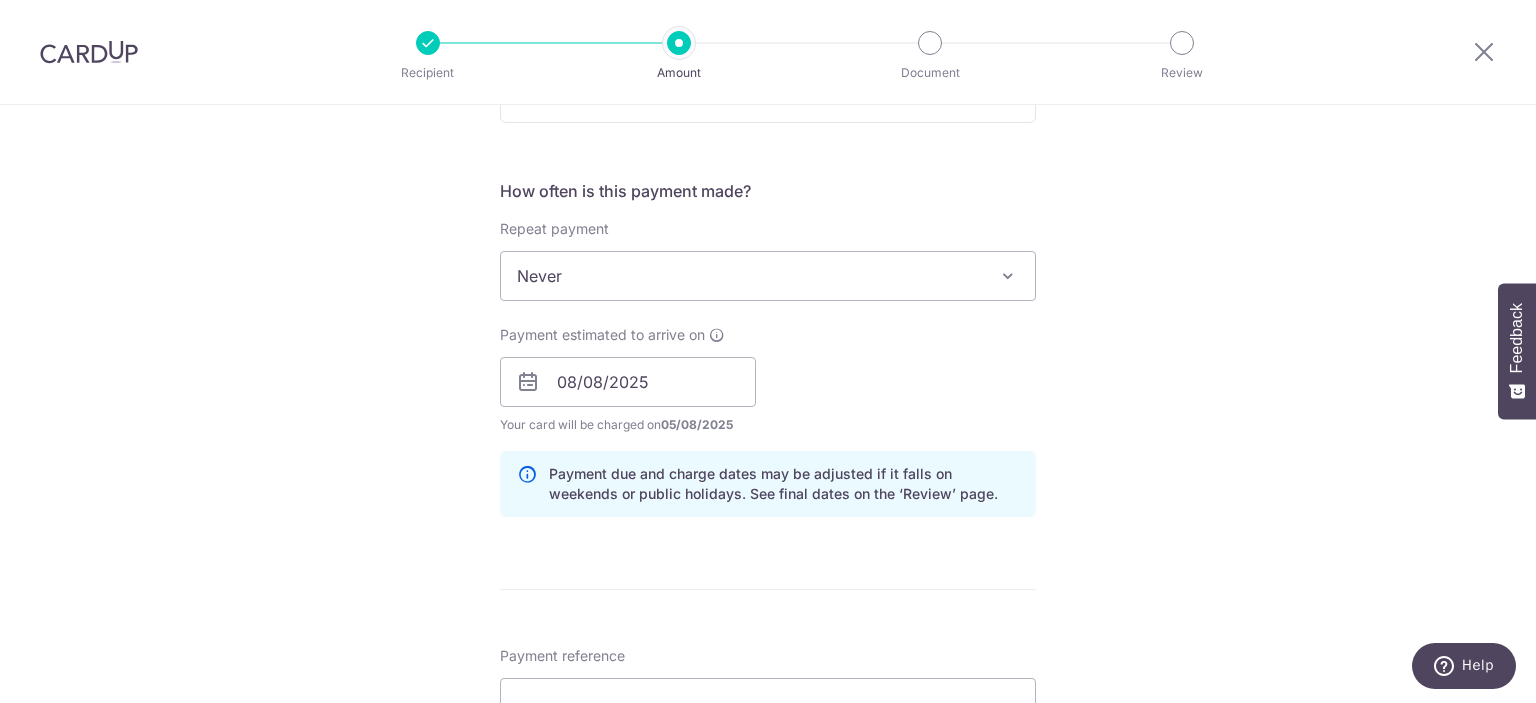 scroll, scrollTop: 800, scrollLeft: 0, axis: vertical 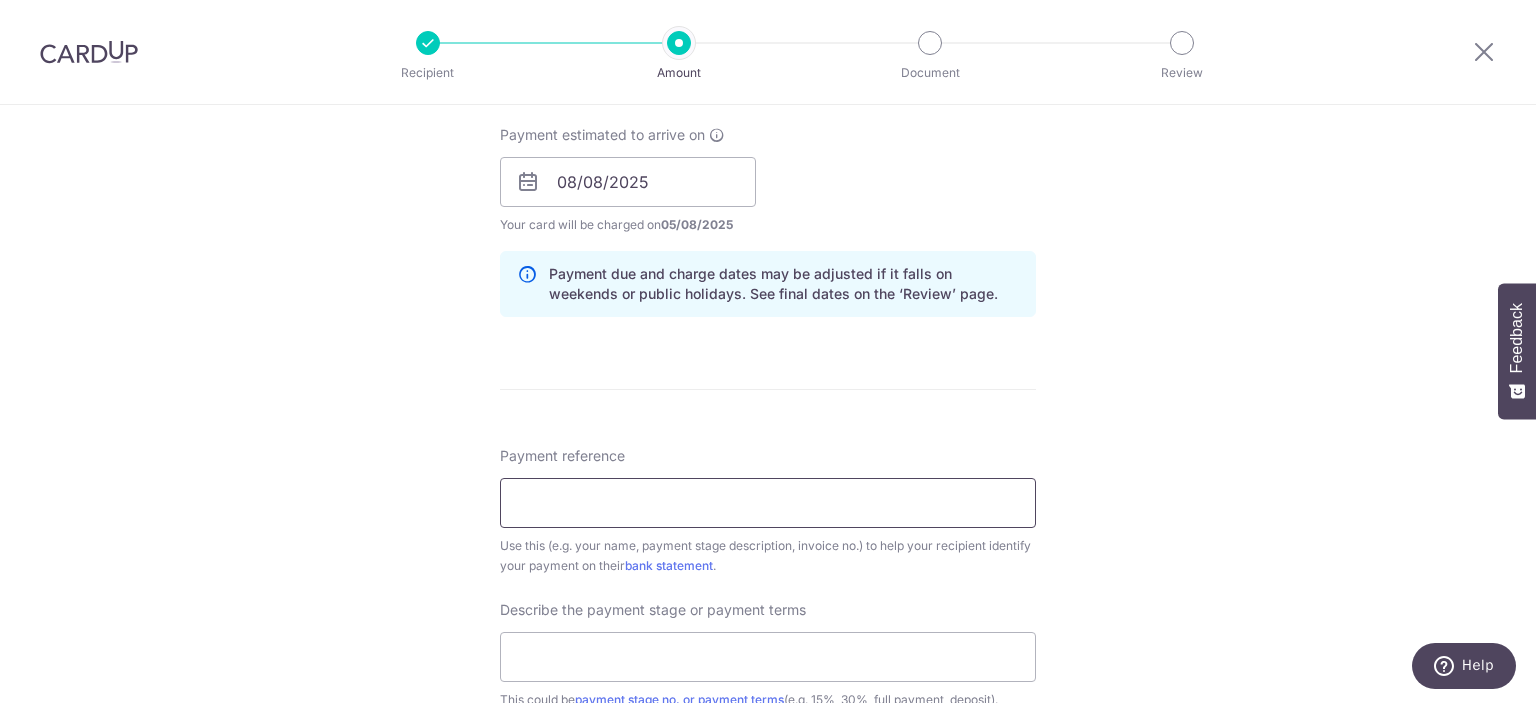 click on "Payment reference" at bounding box center (768, 503) 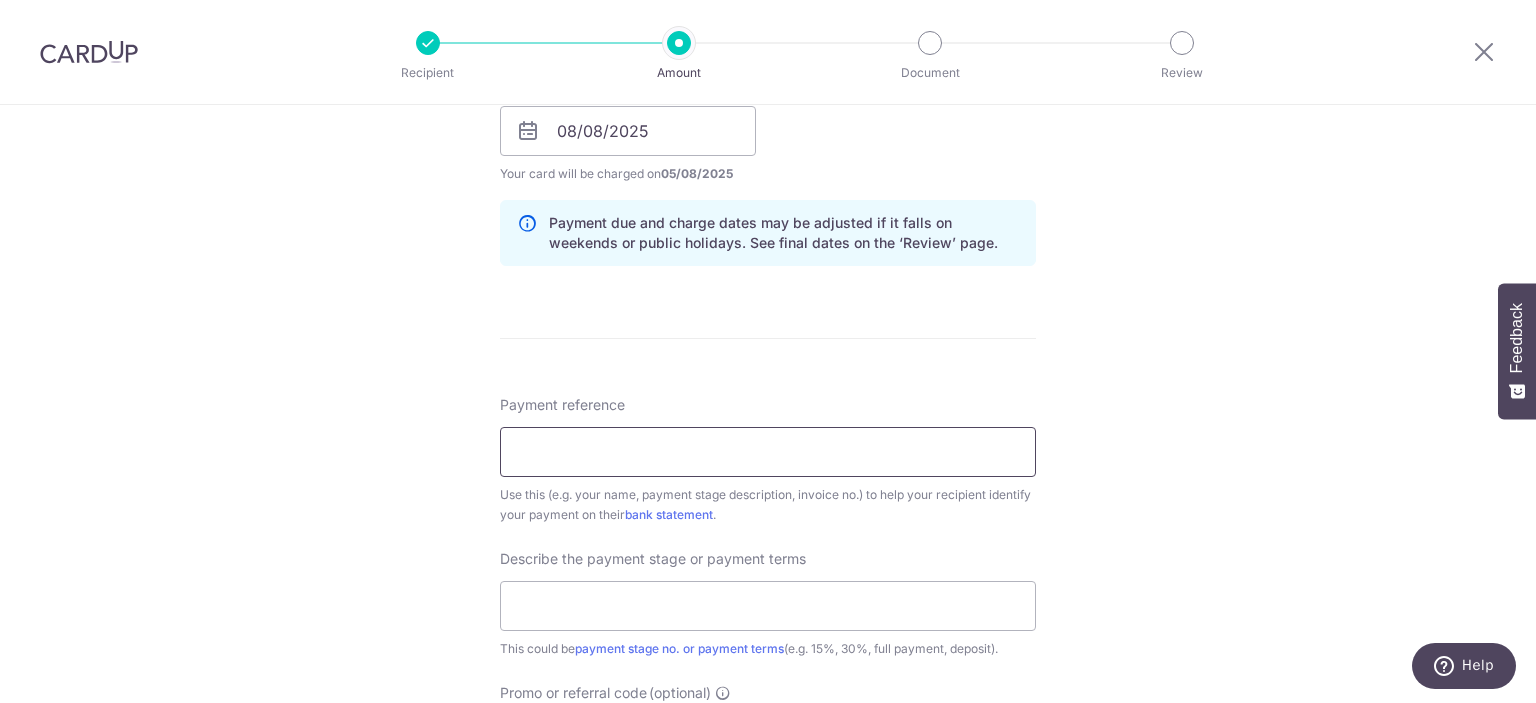scroll, scrollTop: 1000, scrollLeft: 0, axis: vertical 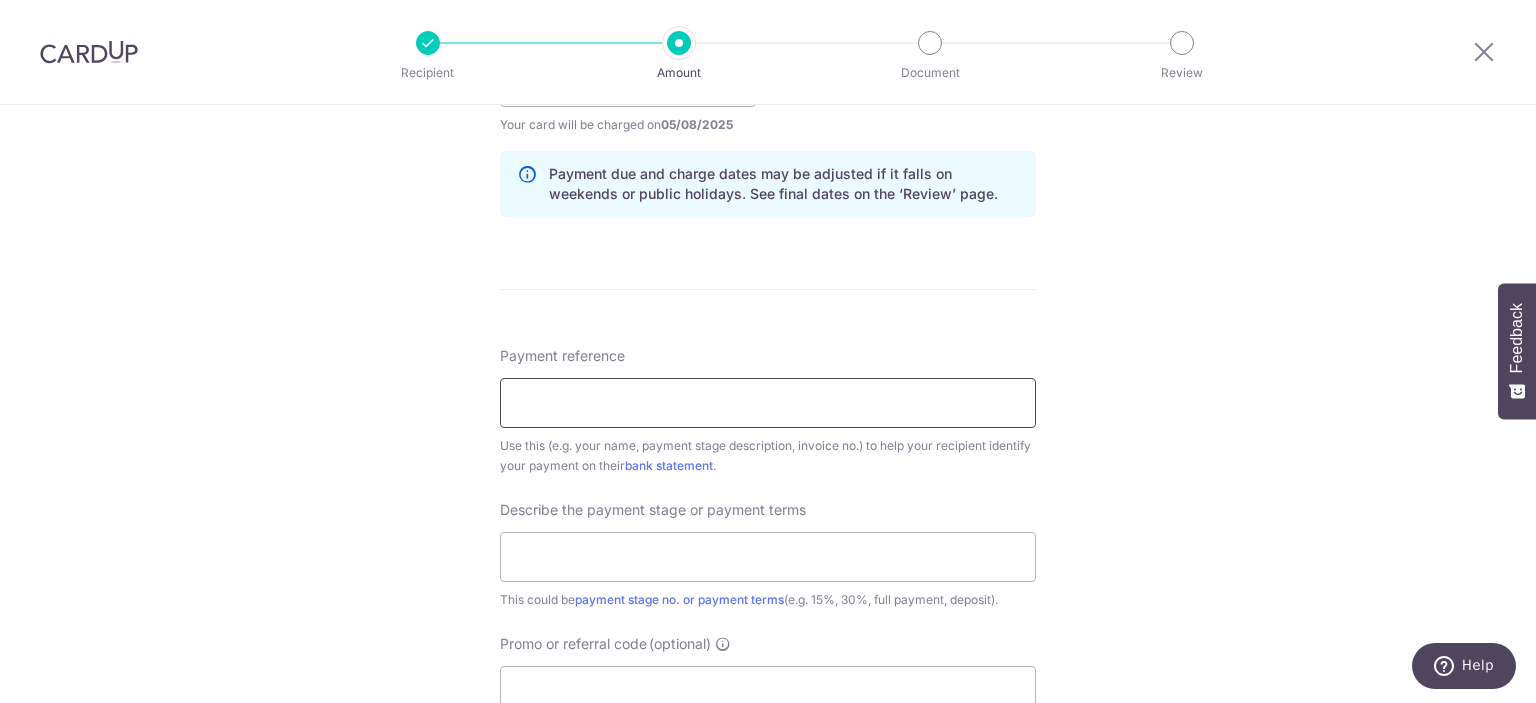 paste on "25-UH2414-QUO-05/WT" 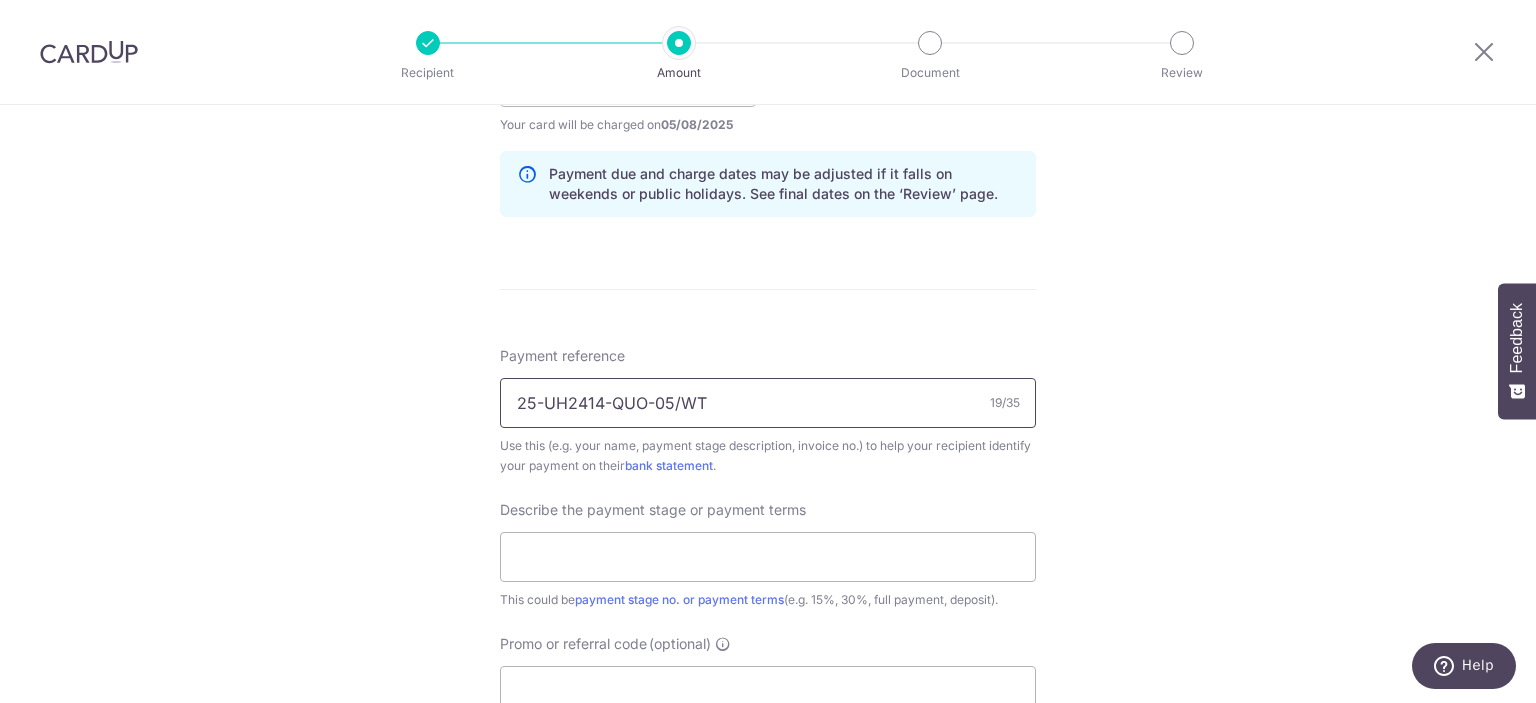 click on "25-UH2414-QUO-05/WT" at bounding box center (768, 403) 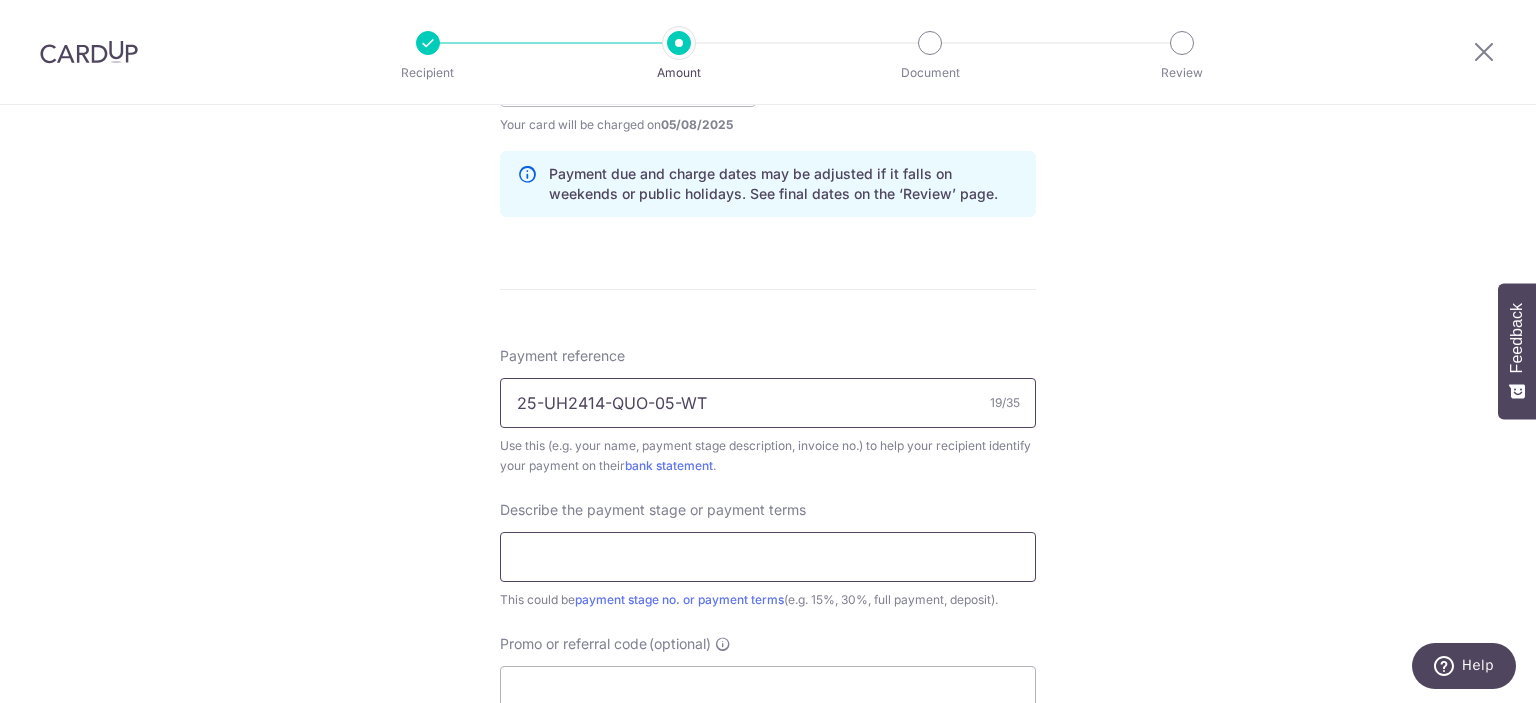 type on "25-UH2414-QUO-05-WT" 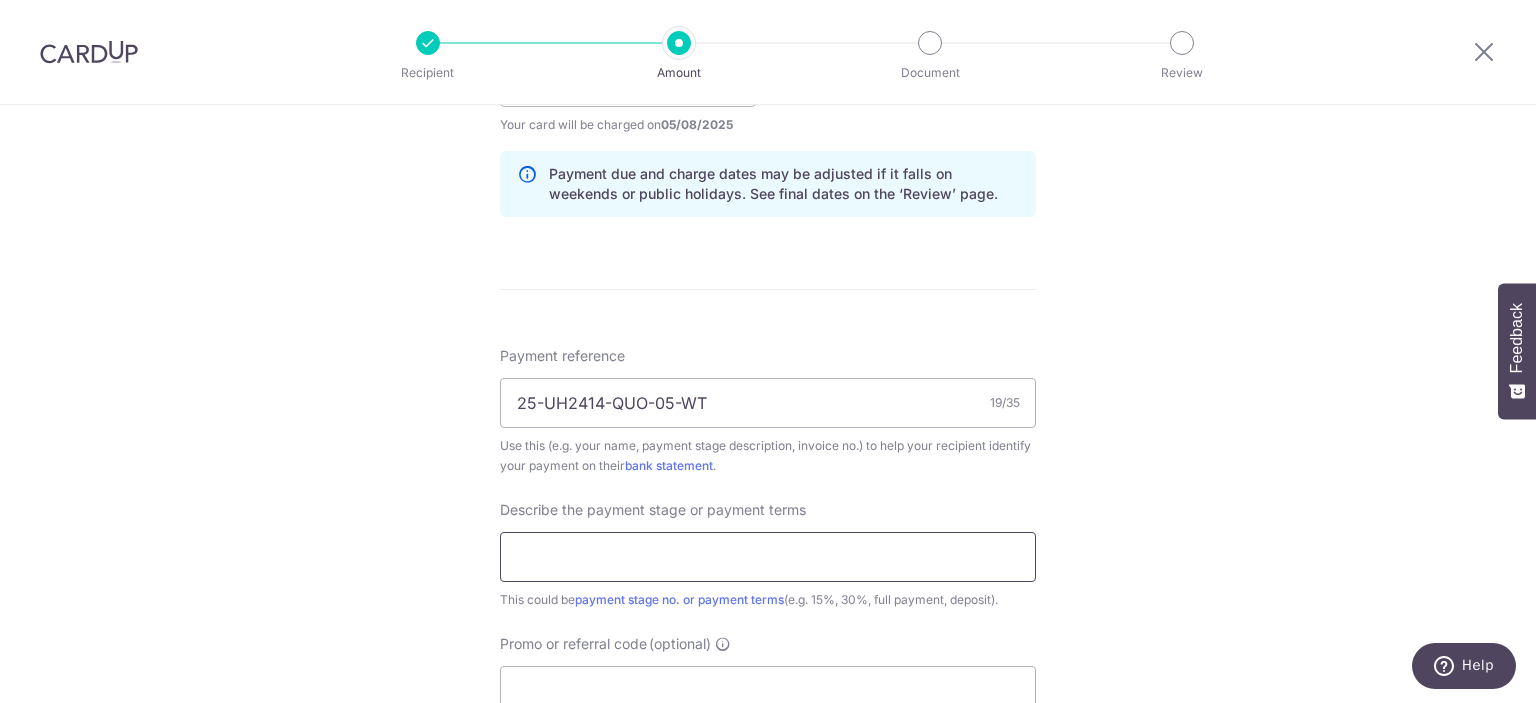 click at bounding box center (768, 557) 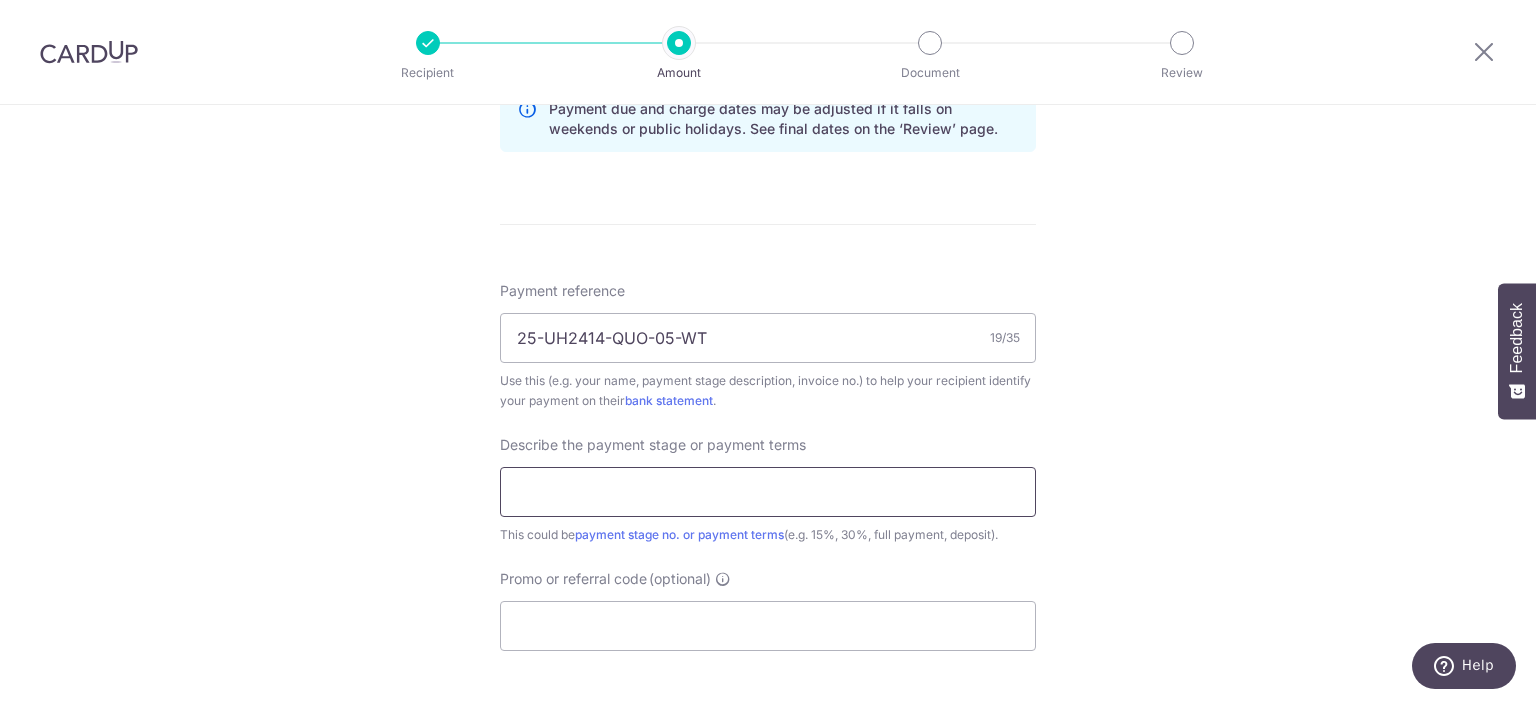 scroll, scrollTop: 1100, scrollLeft: 0, axis: vertical 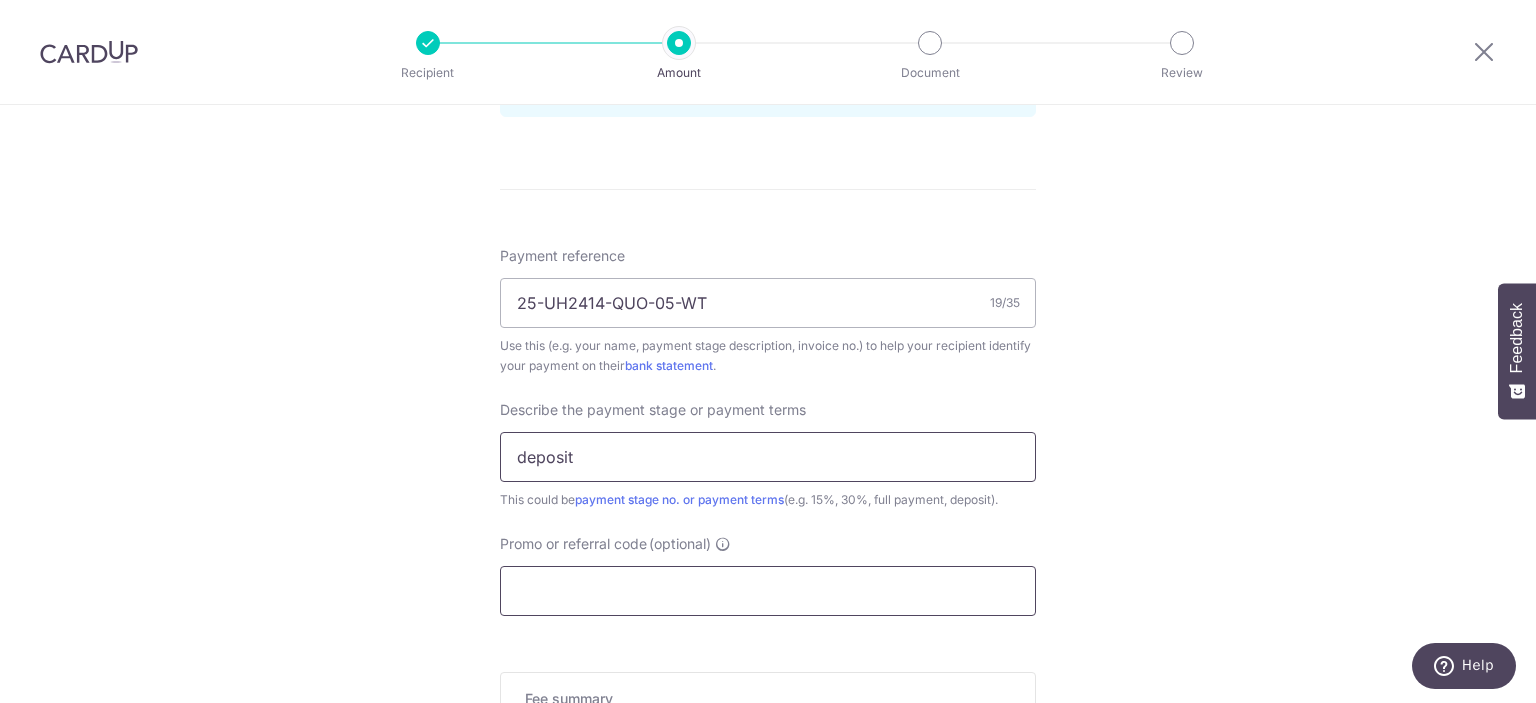 type on "deposit" 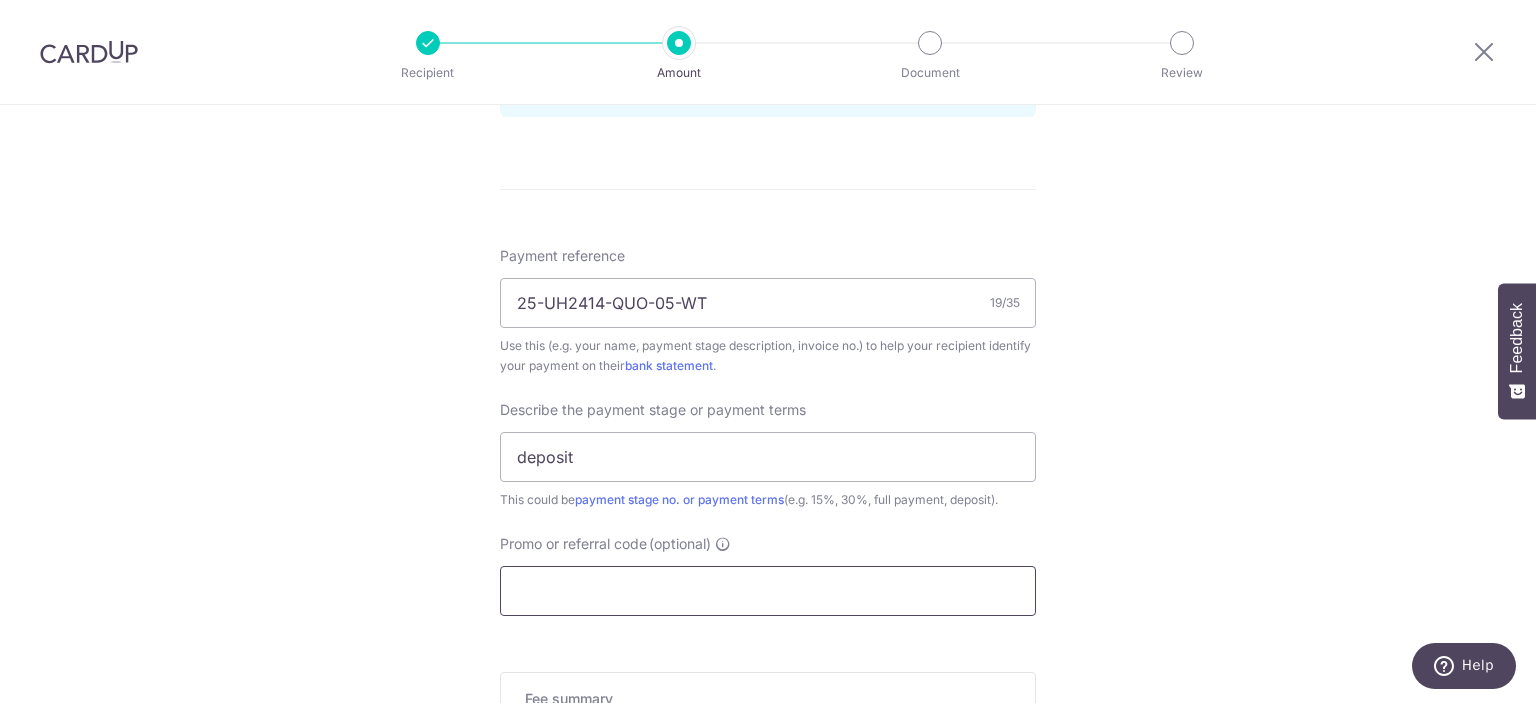 click on "Promo or referral code
(optional)" at bounding box center [768, 591] 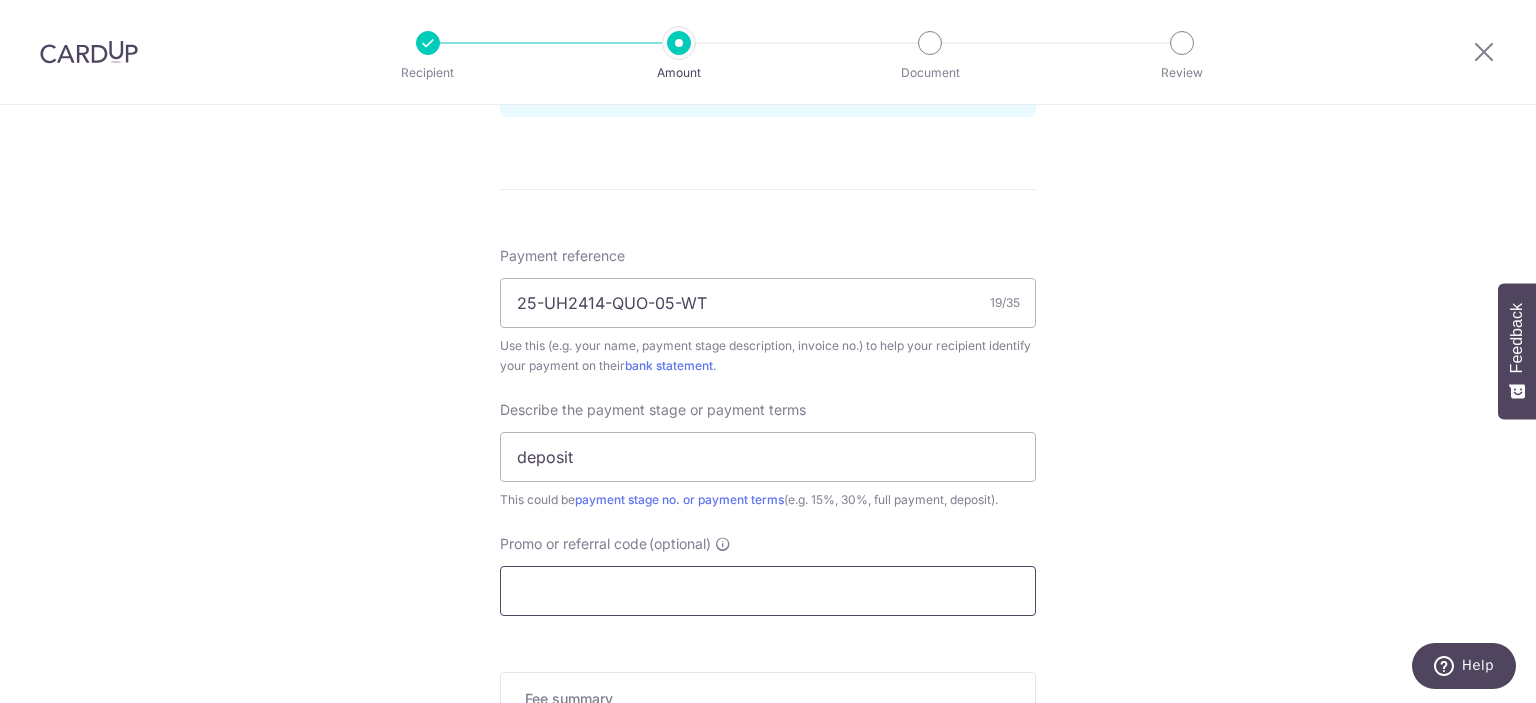 paste on "MILELION" 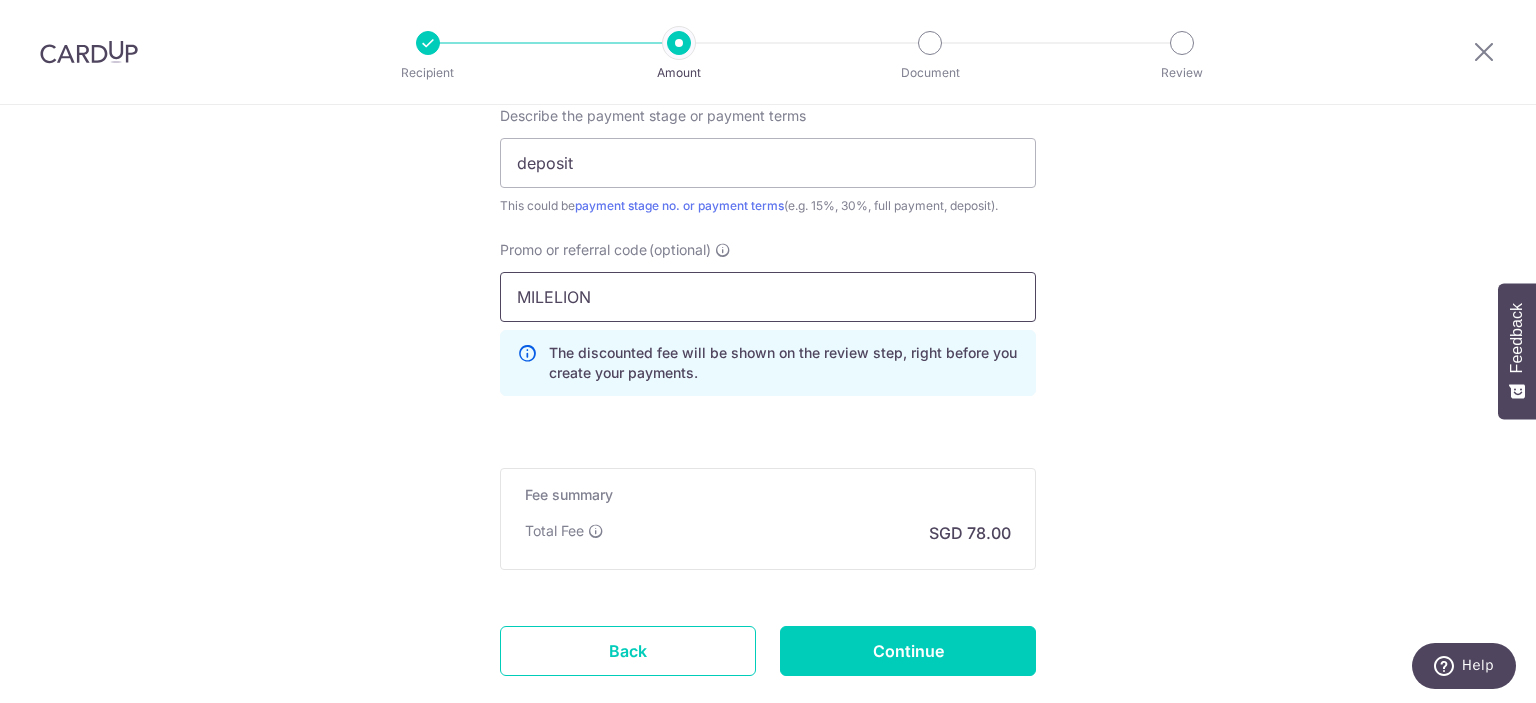 scroll, scrollTop: 1400, scrollLeft: 0, axis: vertical 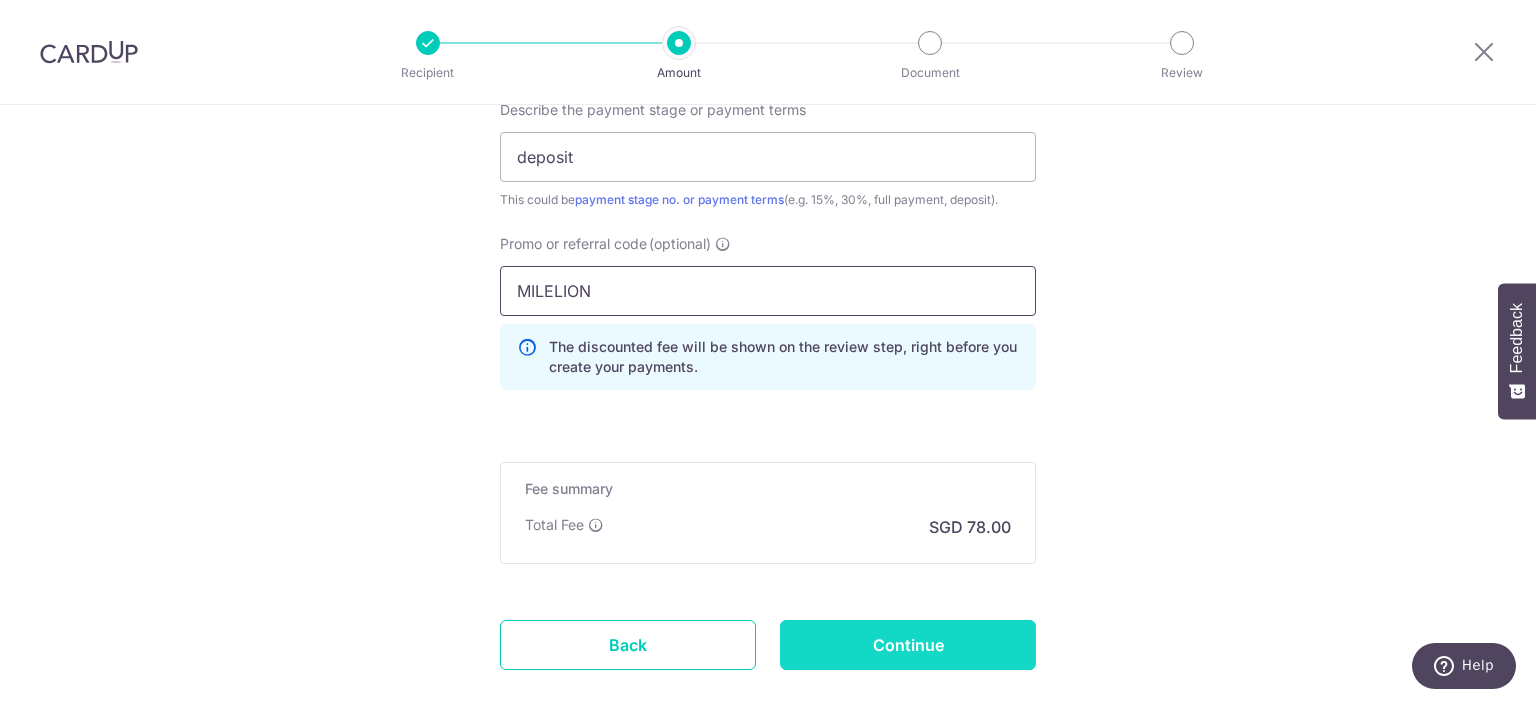 type on "MILELION" 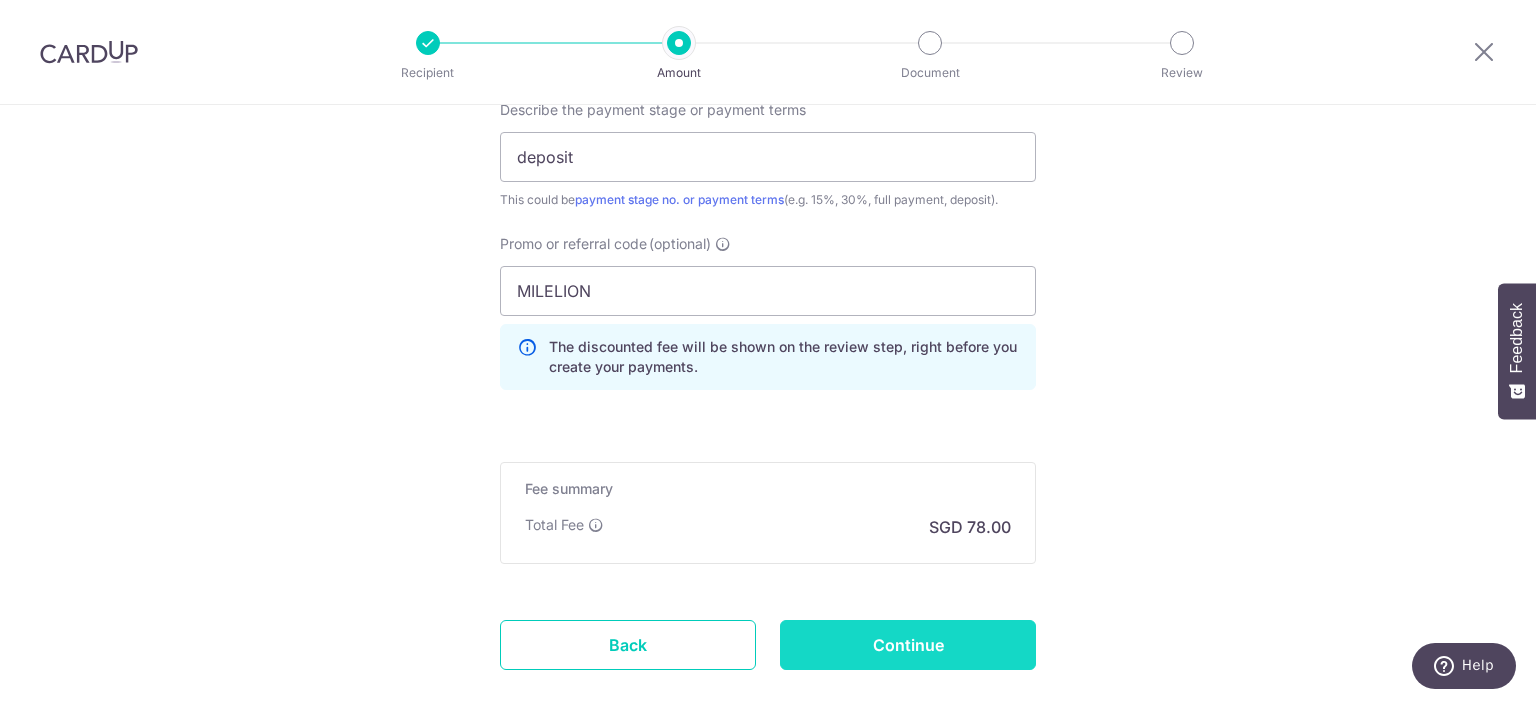 click on "Continue" at bounding box center (908, 645) 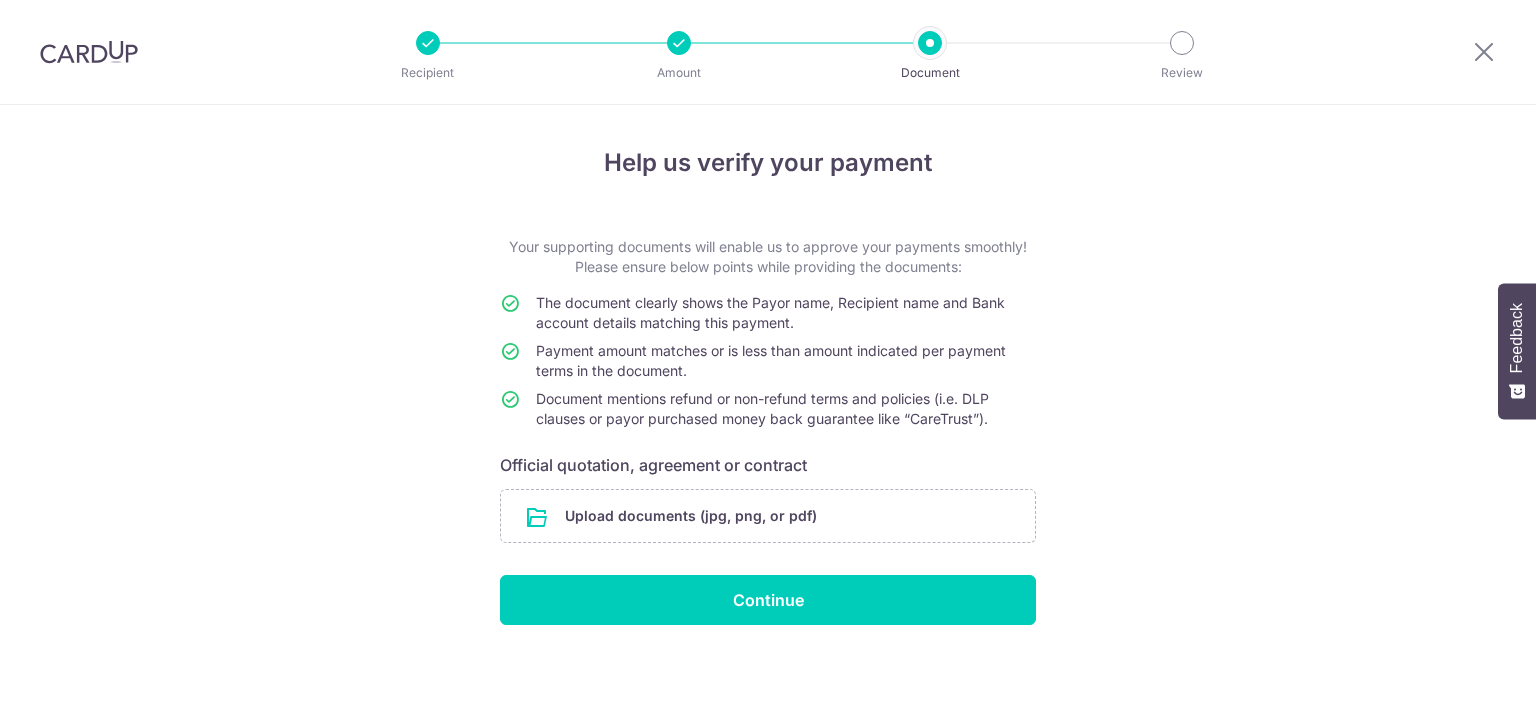 click at bounding box center (768, 516) 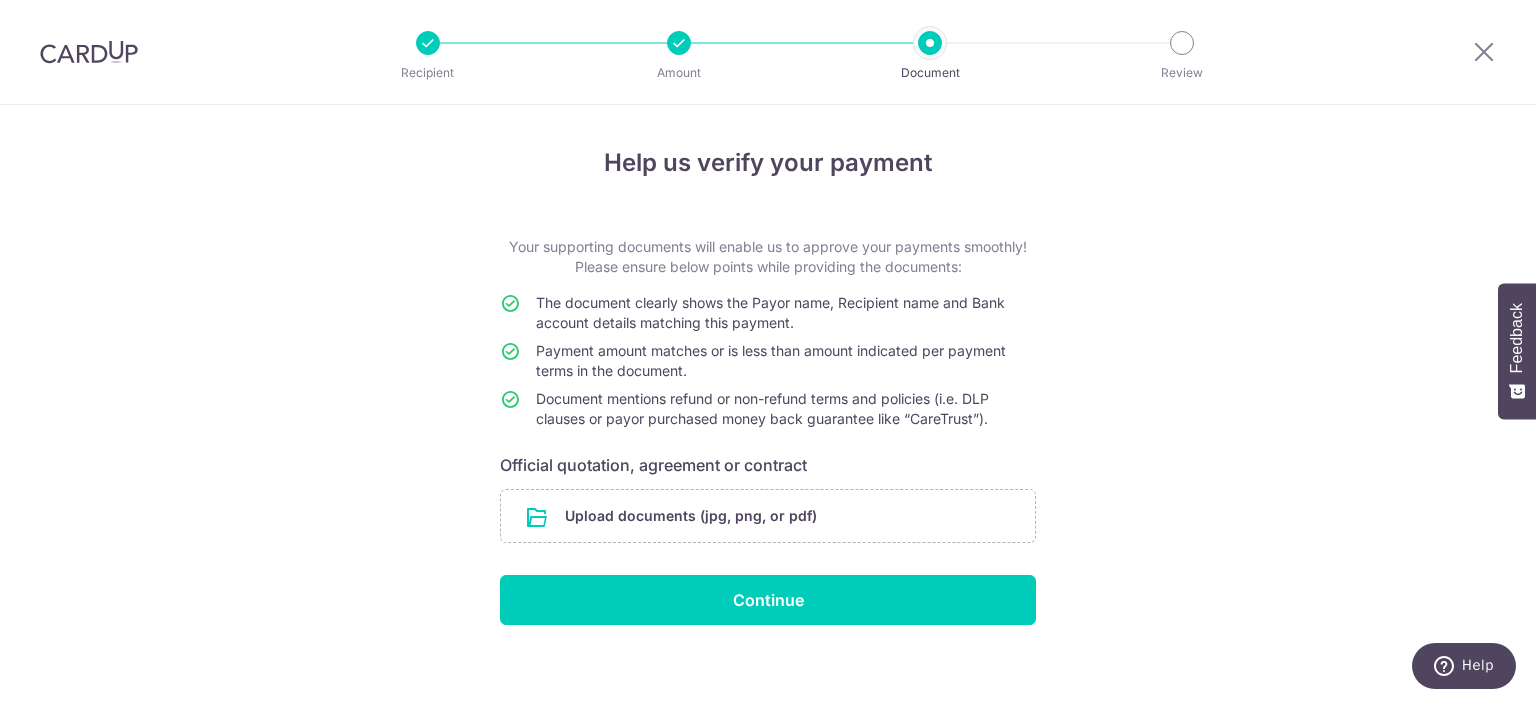 scroll, scrollTop: 0, scrollLeft: 0, axis: both 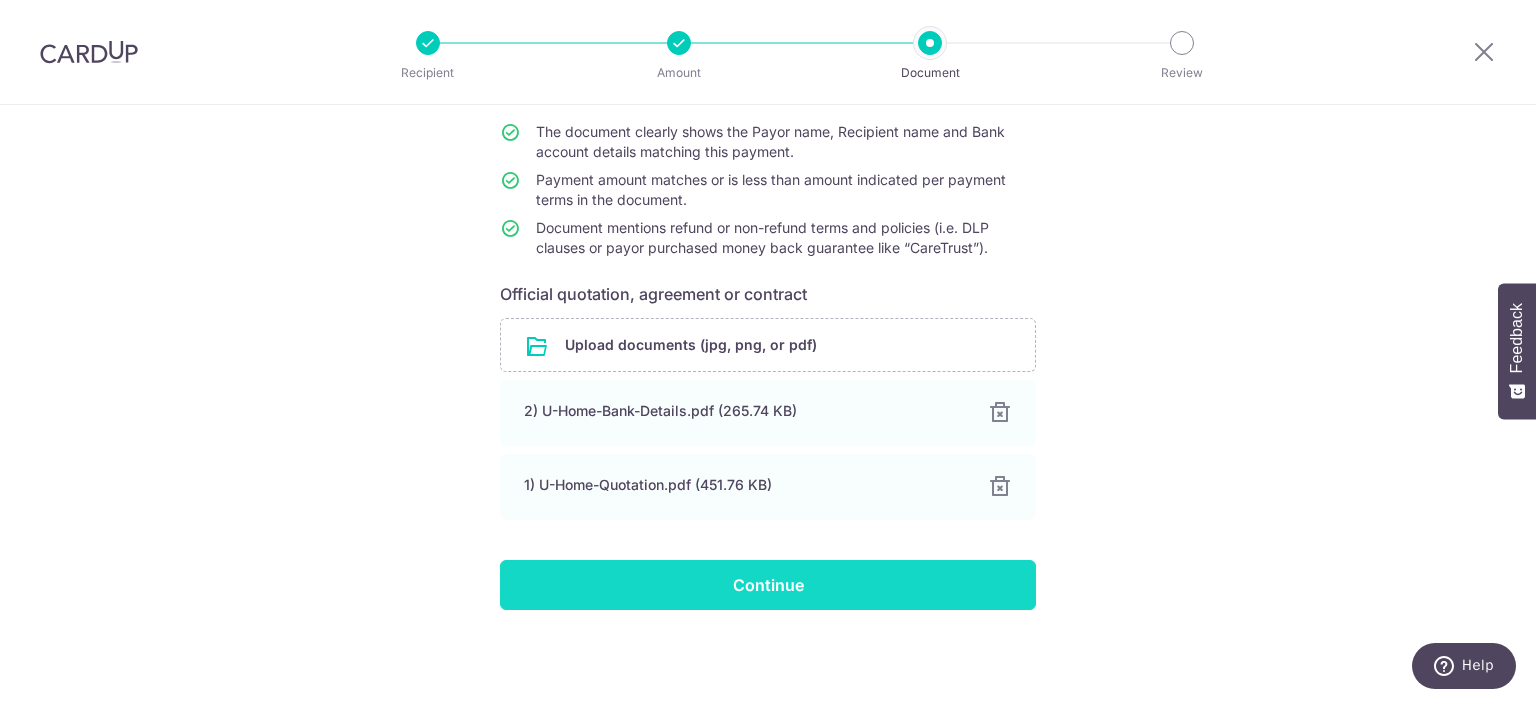 click on "Continue" at bounding box center [768, 585] 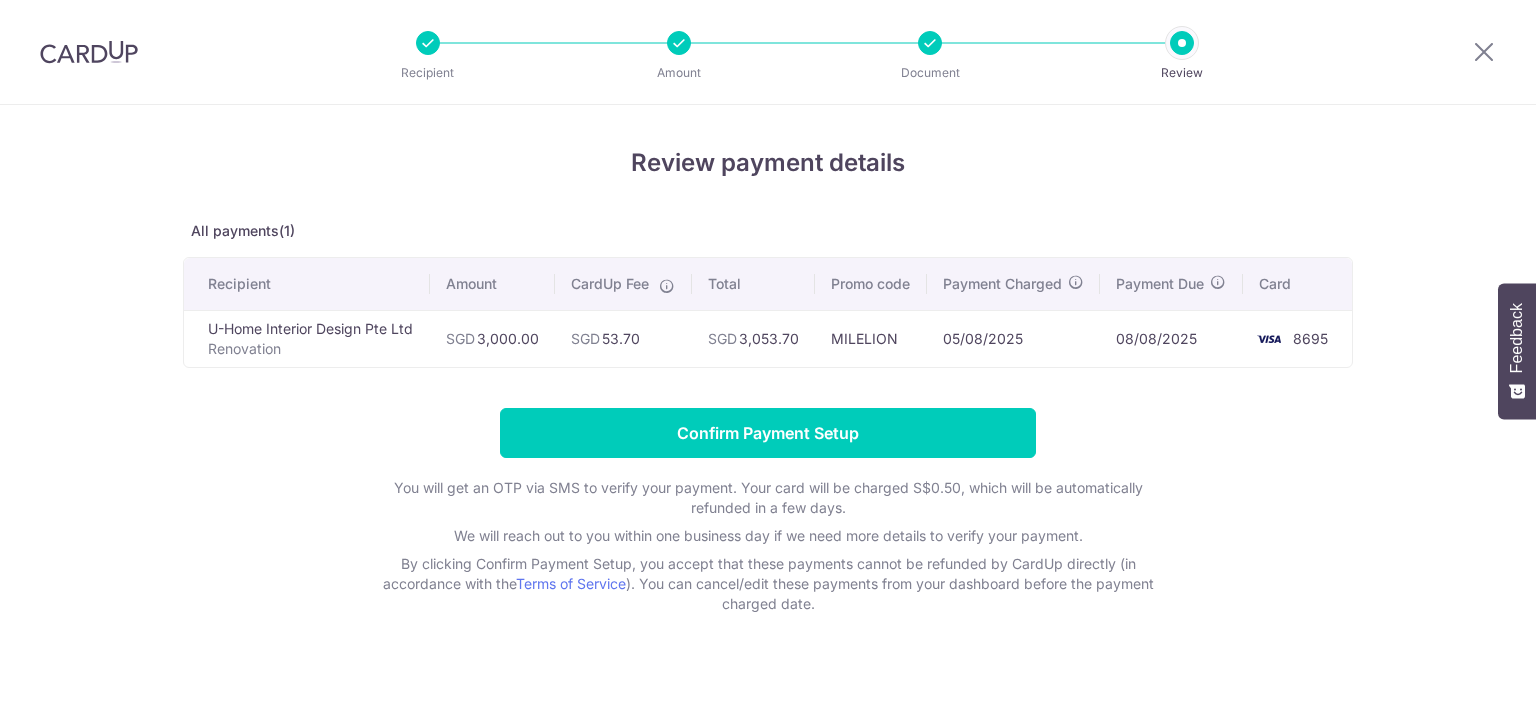 scroll, scrollTop: 0, scrollLeft: 0, axis: both 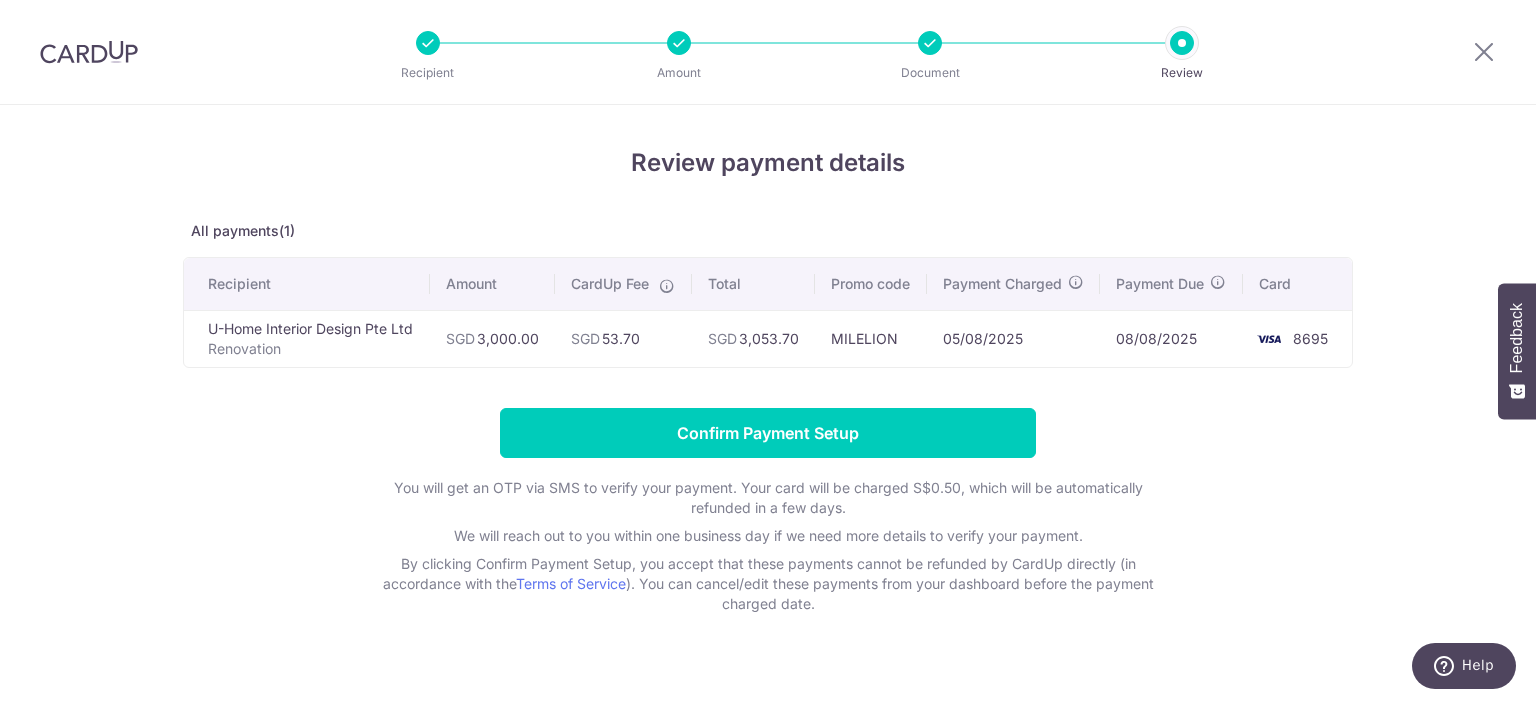 click on "Confirm Payment Setup
You will get an OTP via SMS to verify your payment. Your card will be charged S$0.50, which will be automatically refunded in a few days.
We will reach out to you within one business day if we need more details to verify your payment.
By clicking Confirm Payment Setup, you accept that these payments cannot be refunded by CardUp directly (in accordance with the  Terms of Service ). You can cancel/edit these payments from your dashboard before the payment charged date." at bounding box center [768, 511] 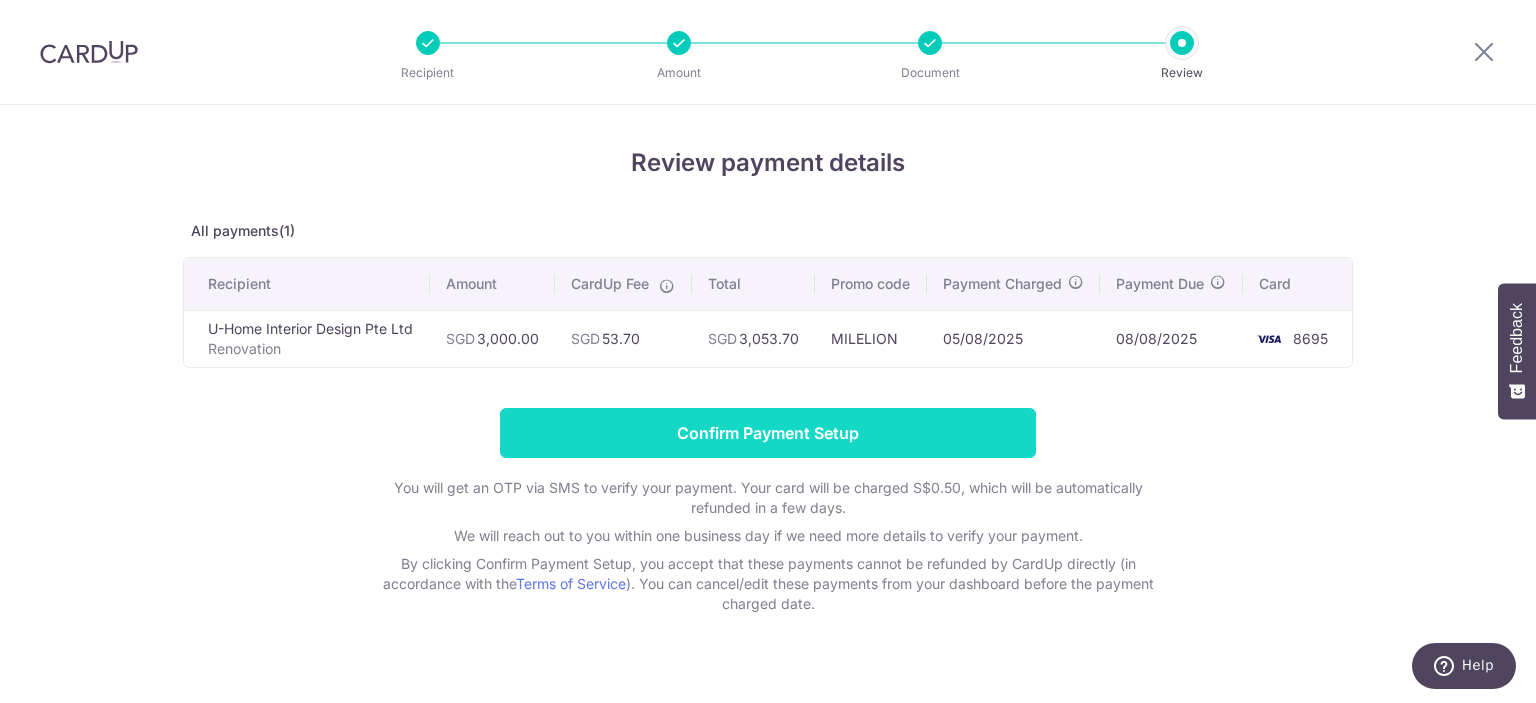 scroll, scrollTop: 48, scrollLeft: 0, axis: vertical 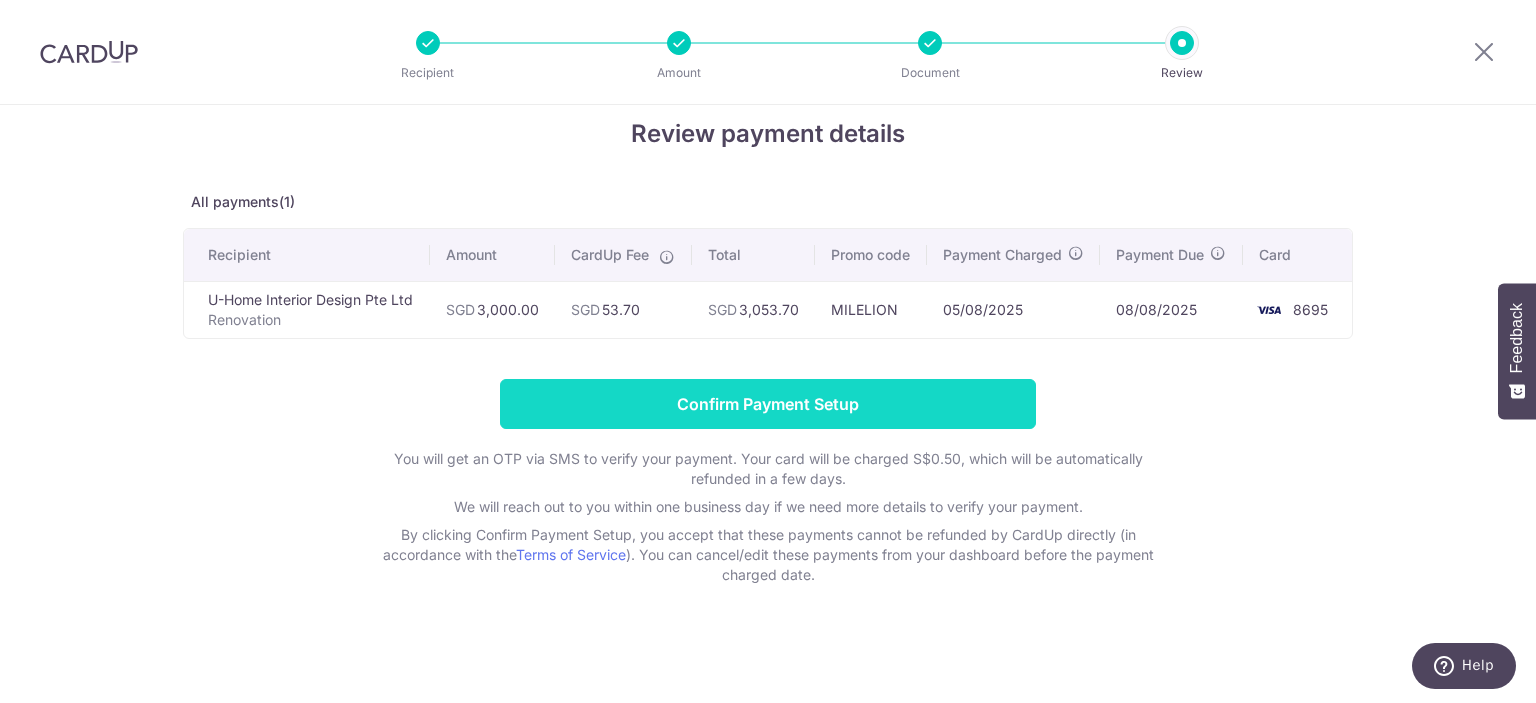 click on "Confirm Payment Setup" at bounding box center [768, 404] 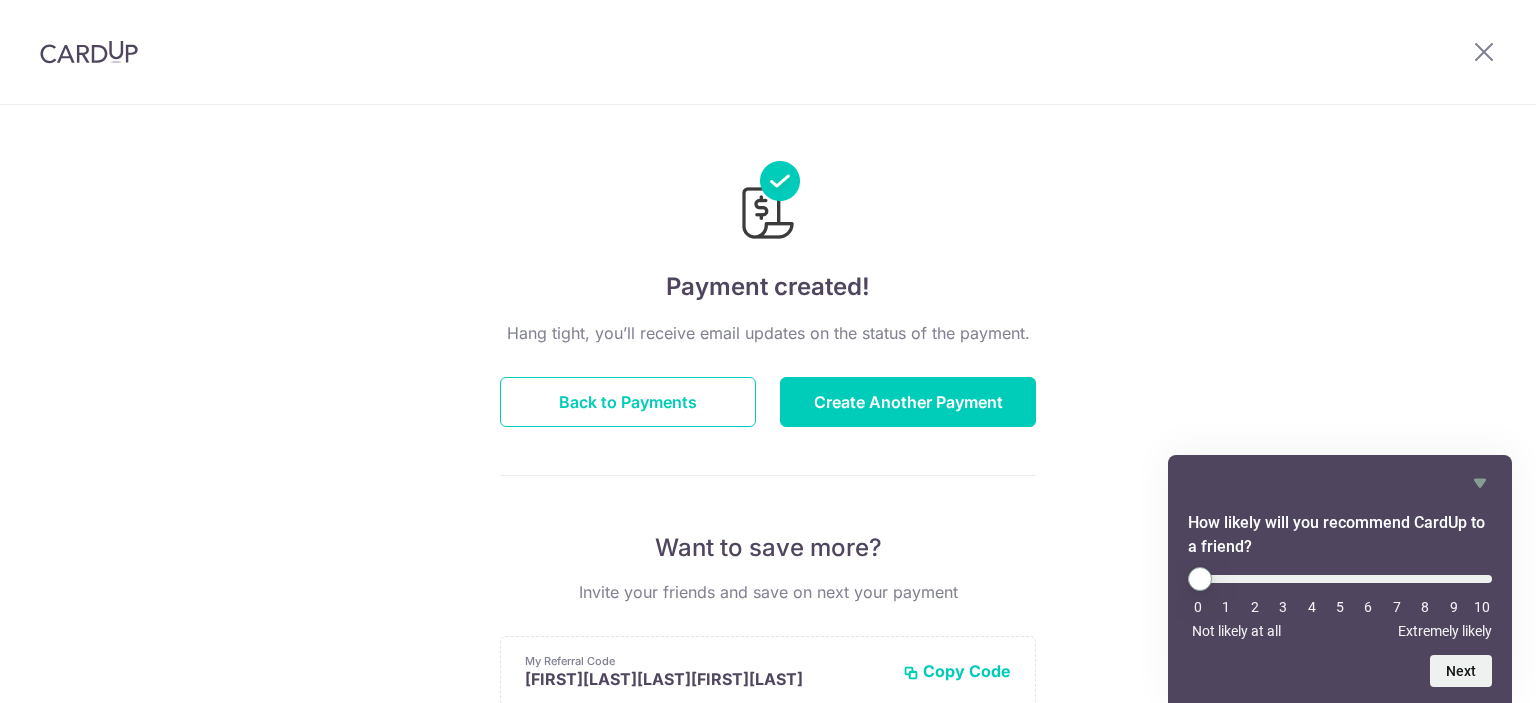 scroll, scrollTop: 0, scrollLeft: 0, axis: both 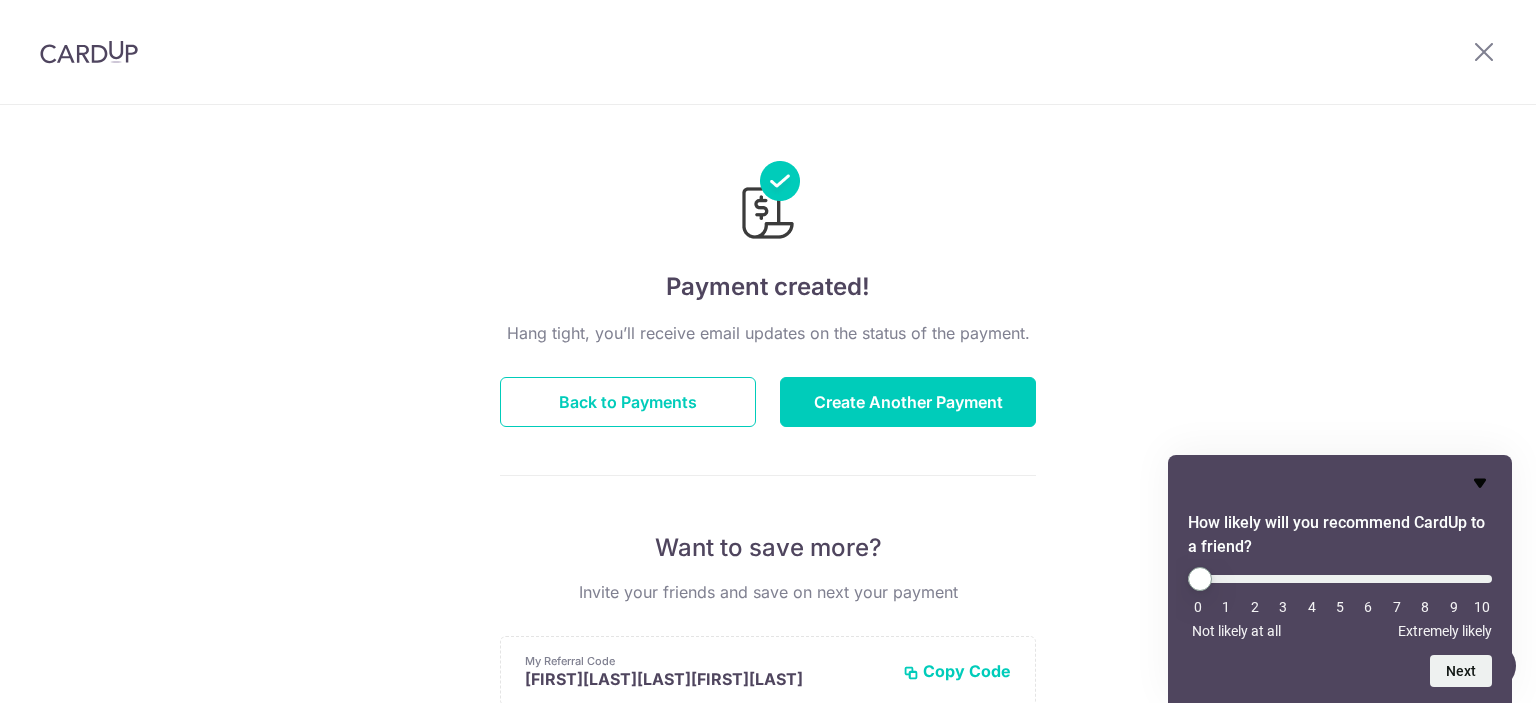 click 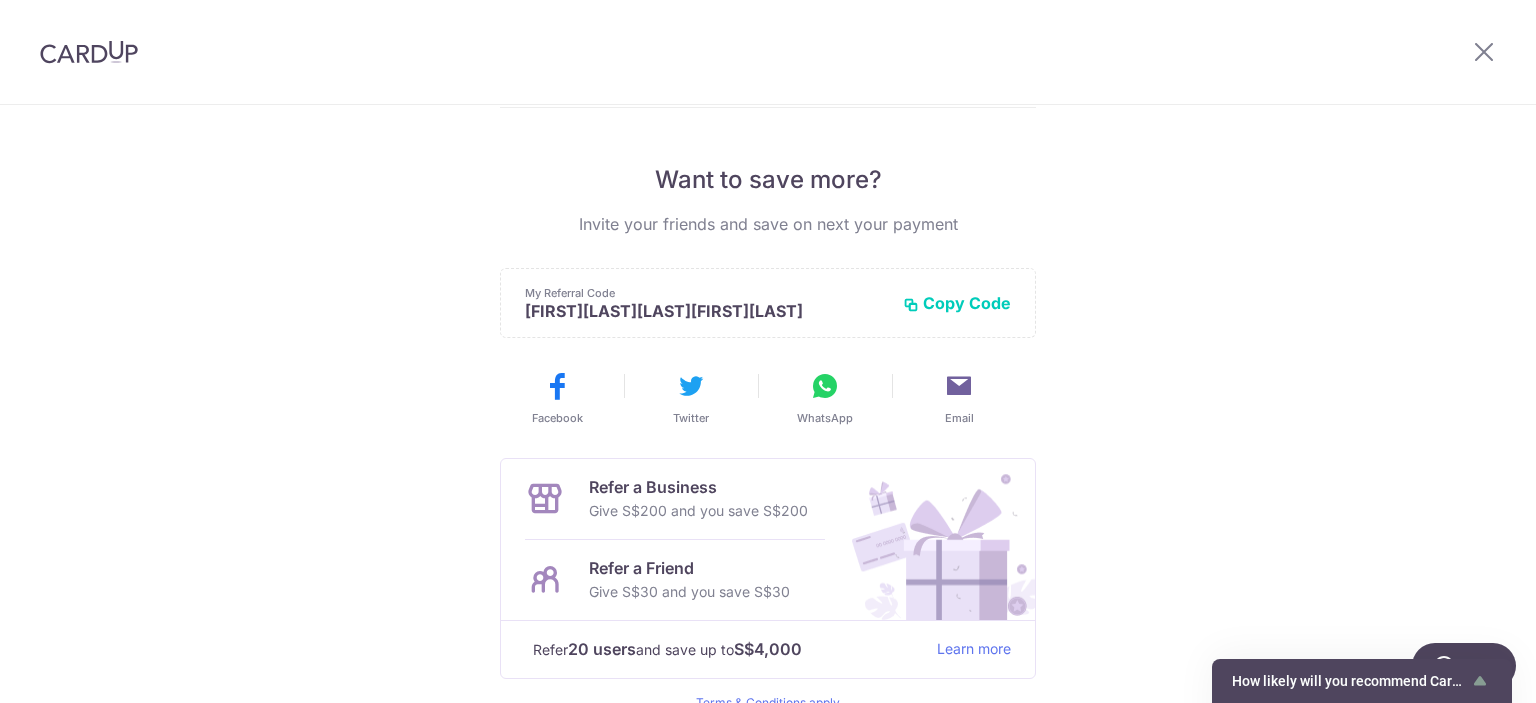 scroll, scrollTop: 468, scrollLeft: 0, axis: vertical 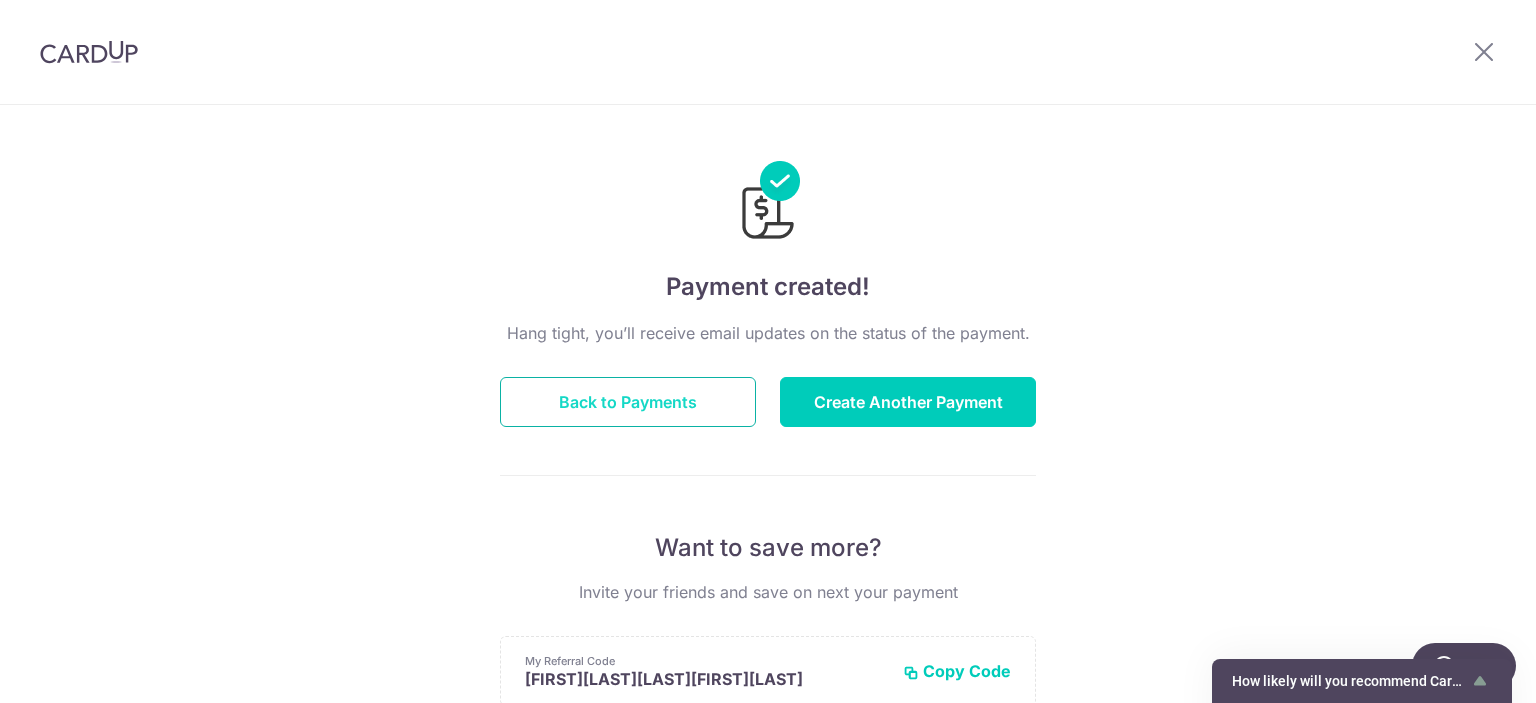 click on "Back to Payments" at bounding box center [628, 402] 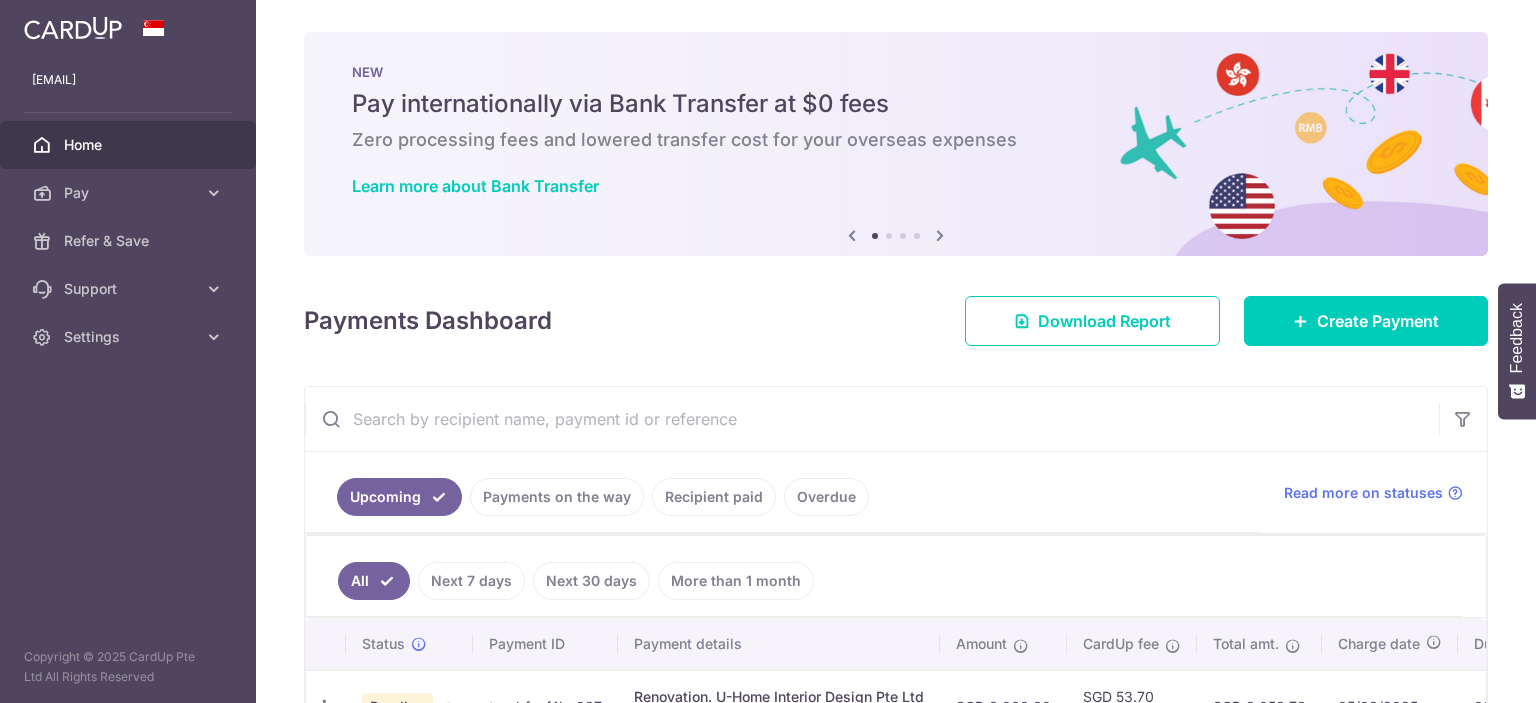 scroll, scrollTop: 0, scrollLeft: 0, axis: both 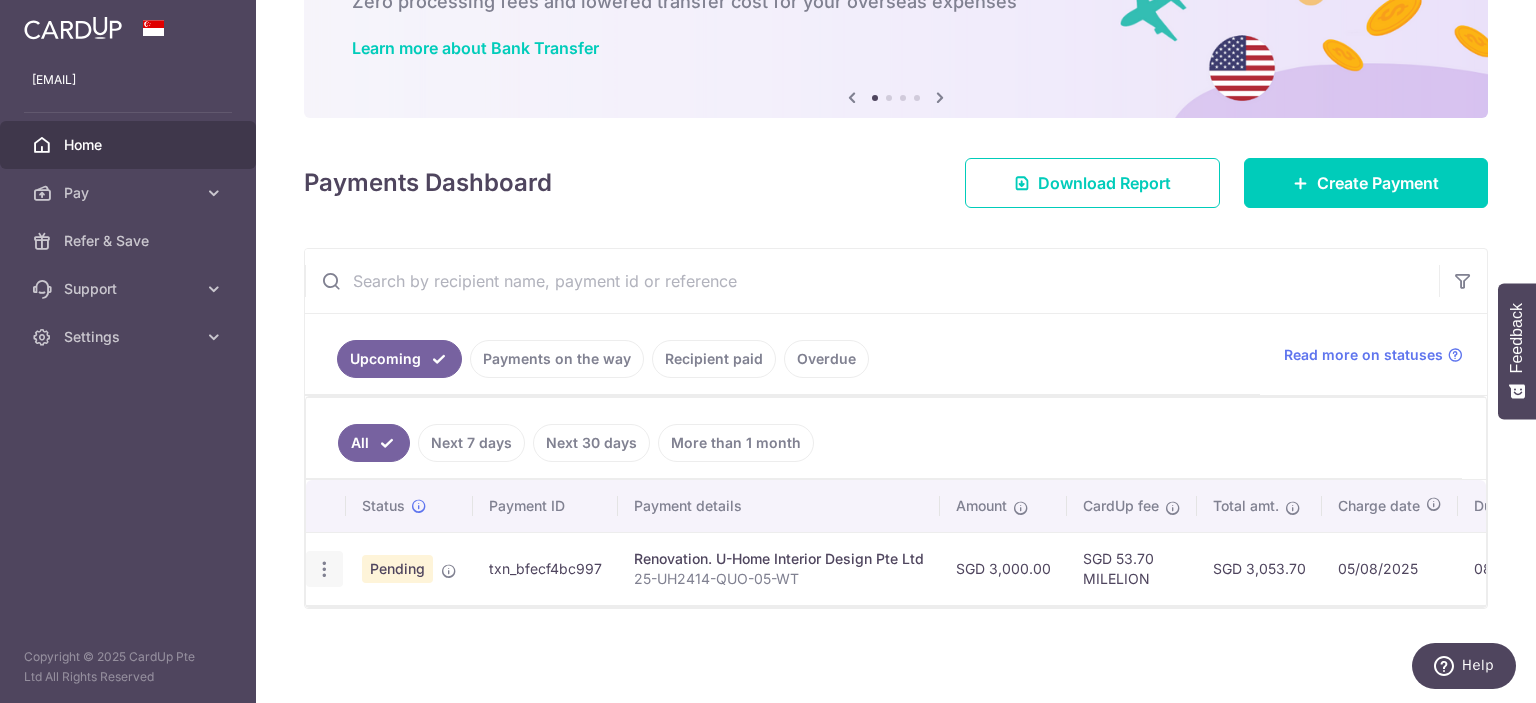 click at bounding box center (324, 569) 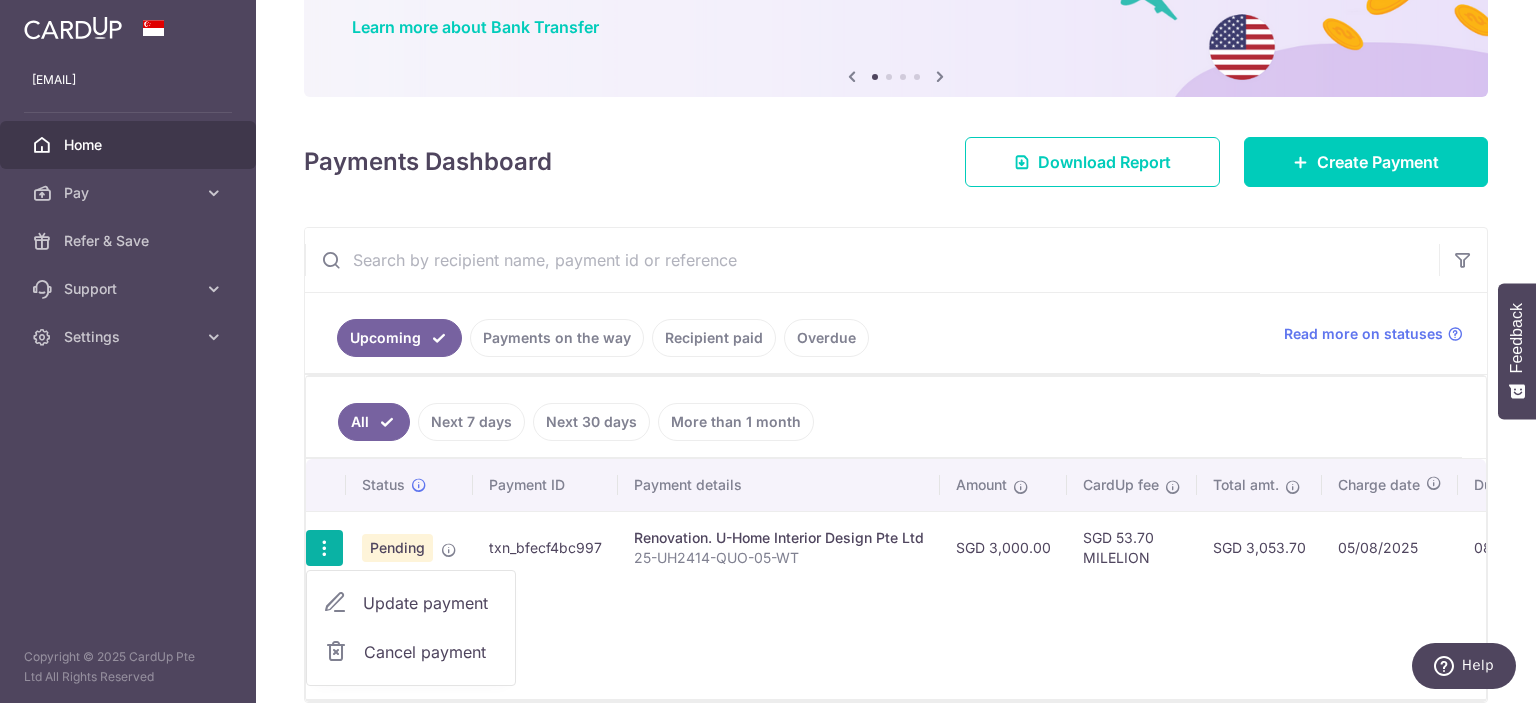 click on "25-UH2414-QUO-05-WT" at bounding box center [779, 558] 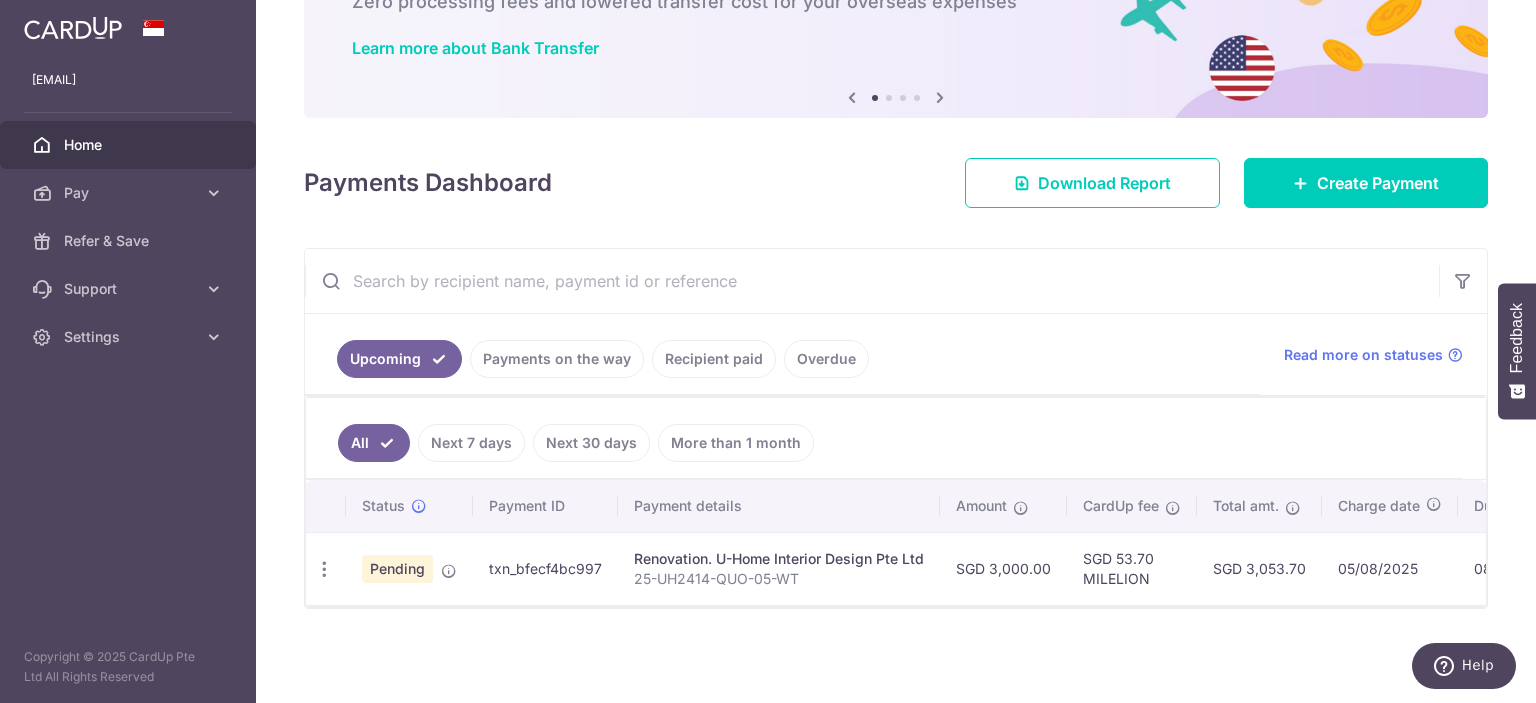 scroll, scrollTop: 144, scrollLeft: 0, axis: vertical 